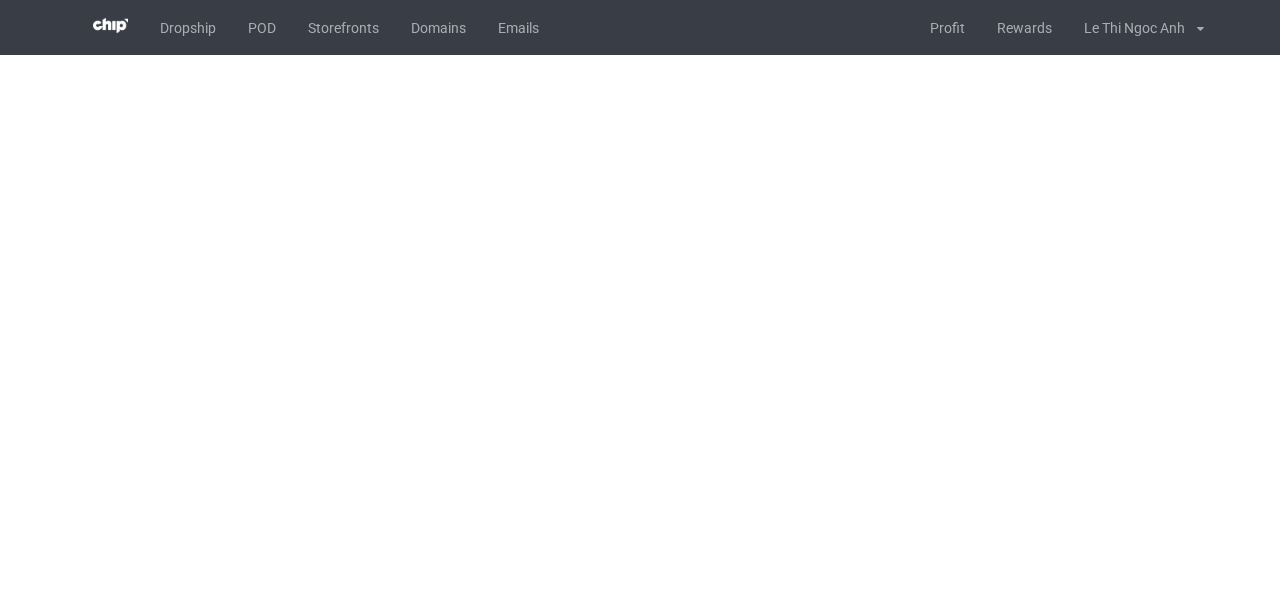 scroll, scrollTop: 0, scrollLeft: 0, axis: both 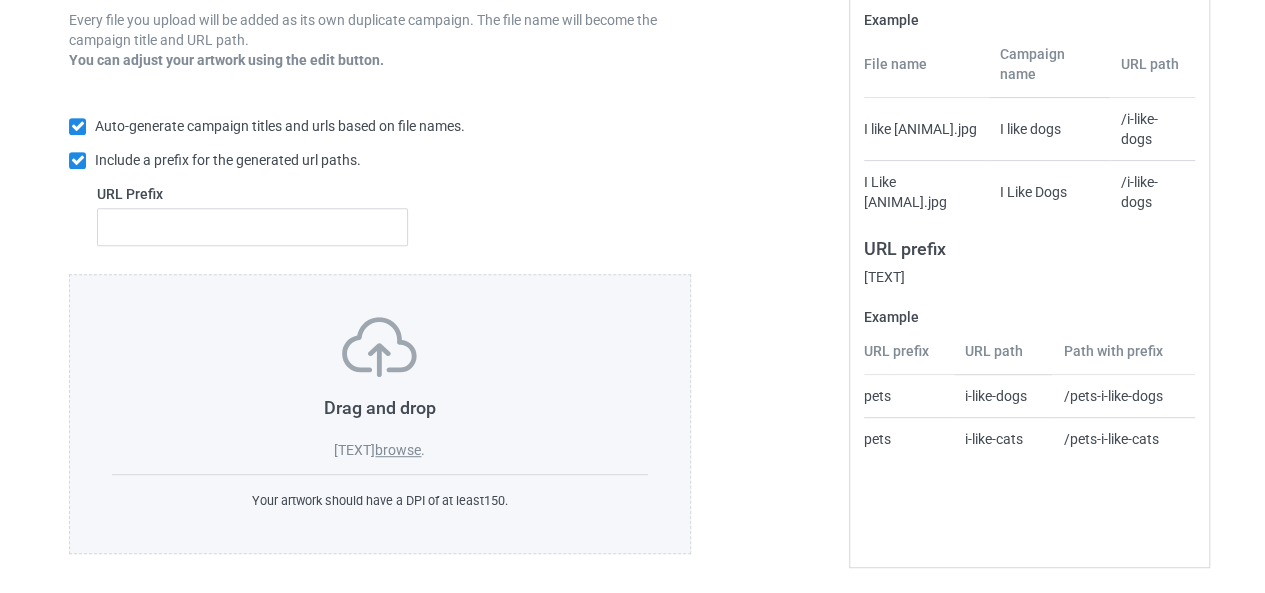 click on "browse" at bounding box center (398, 450) 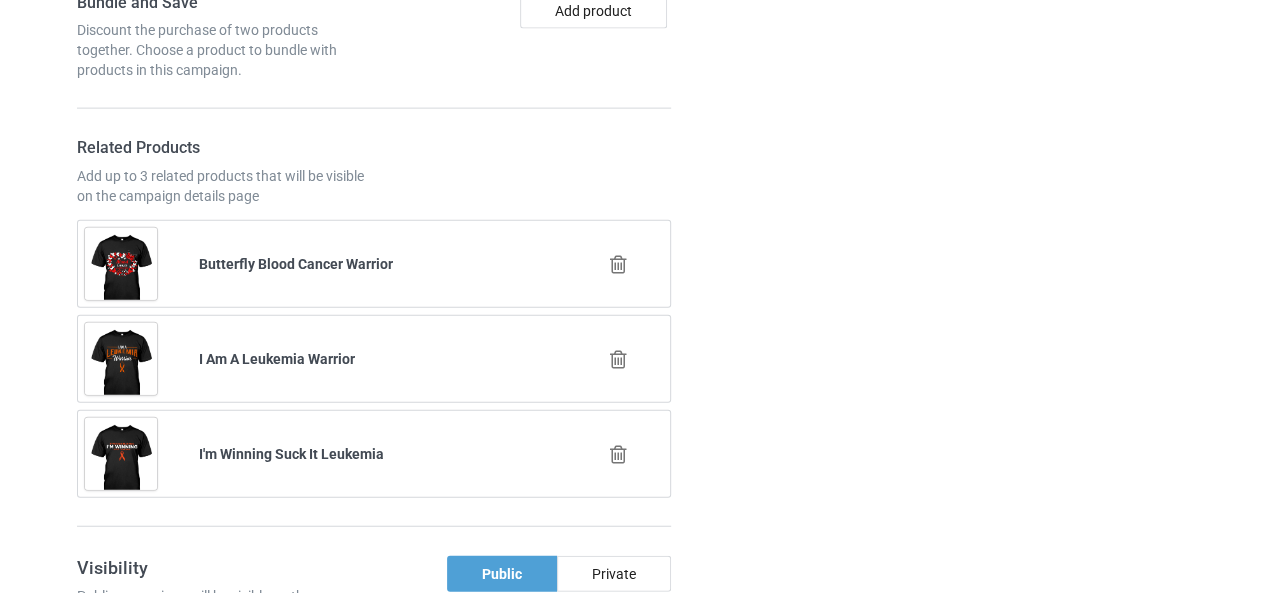 scroll, scrollTop: 2278, scrollLeft: 0, axis: vertical 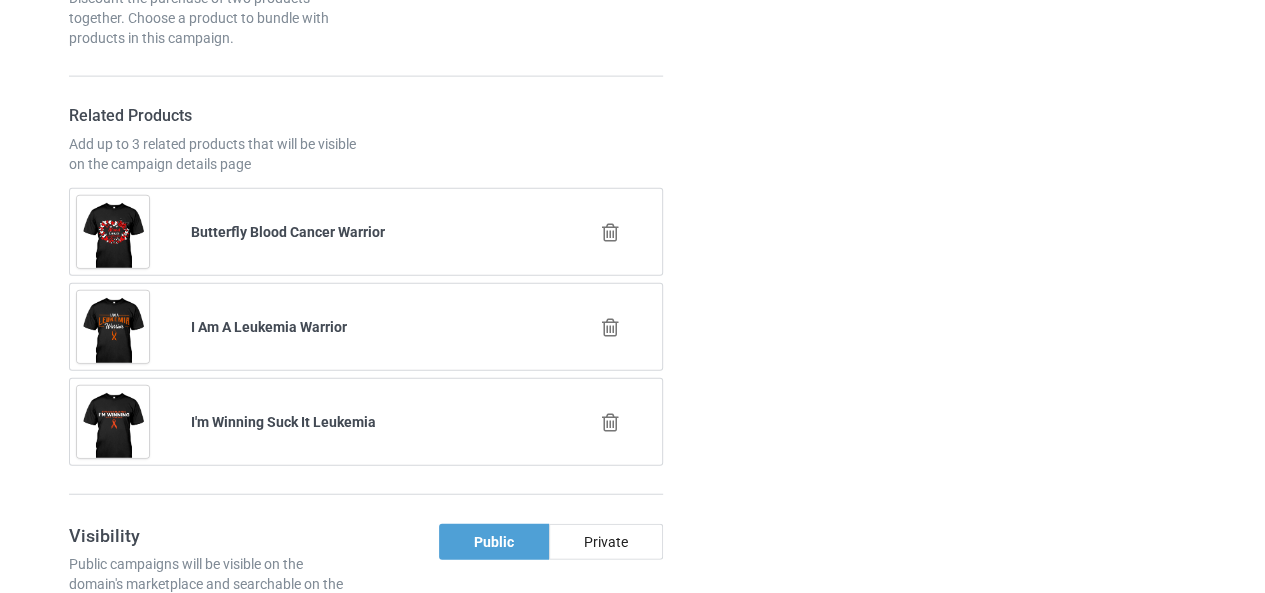 click at bounding box center [610, 327] 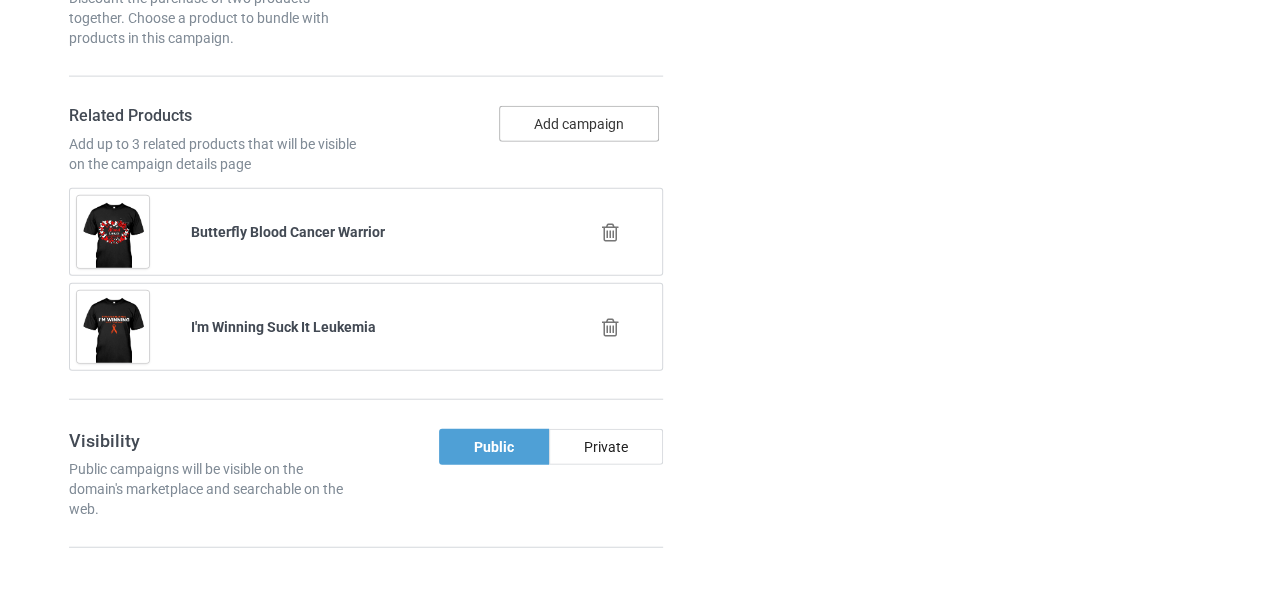click on "Add campaign" at bounding box center (579, 124) 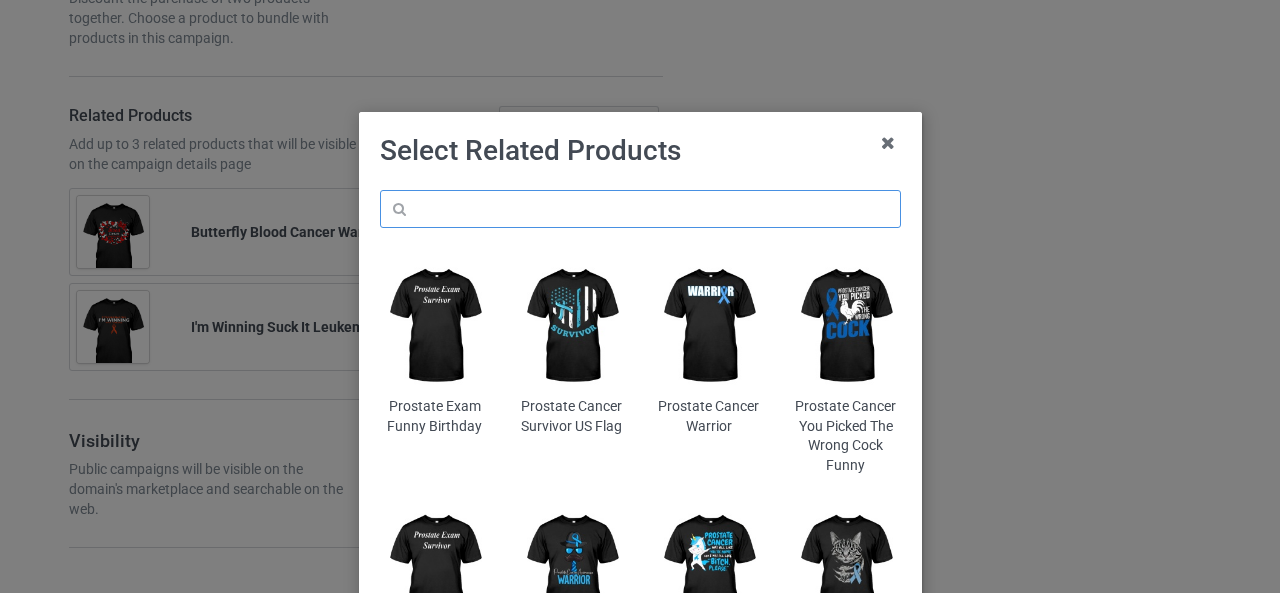 click at bounding box center (640, 209) 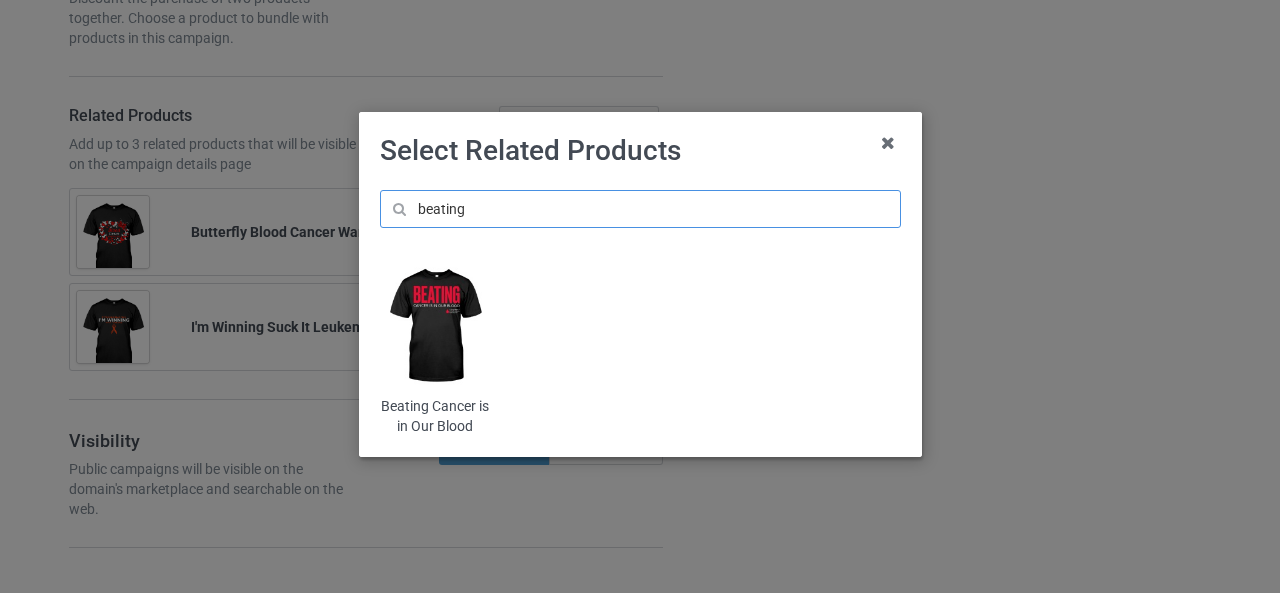 type on "beating" 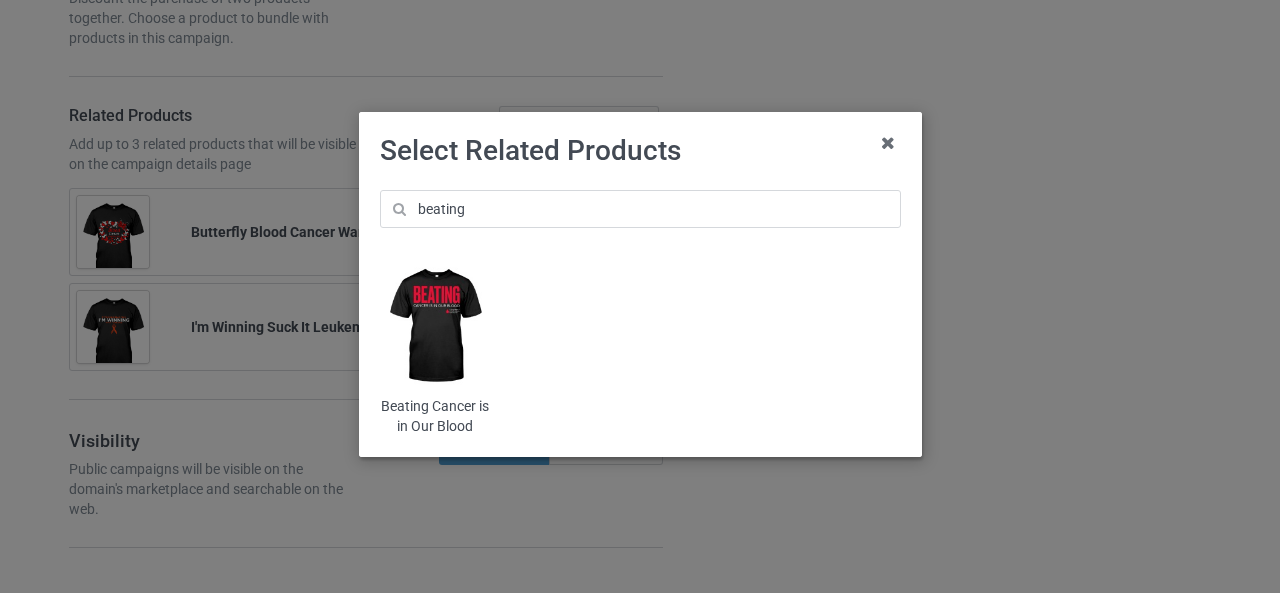 click at bounding box center (434, 326) 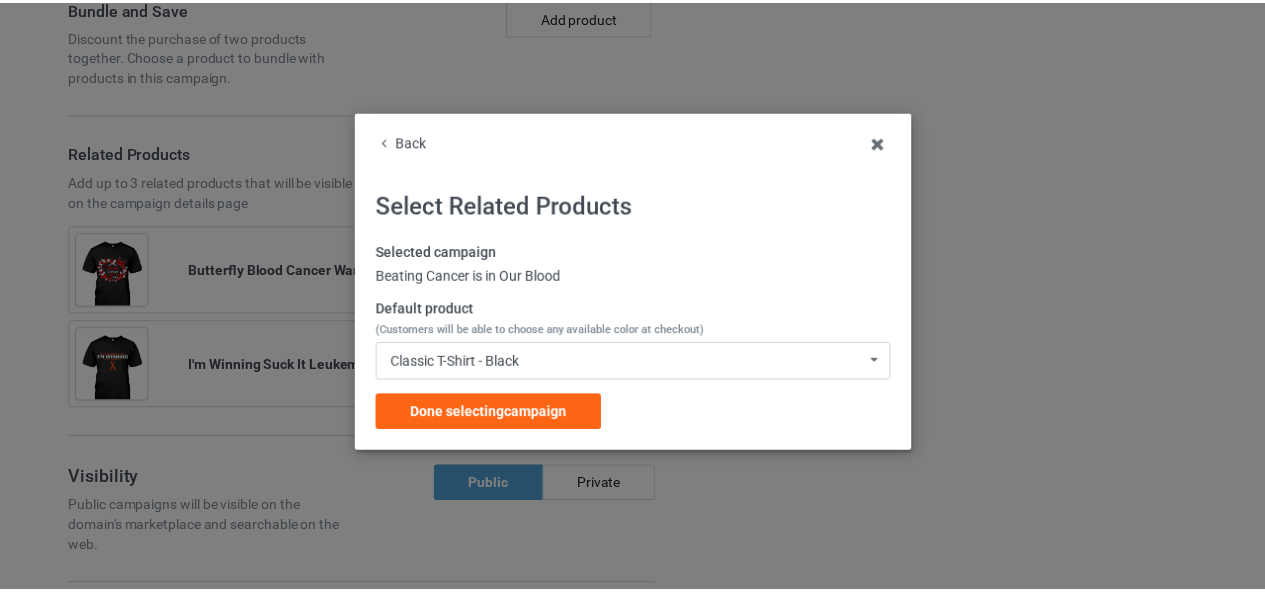 scroll, scrollTop: 2315, scrollLeft: 0, axis: vertical 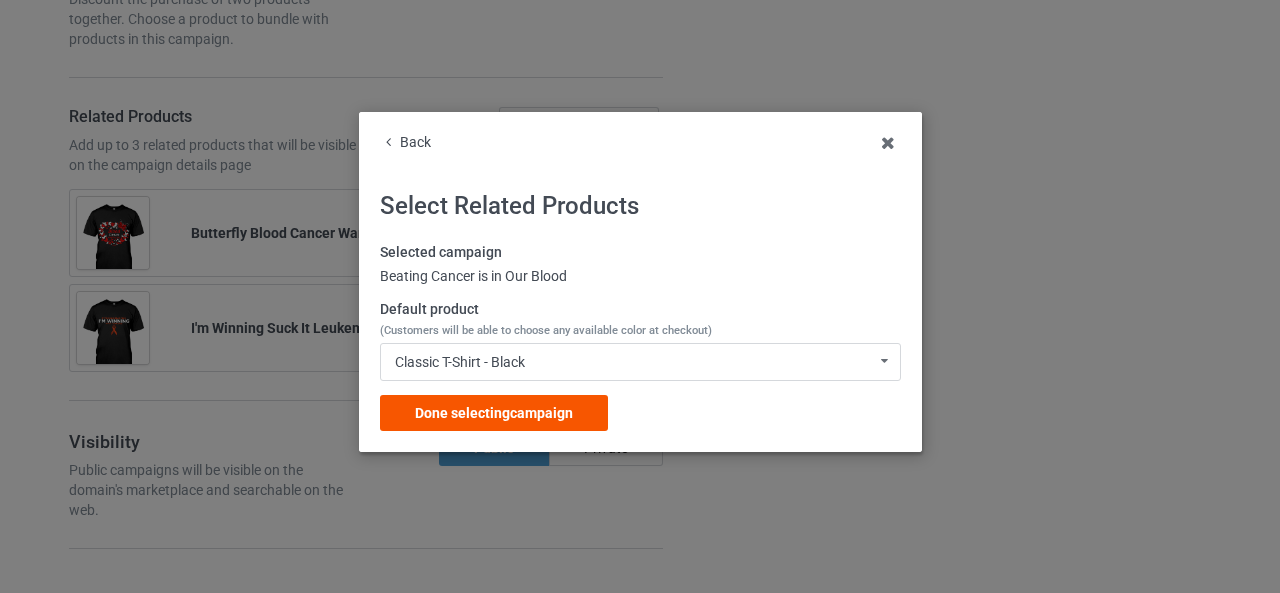 click on "Done selecting  campaign" at bounding box center [494, 413] 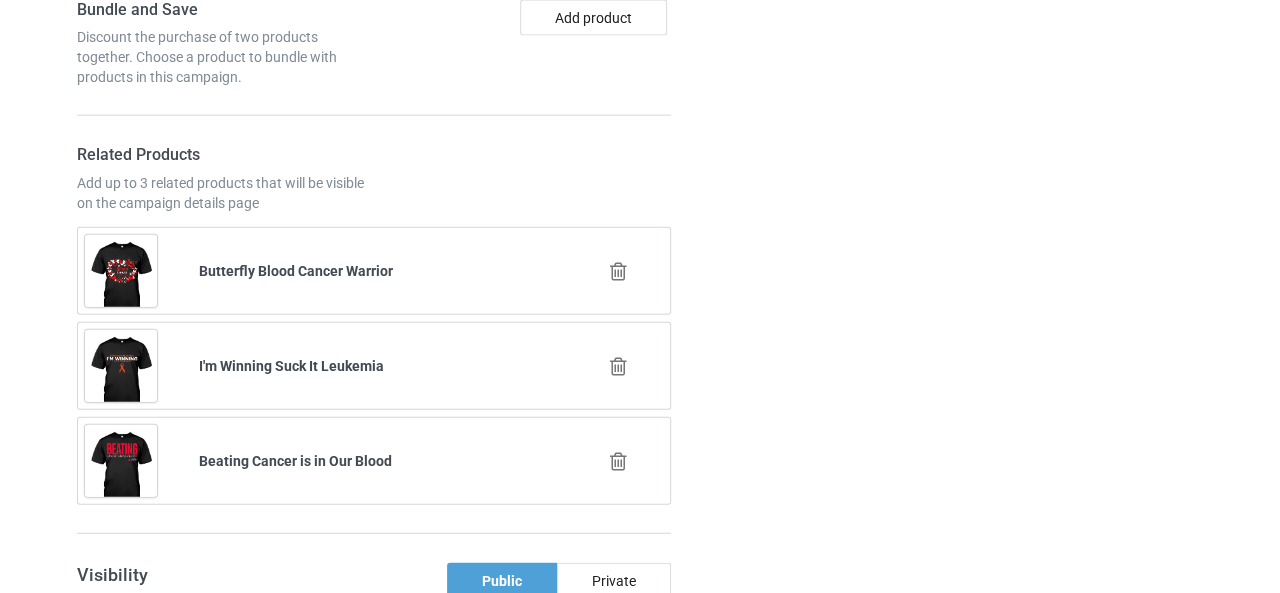 scroll, scrollTop: 2353, scrollLeft: 0, axis: vertical 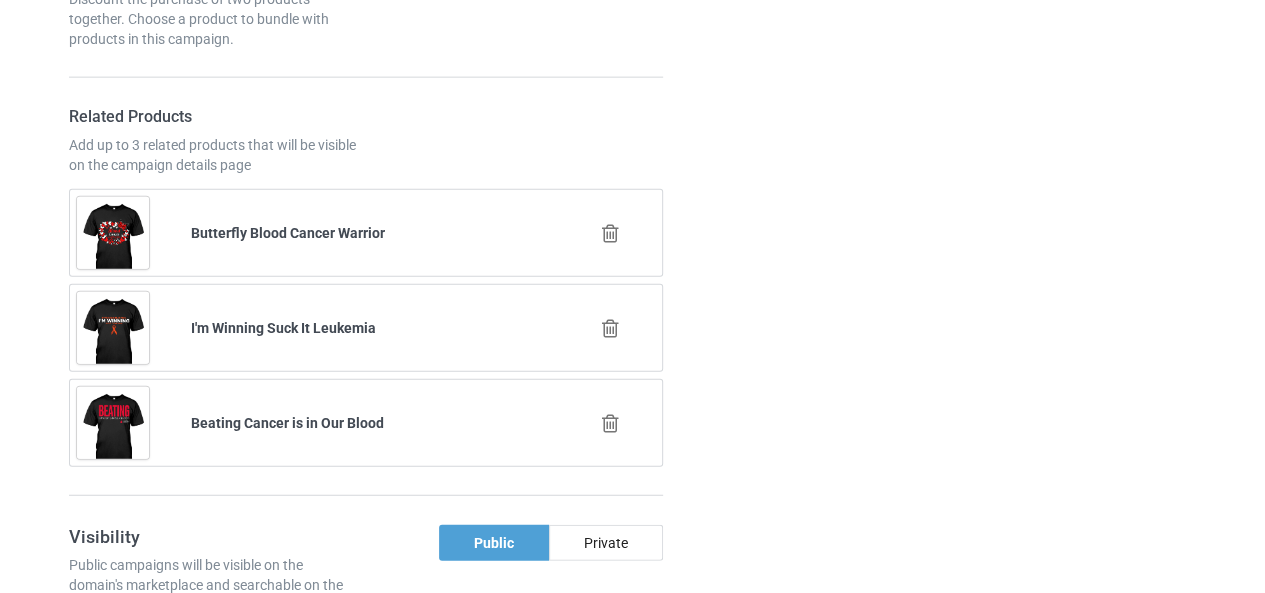 click at bounding box center (610, 328) 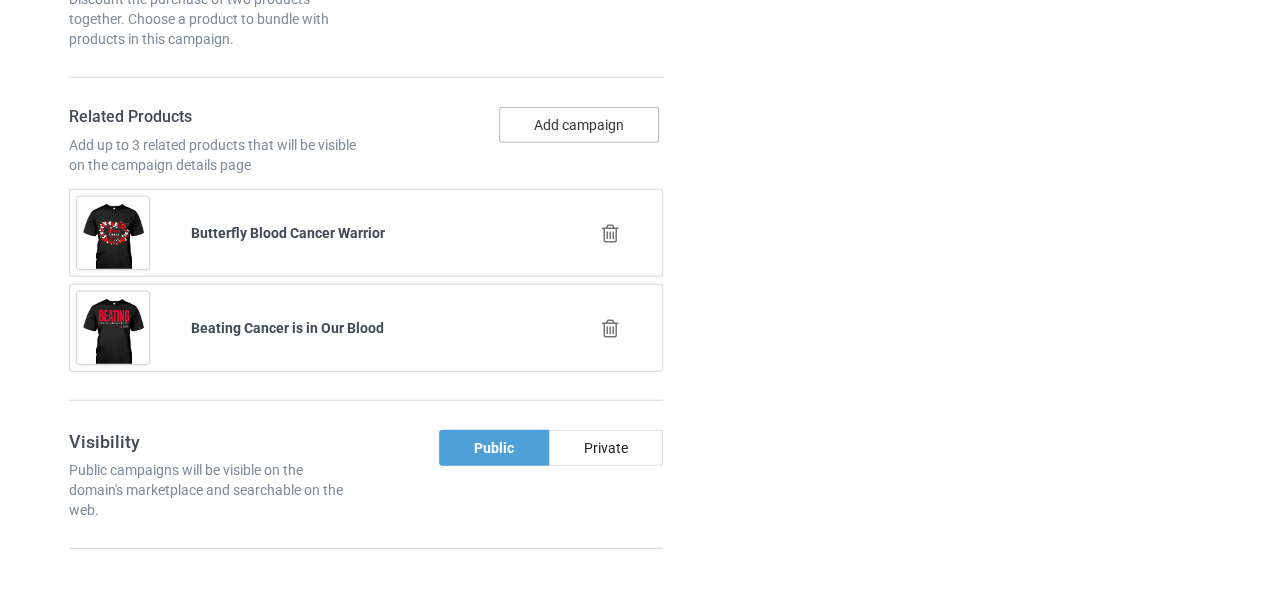 click on "Add campaign" at bounding box center (579, 125) 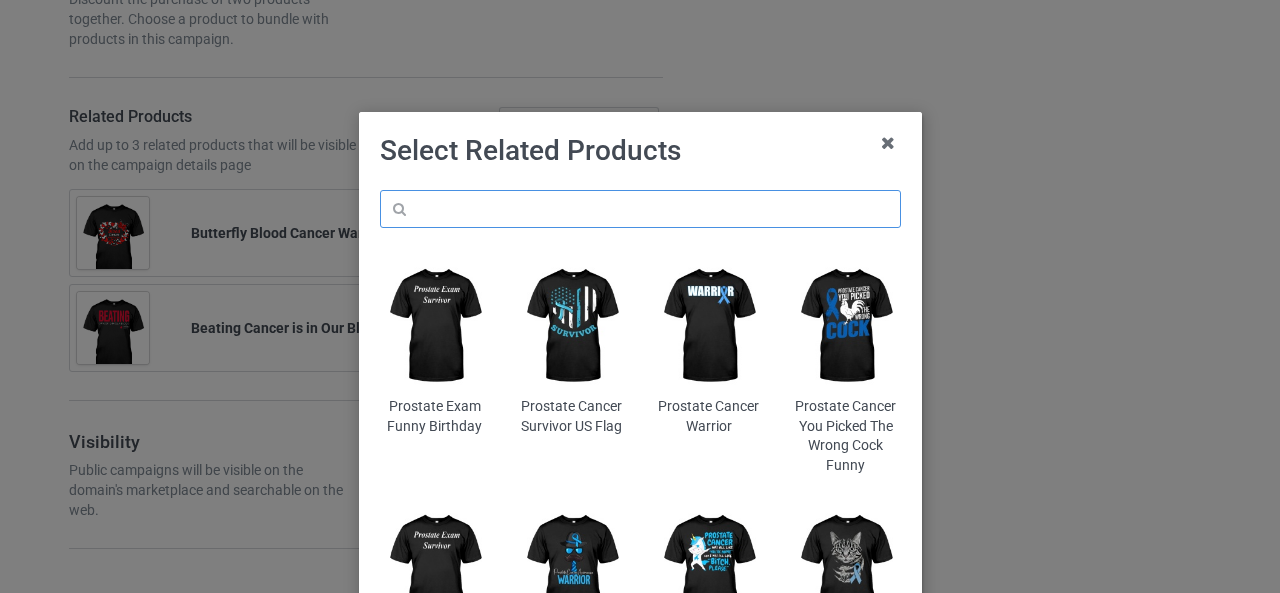 click at bounding box center (640, 209) 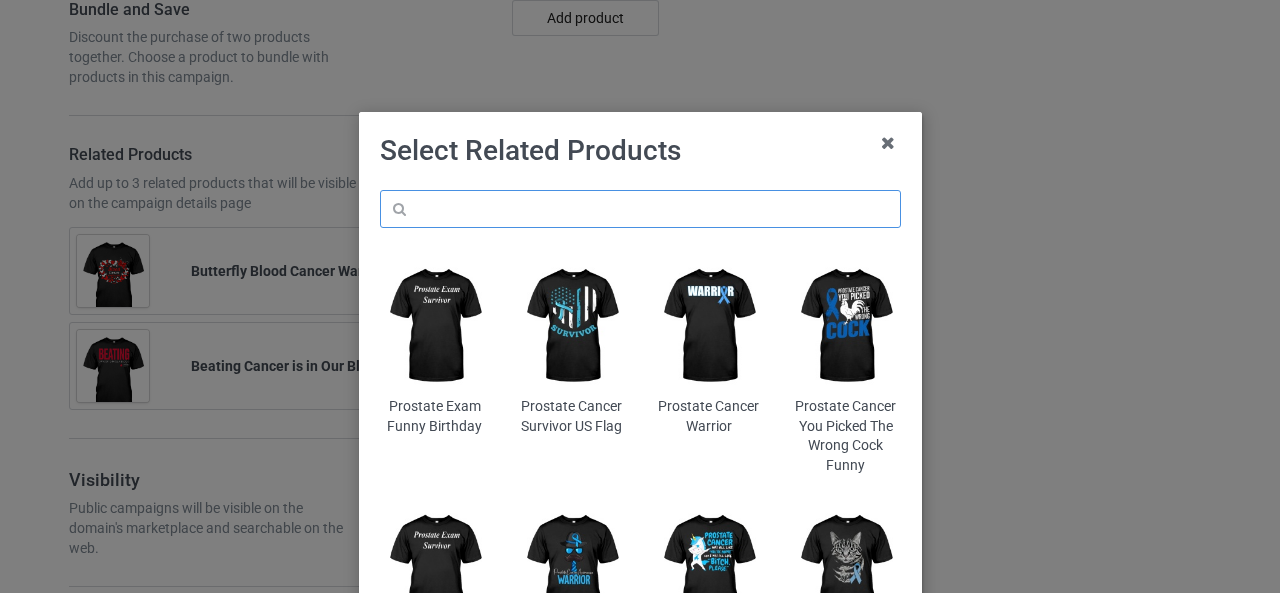 scroll, scrollTop: 2390, scrollLeft: 0, axis: vertical 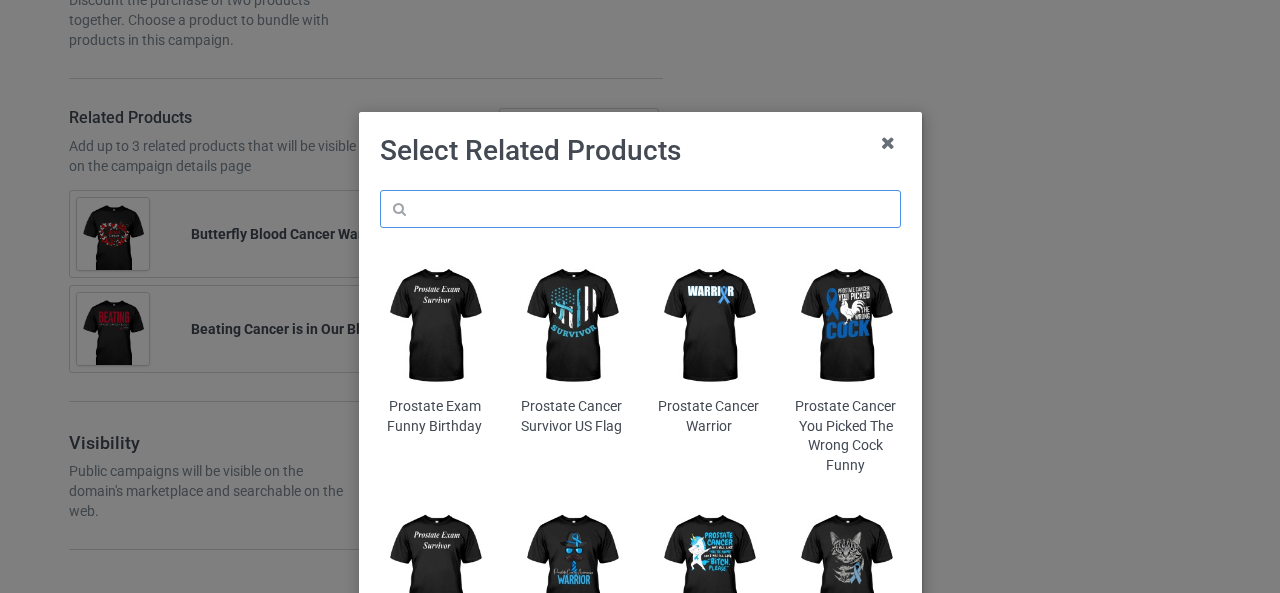 type on "a" 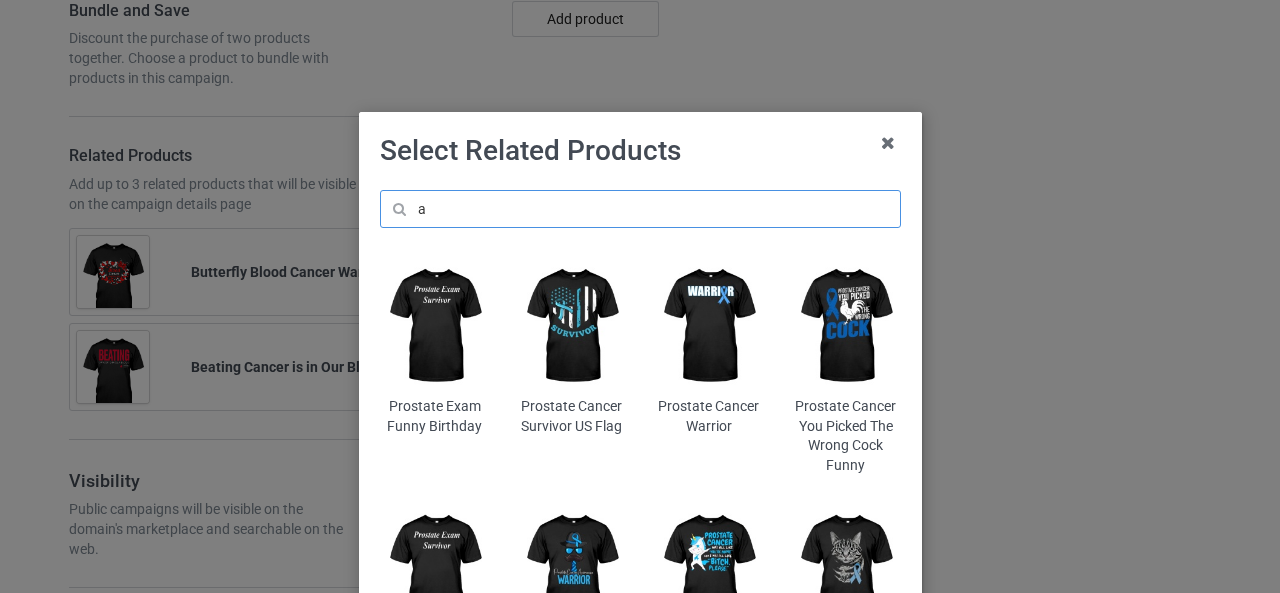 scroll, scrollTop: 2466, scrollLeft: 0, axis: vertical 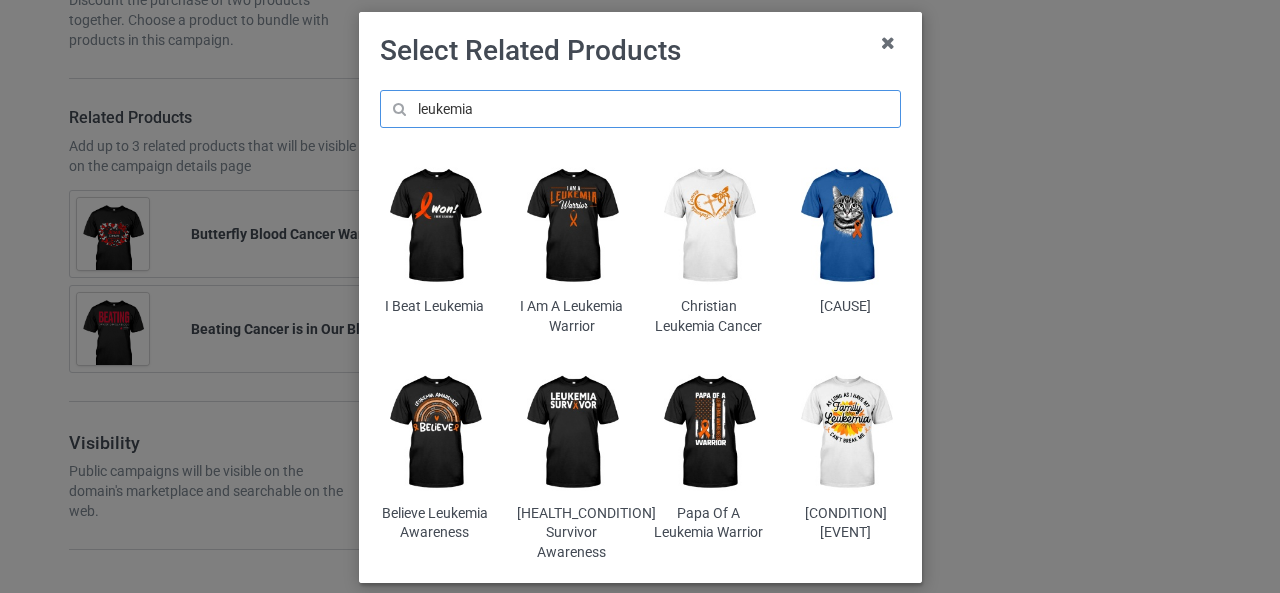 drag, startPoint x: 500, startPoint y: 112, endPoint x: 366, endPoint y: 81, distance: 137.53908 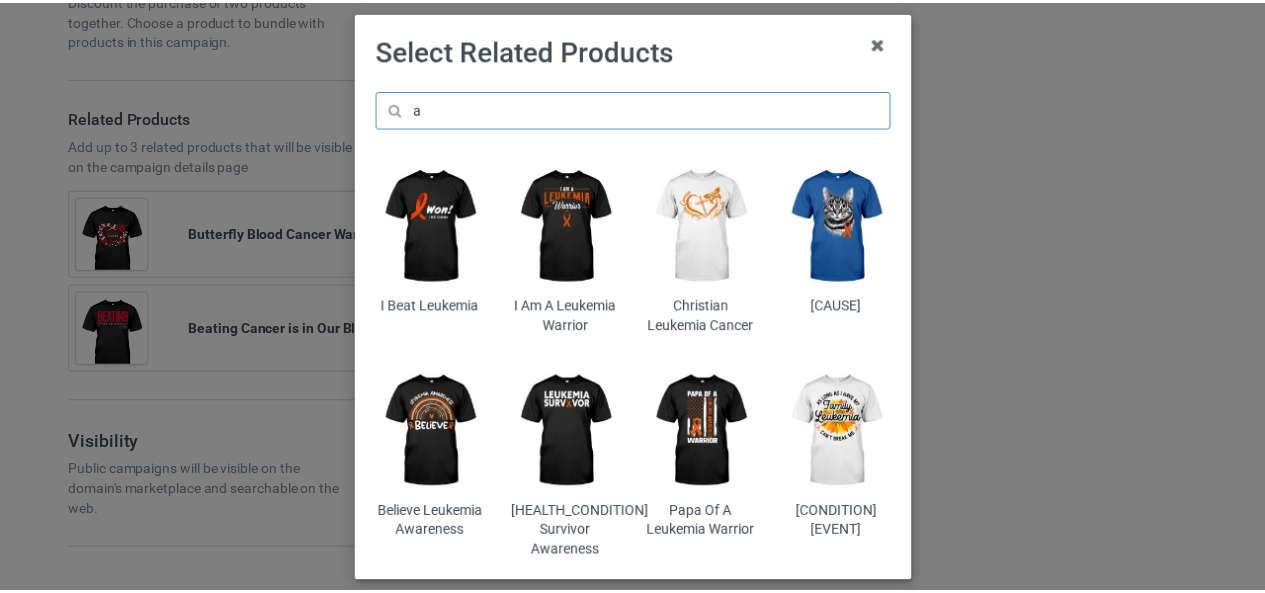 scroll, scrollTop: 0, scrollLeft: 0, axis: both 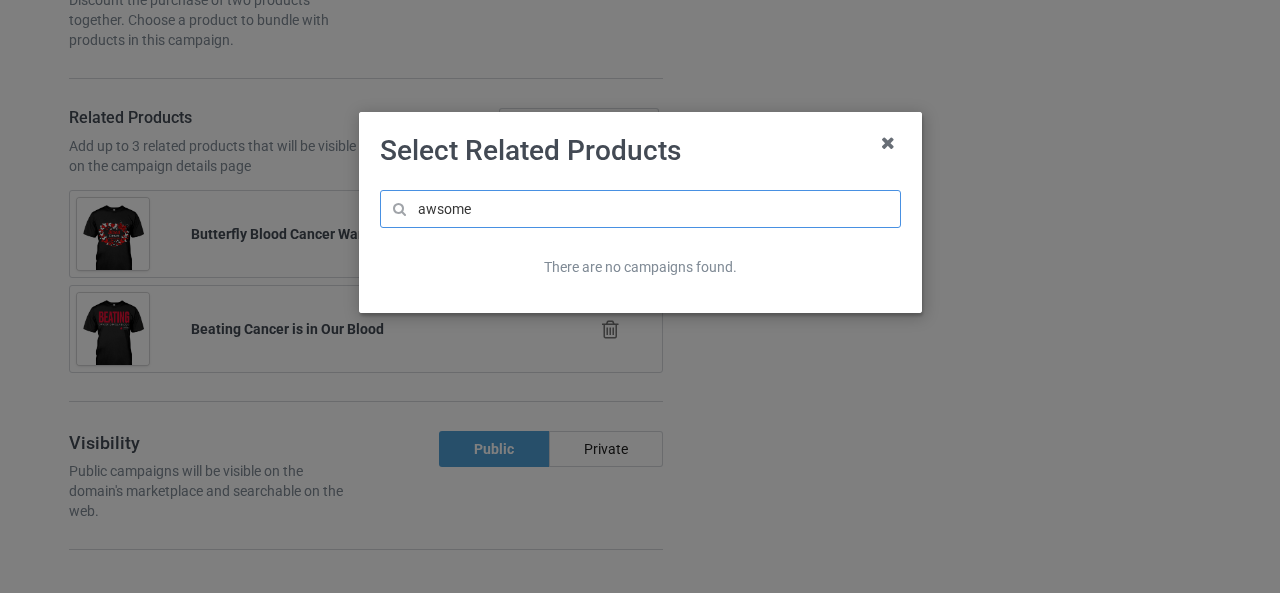 click on "awsome" at bounding box center (640, 209) 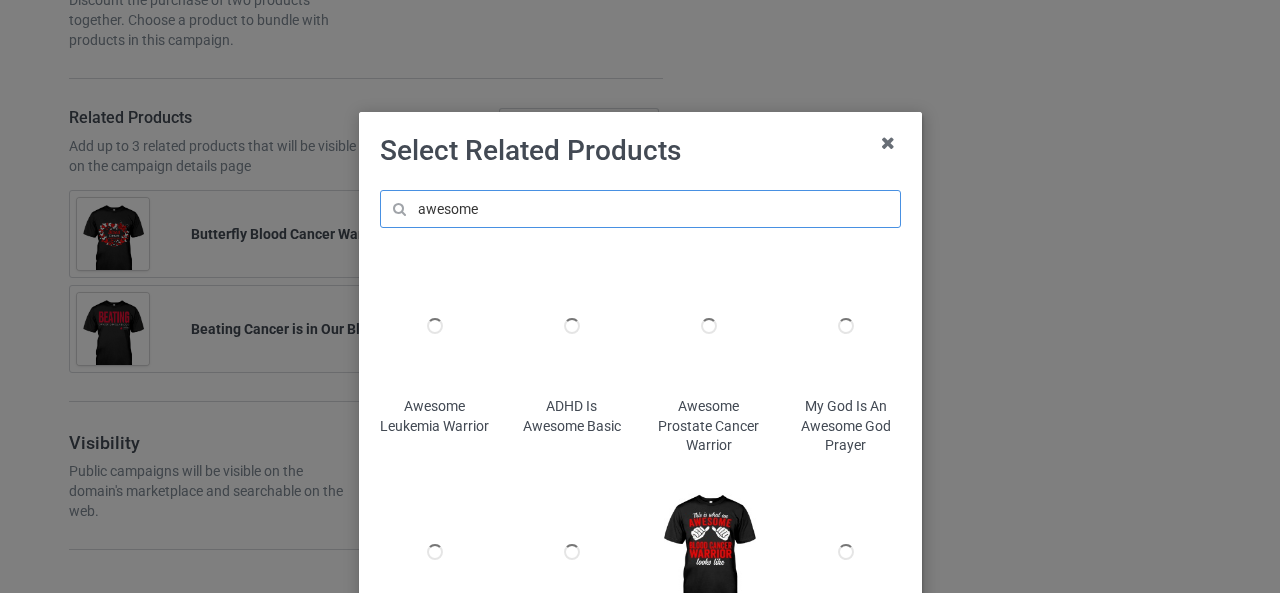 click on "awesome" at bounding box center (640, 209) 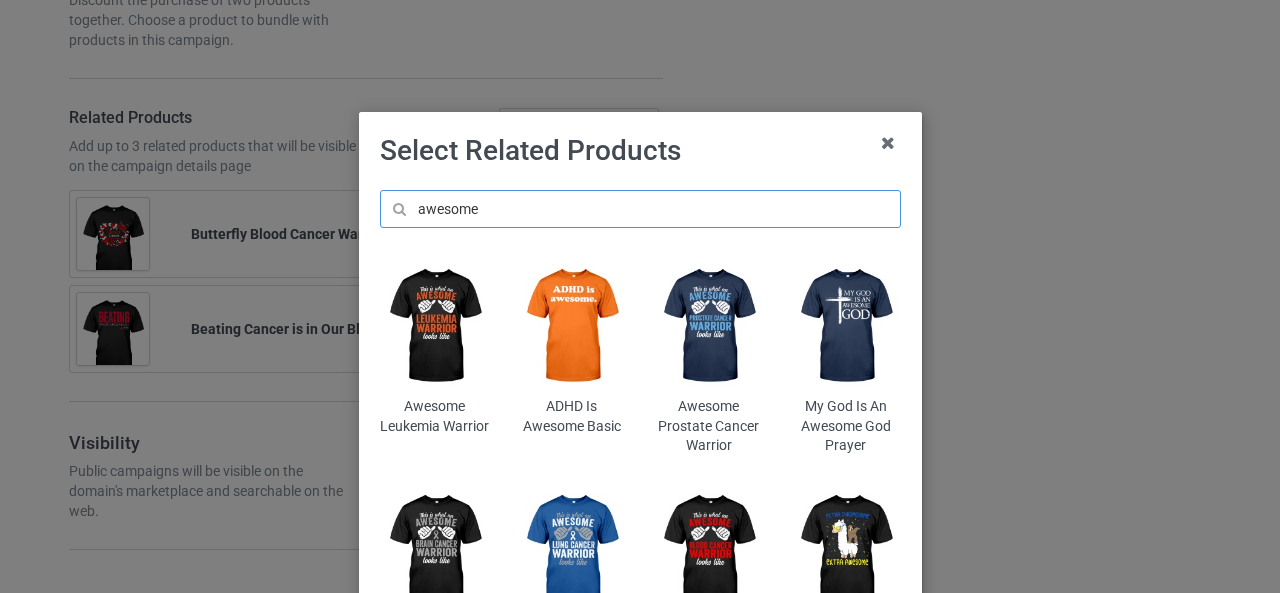 type on "awesome" 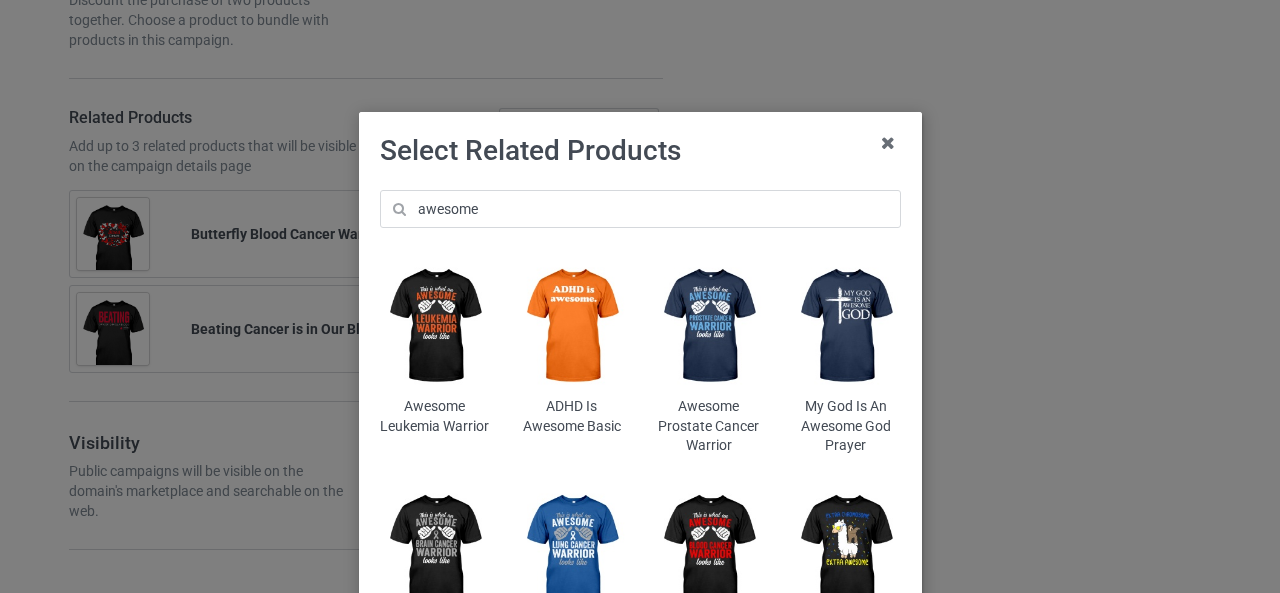click at bounding box center (434, 326) 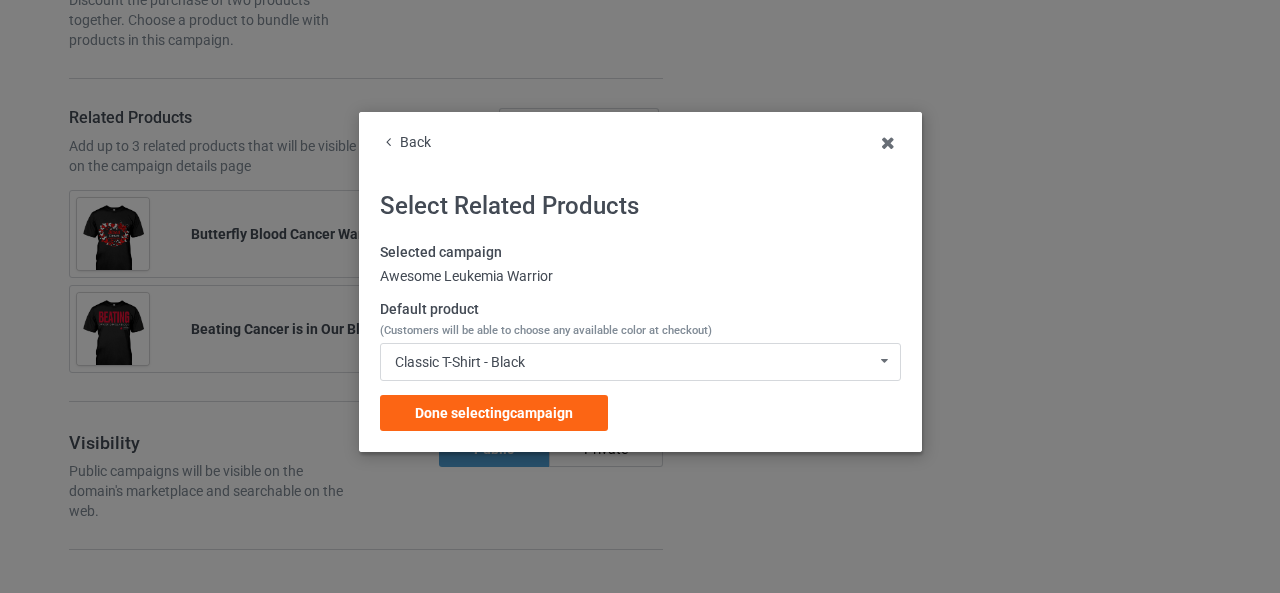 click on "Done selecting  campaign" at bounding box center (494, 413) 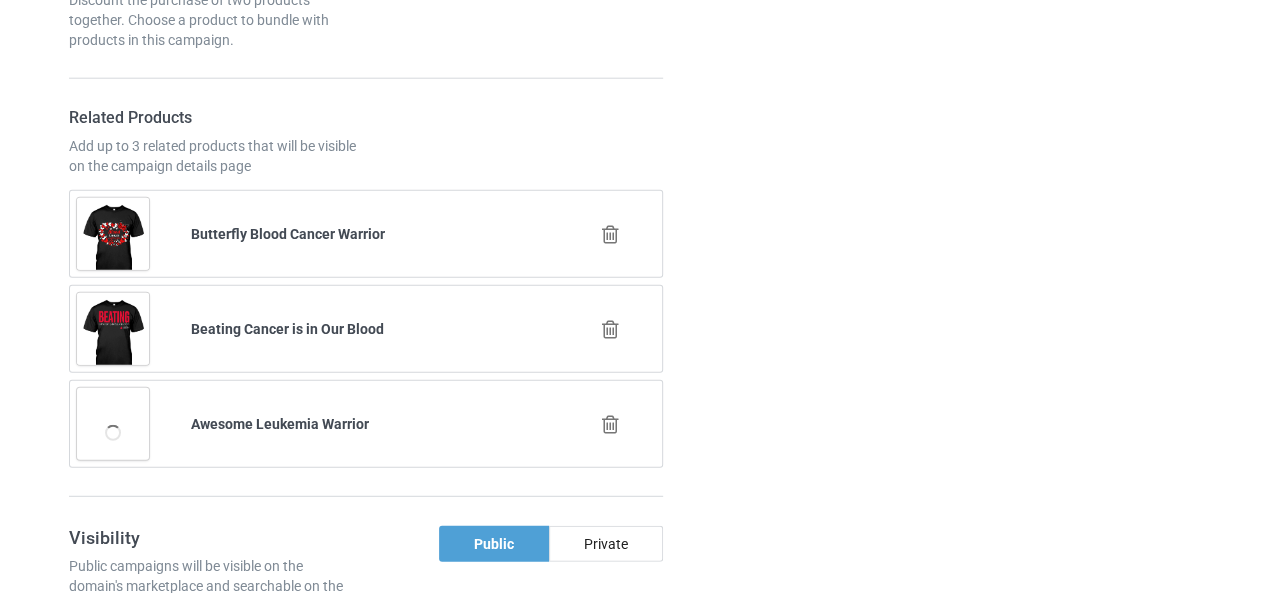click on "Campaign details Details were duplicated from the original campaign. Any changes are applied to all campaigns being created." at bounding box center [1029, 255] 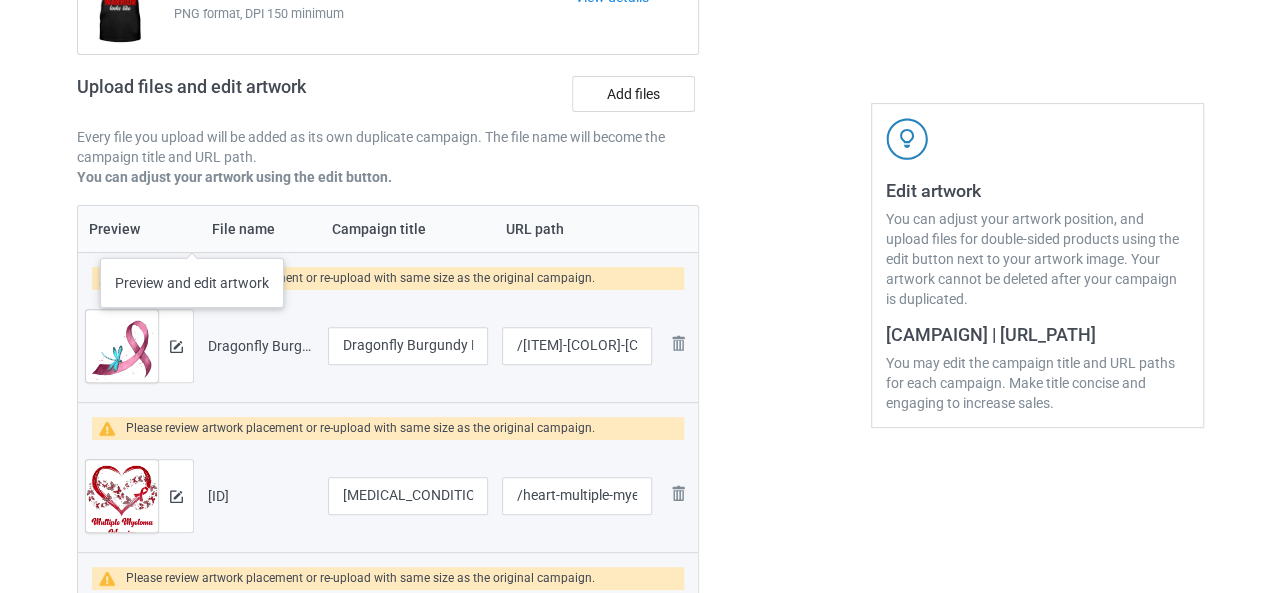 scroll, scrollTop: 344, scrollLeft: 0, axis: vertical 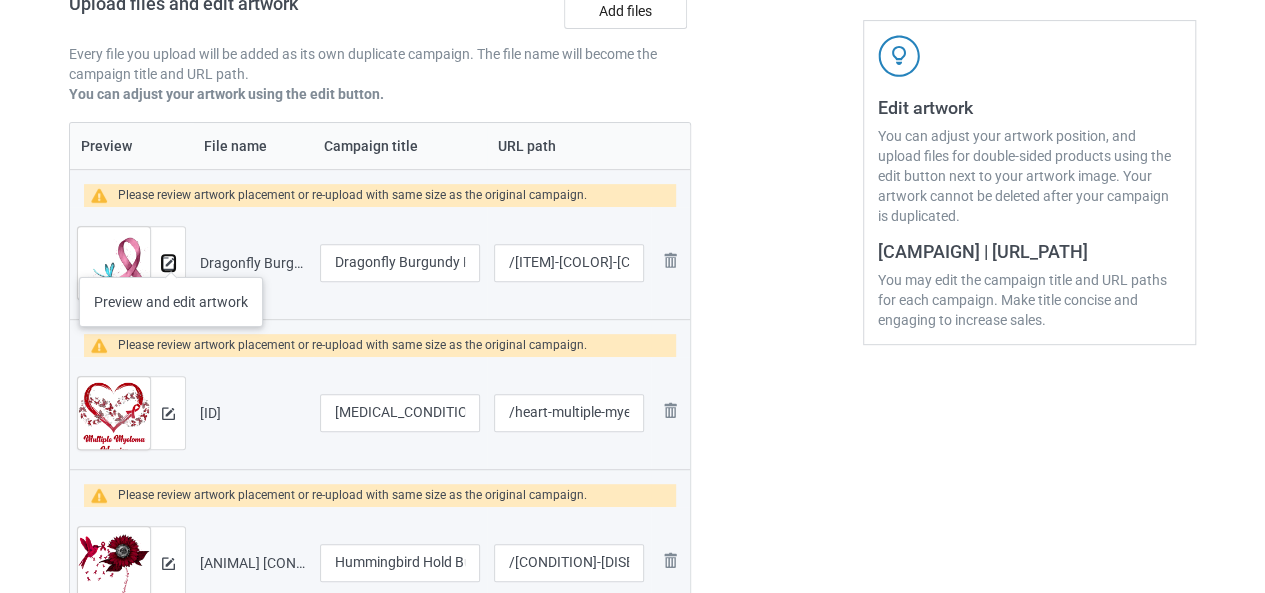 click at bounding box center [168, 263] 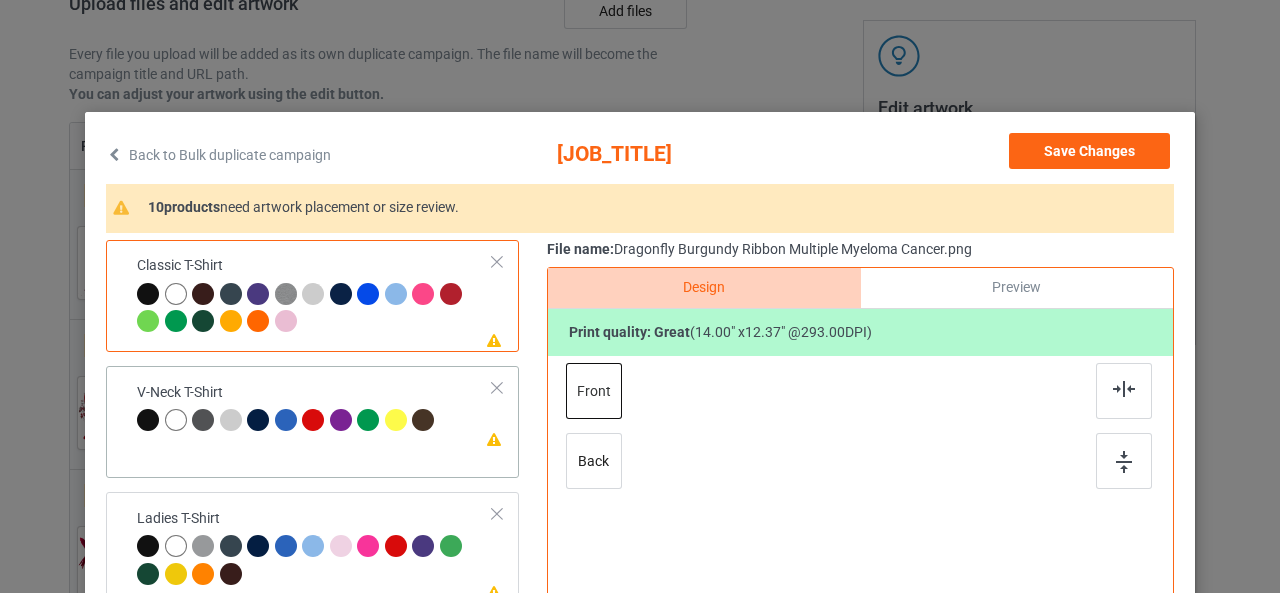 scroll, scrollTop: 466, scrollLeft: 0, axis: vertical 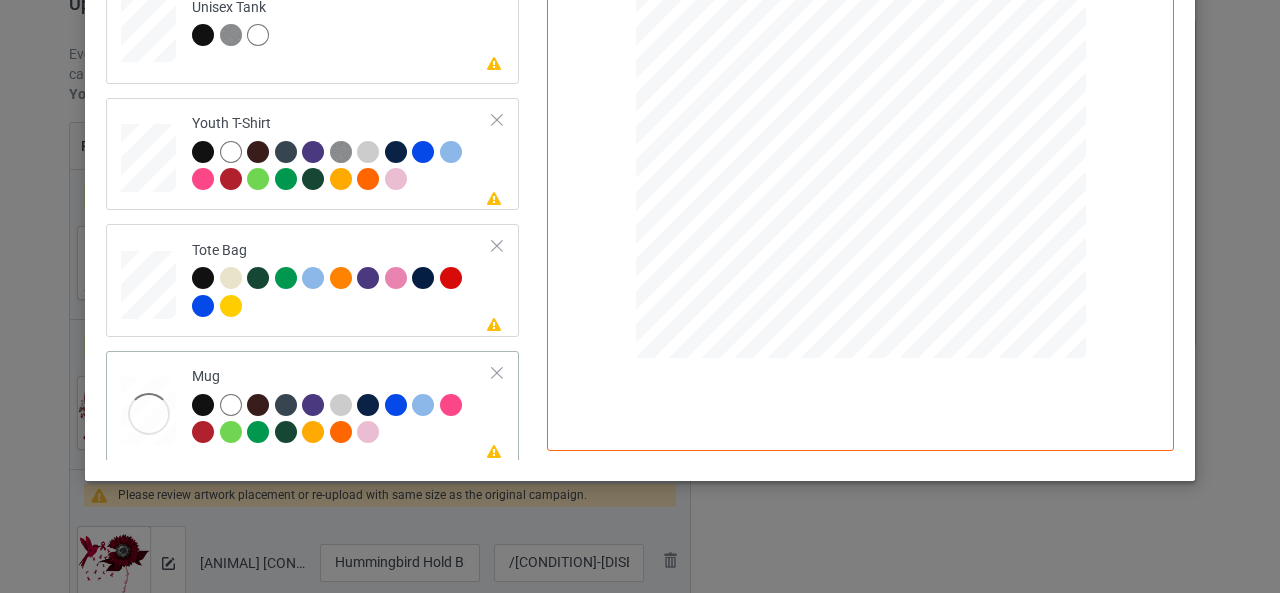 drag, startPoint x: 131, startPoint y: 396, endPoint x: 171, endPoint y: 403, distance: 40.60788 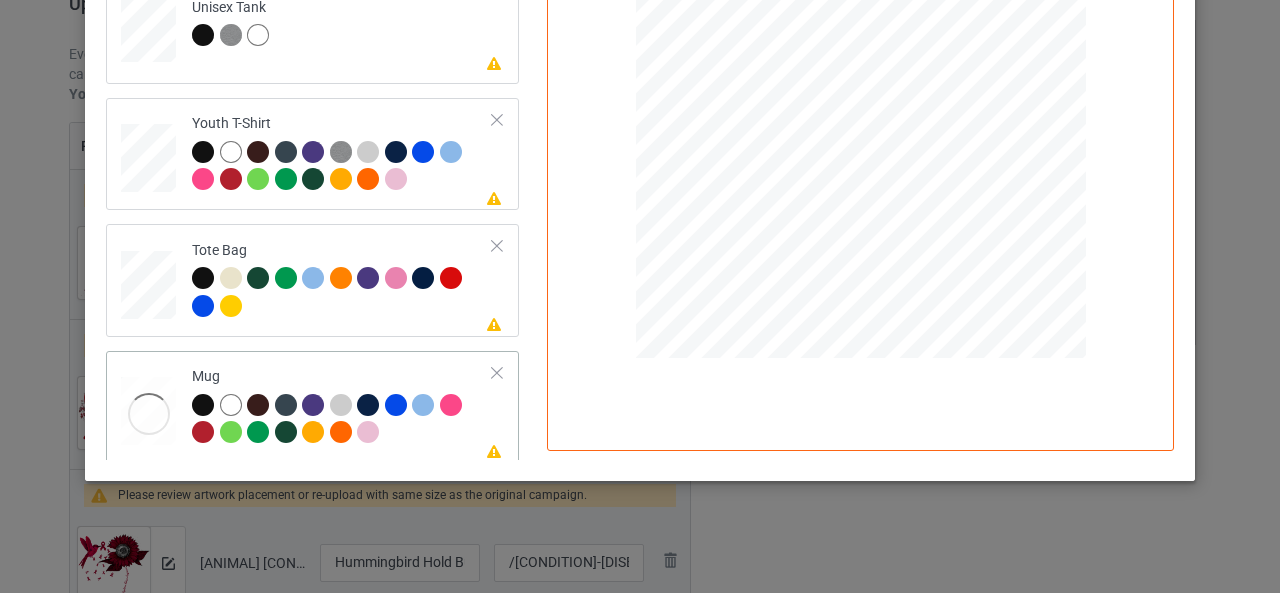 click at bounding box center (148, -723) 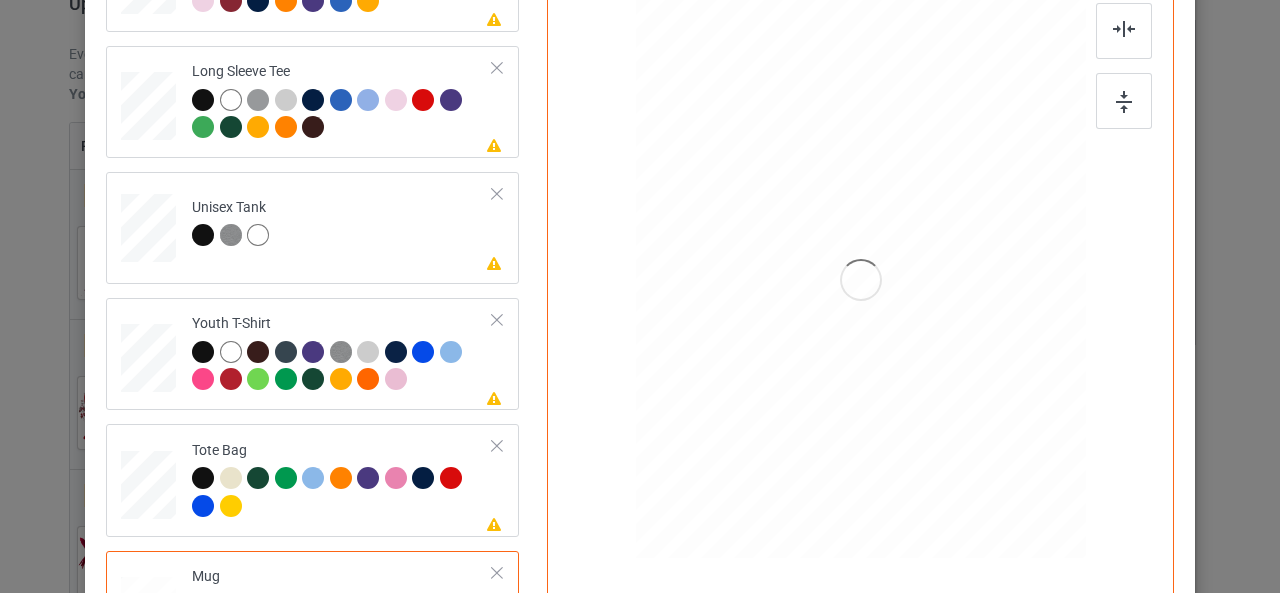 scroll, scrollTop: 260, scrollLeft: 0, axis: vertical 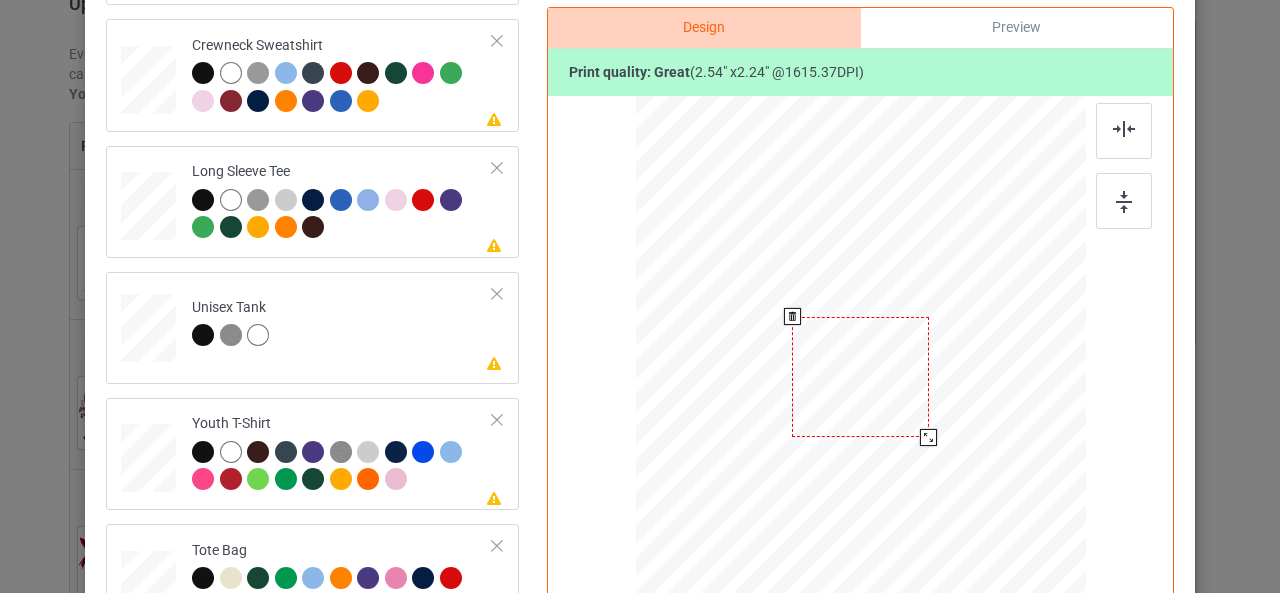 drag, startPoint x: 935, startPoint y: 393, endPoint x: 942, endPoint y: 383, distance: 12.206555 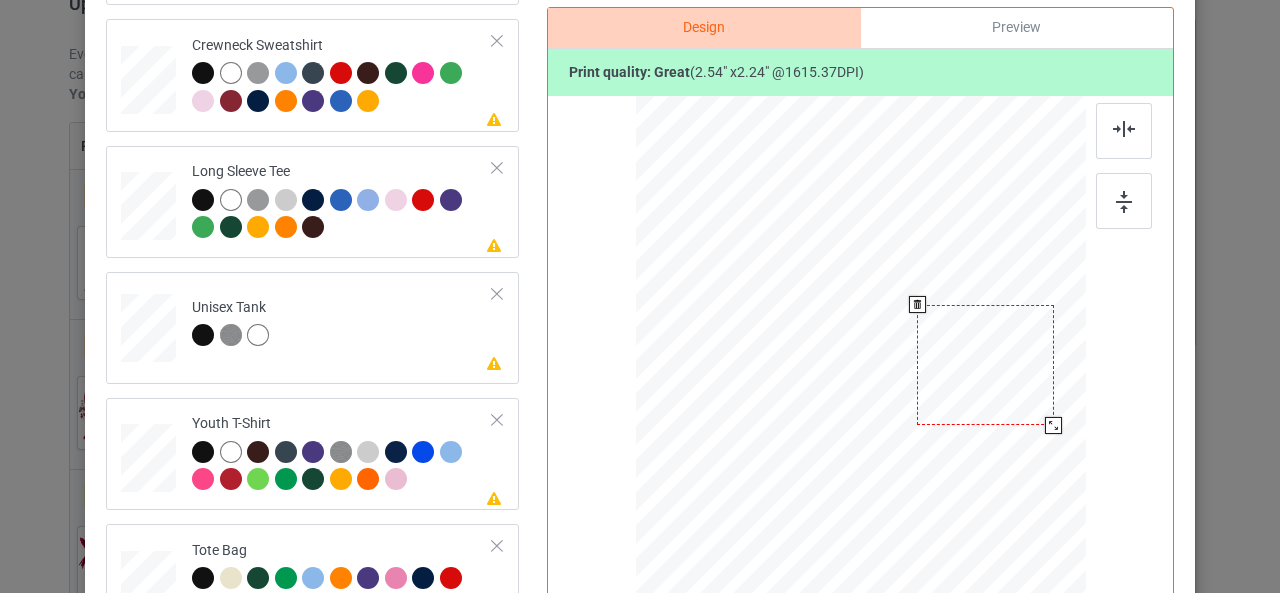 drag, startPoint x: 889, startPoint y: 359, endPoint x: 1016, endPoint y: 347, distance: 127.56567 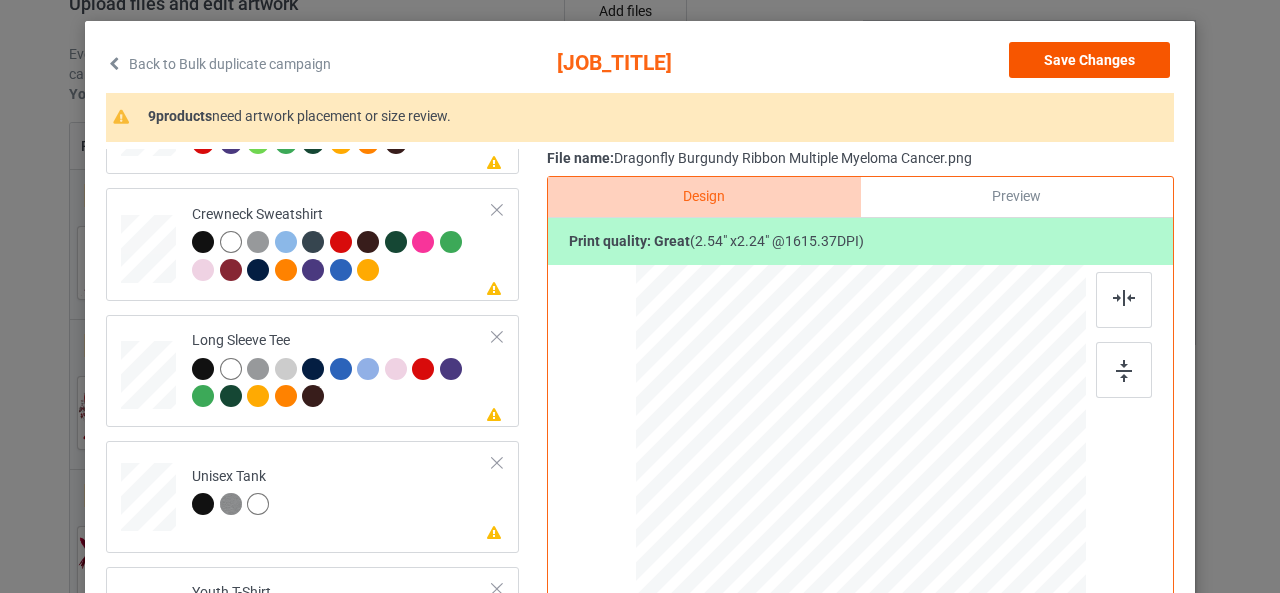 scroll, scrollTop: 60, scrollLeft: 0, axis: vertical 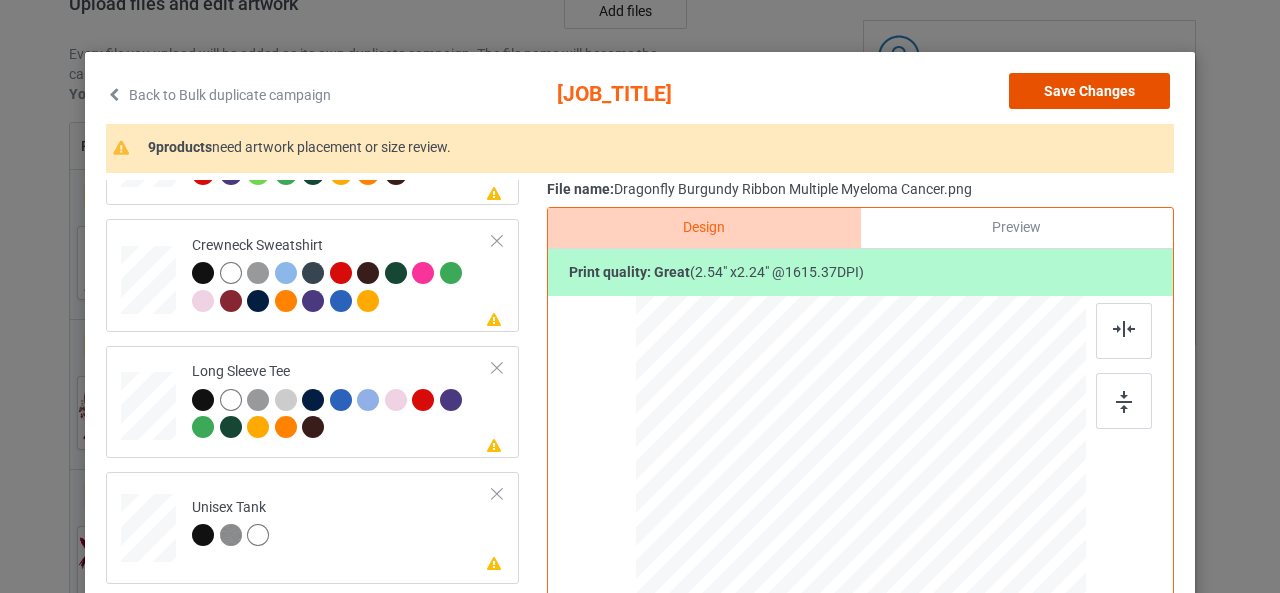 click on "Save Changes" at bounding box center [1089, 91] 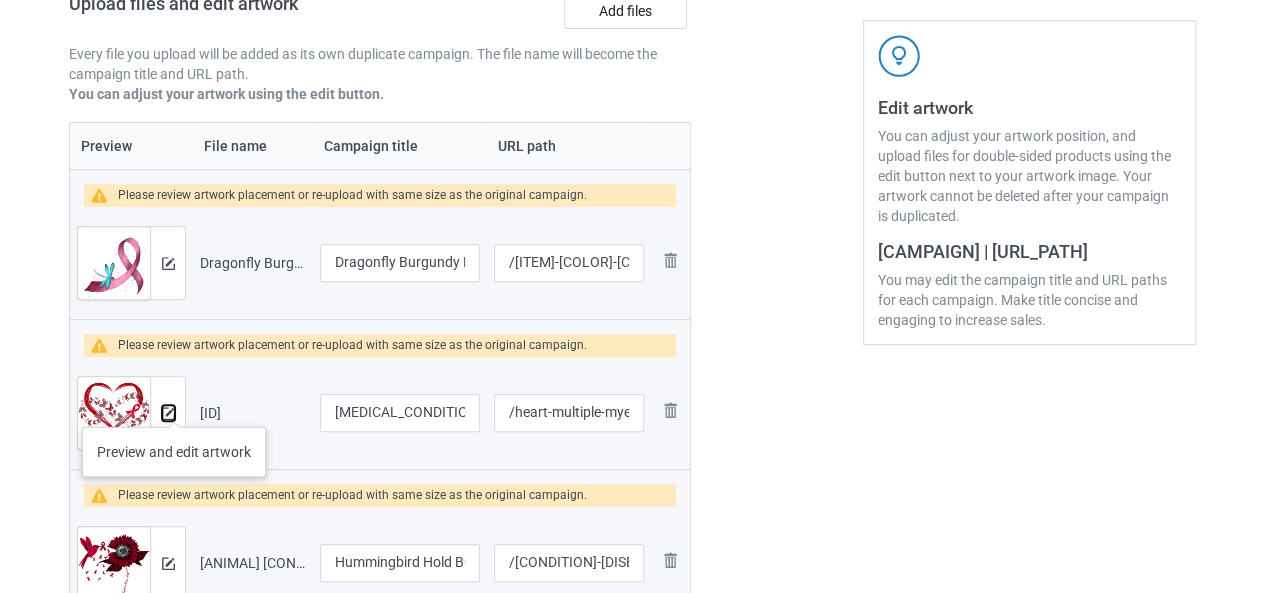 click at bounding box center [167, 413] 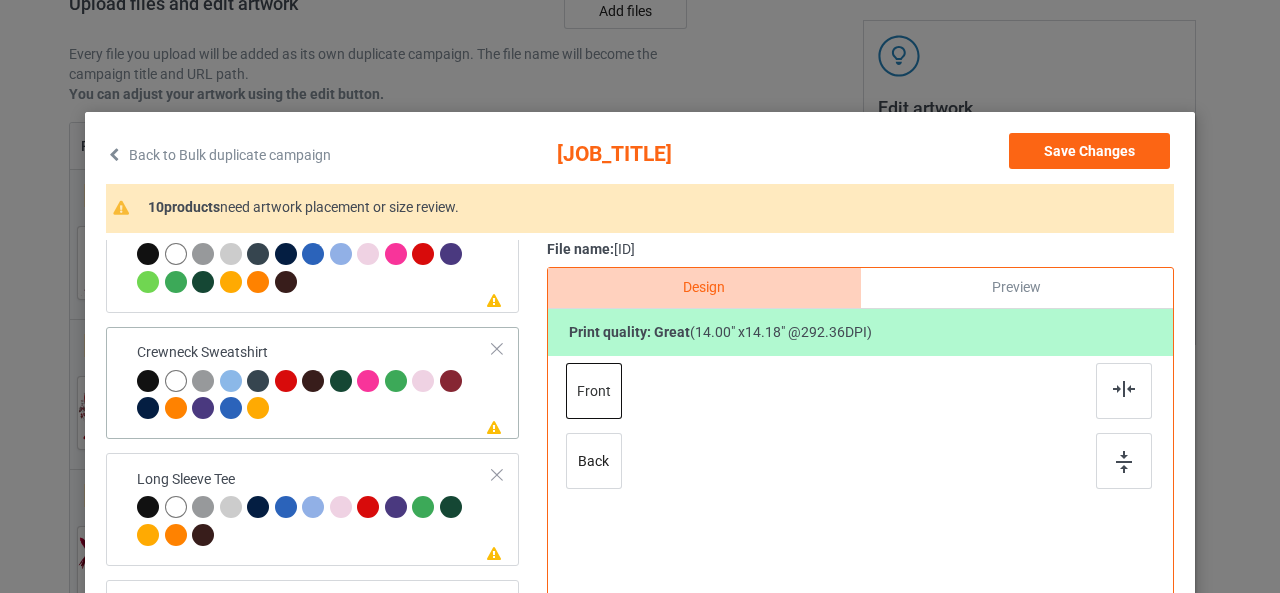 scroll, scrollTop: 466, scrollLeft: 0, axis: vertical 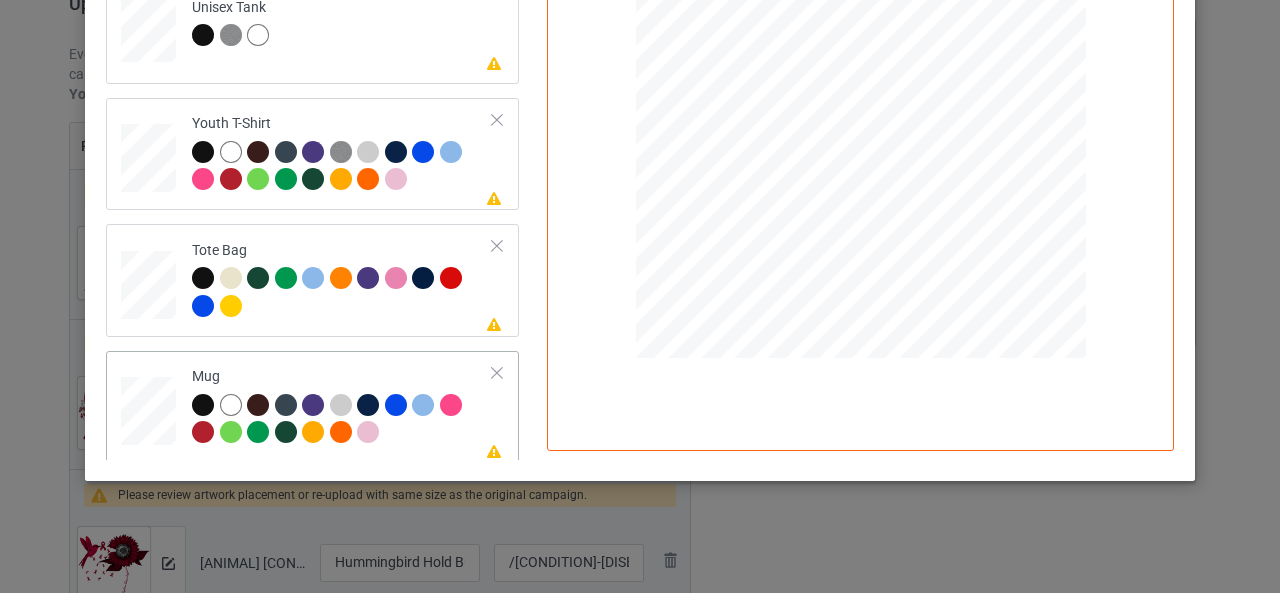 click at bounding box center (148, -723) 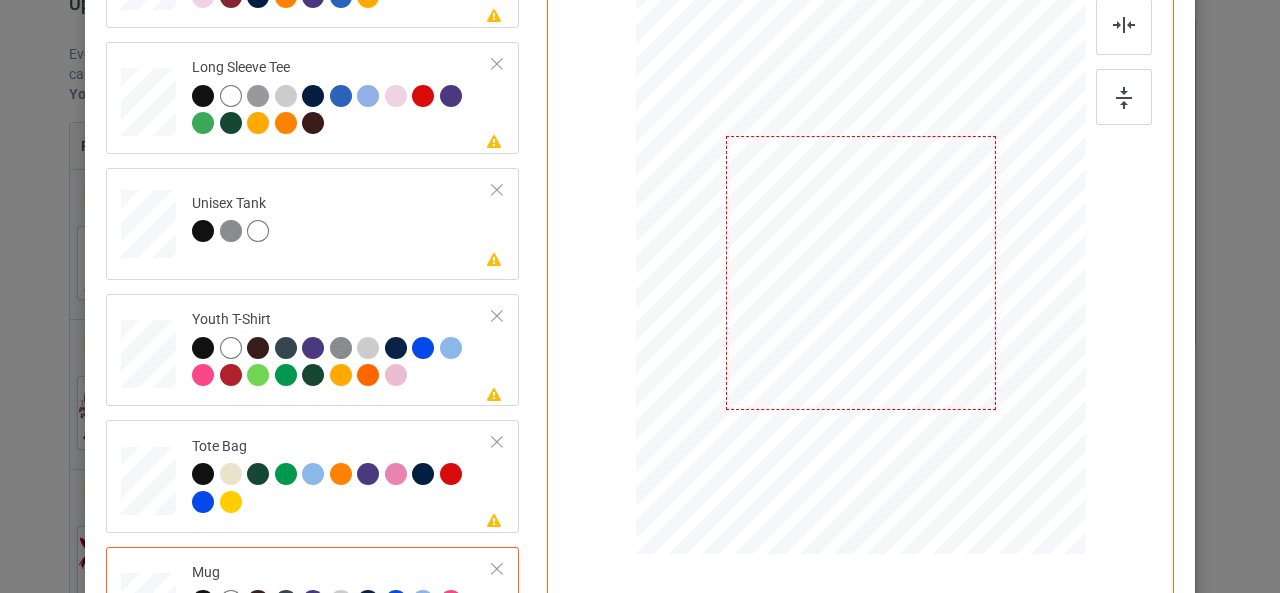 scroll, scrollTop: 360, scrollLeft: 0, axis: vertical 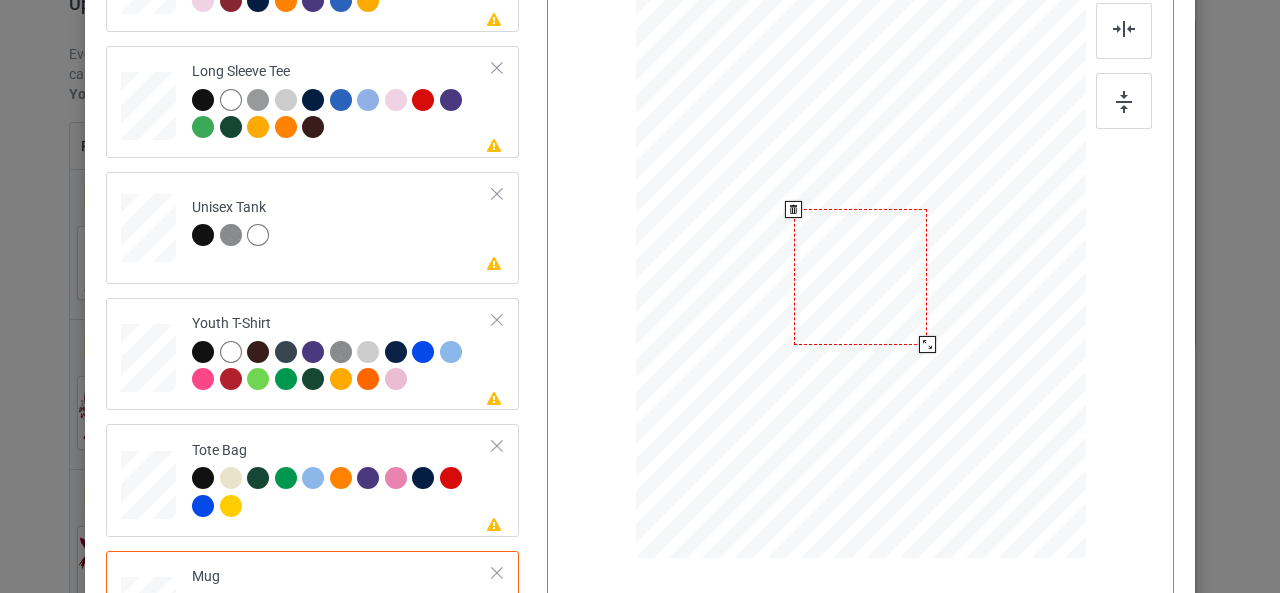 drag, startPoint x: 985, startPoint y: 409, endPoint x: 850, endPoint y: 287, distance: 181.95879 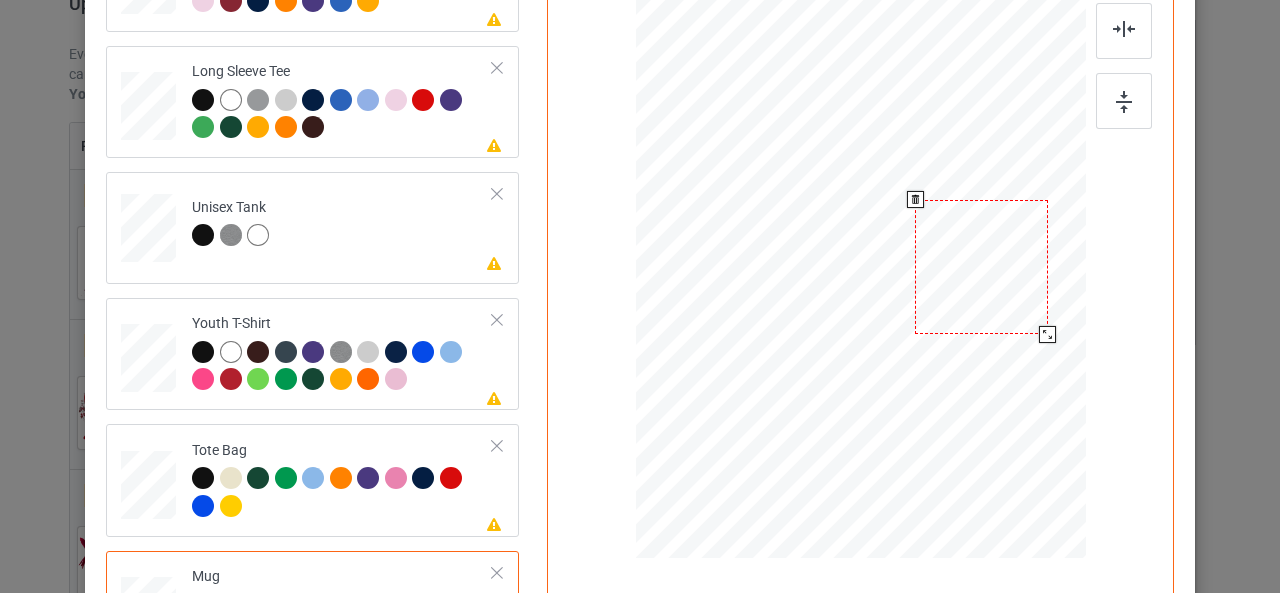 drag, startPoint x: 835, startPoint y: 275, endPoint x: 956, endPoint y: 265, distance: 121.41252 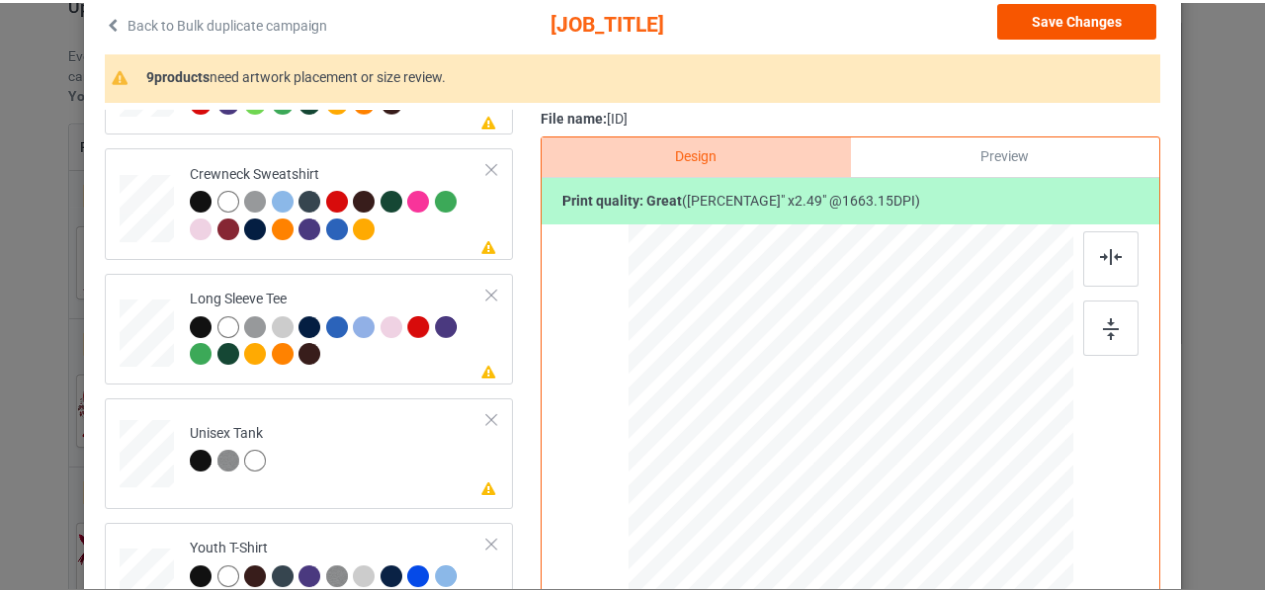 scroll, scrollTop: 60, scrollLeft: 0, axis: vertical 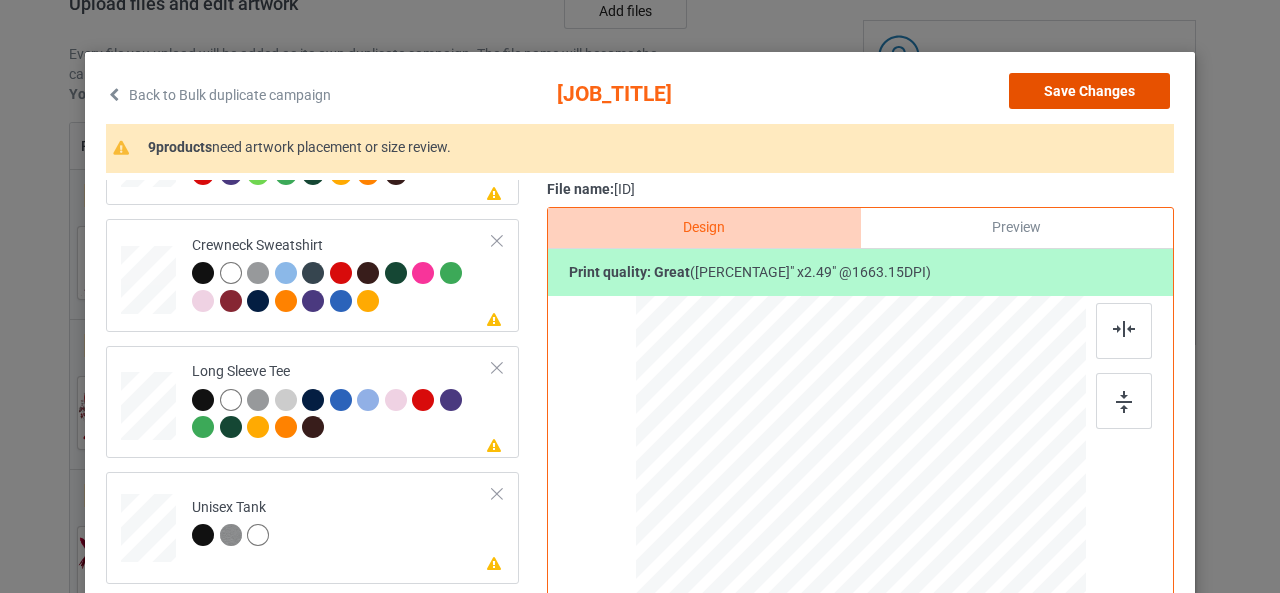 click on "Save Changes" at bounding box center (1089, 91) 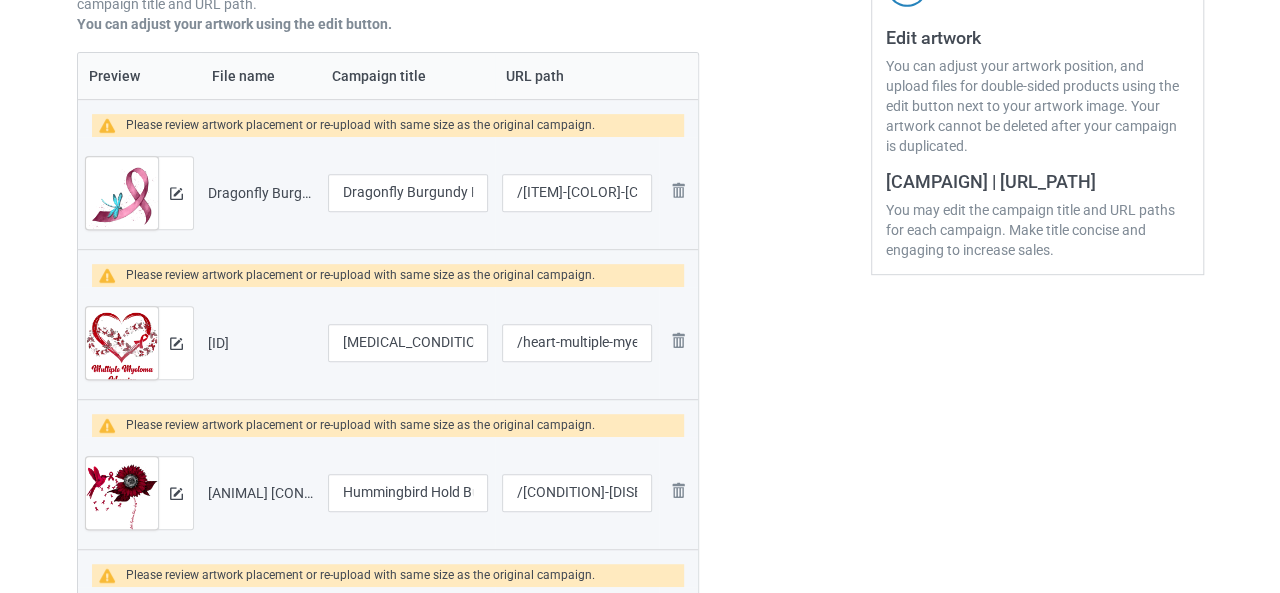 scroll, scrollTop: 444, scrollLeft: 0, axis: vertical 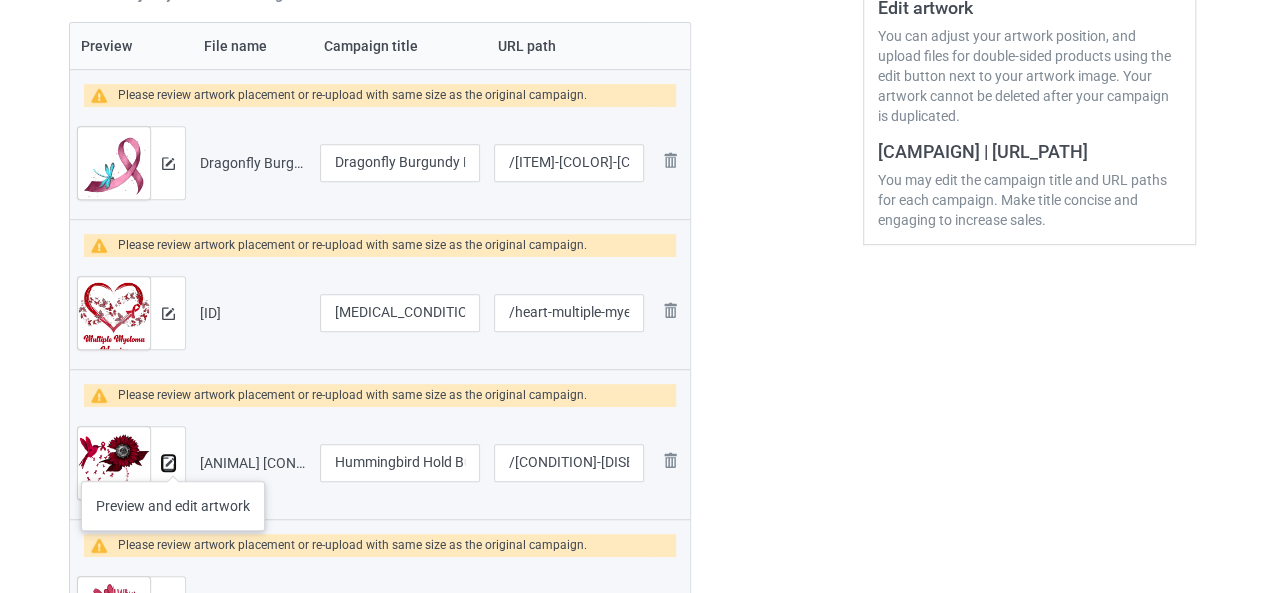 click at bounding box center [168, 463] 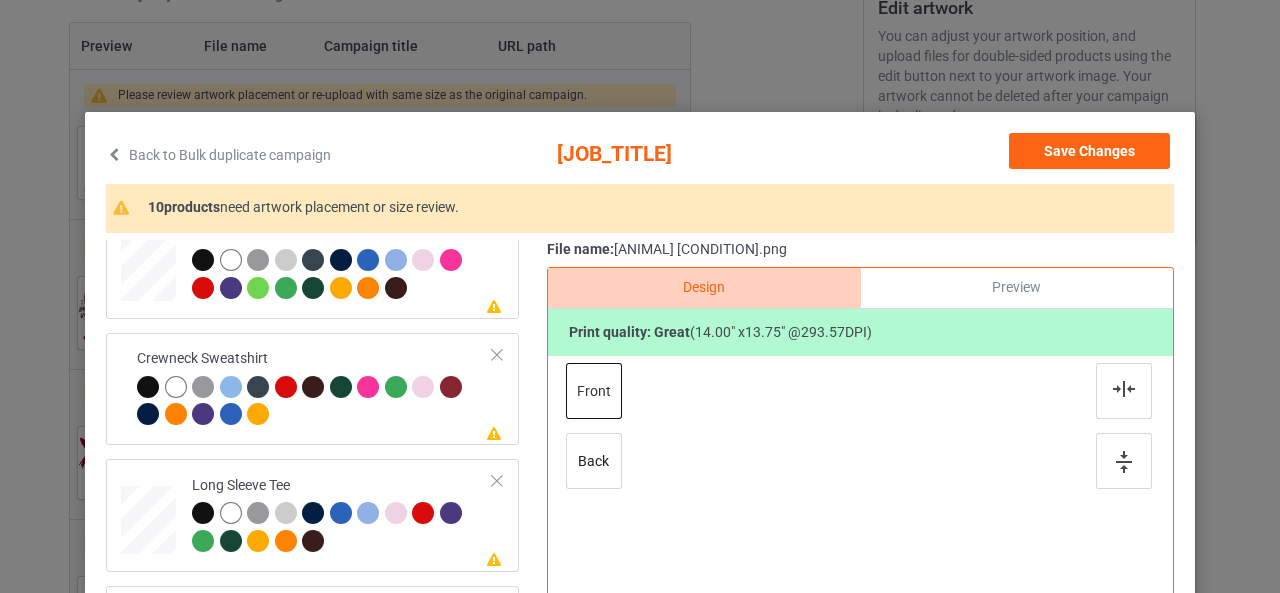 scroll, scrollTop: 466, scrollLeft: 0, axis: vertical 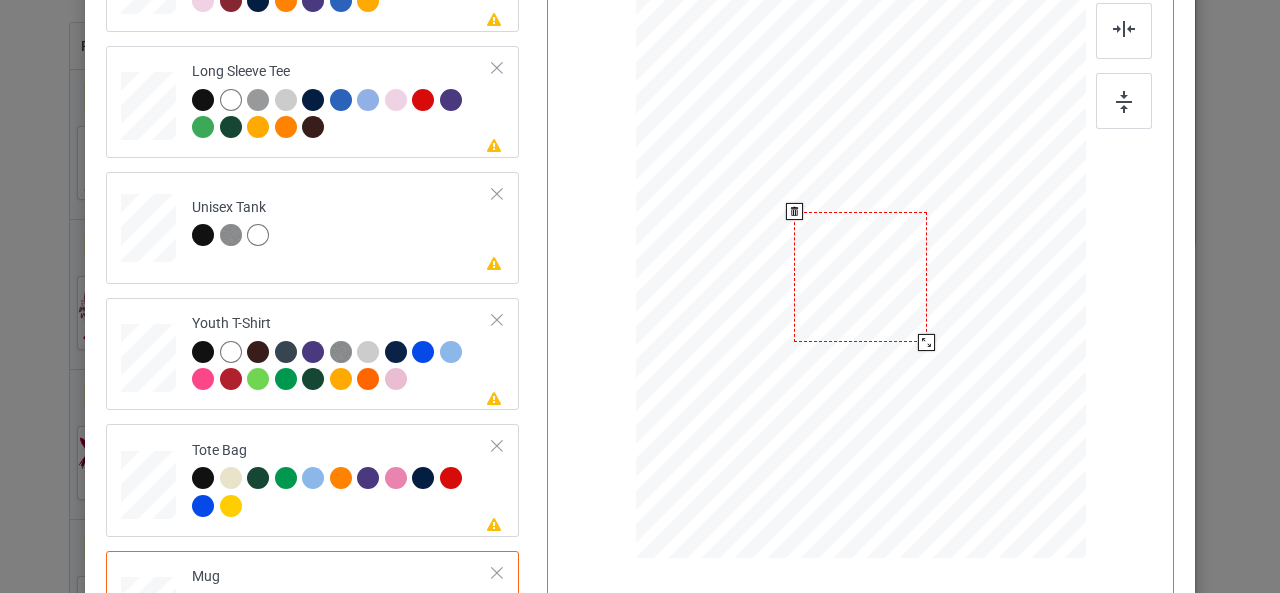 drag, startPoint x: 984, startPoint y: 404, endPoint x: 878, endPoint y: 279, distance: 163.89326 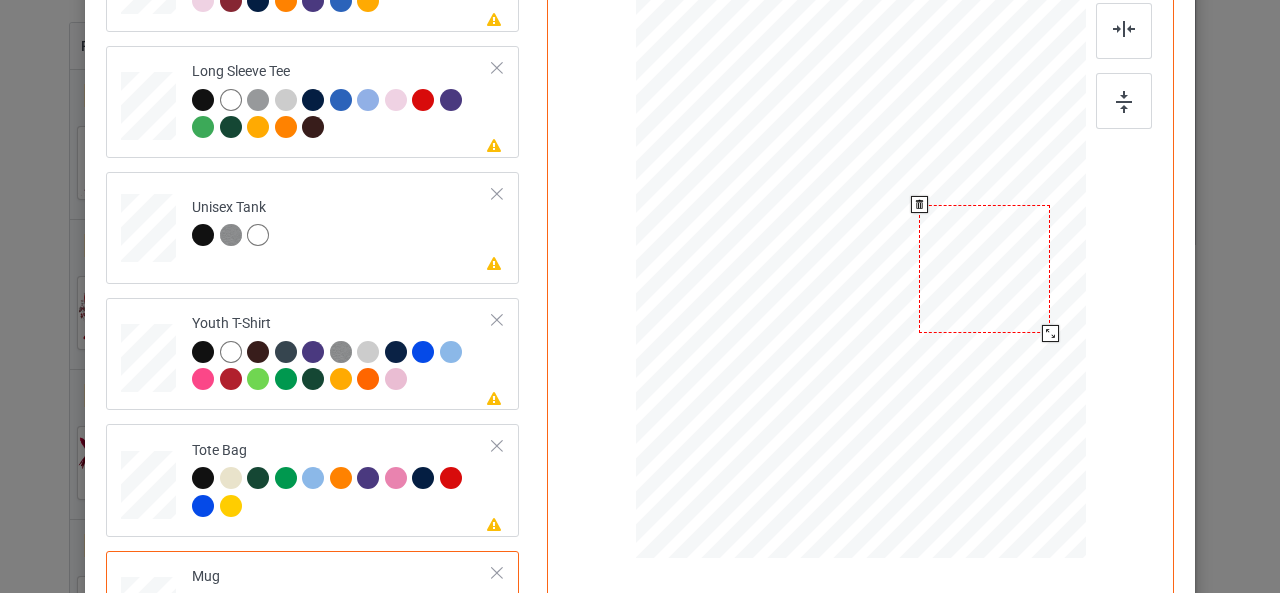 drag, startPoint x: 853, startPoint y: 268, endPoint x: 977, endPoint y: 260, distance: 124.2578 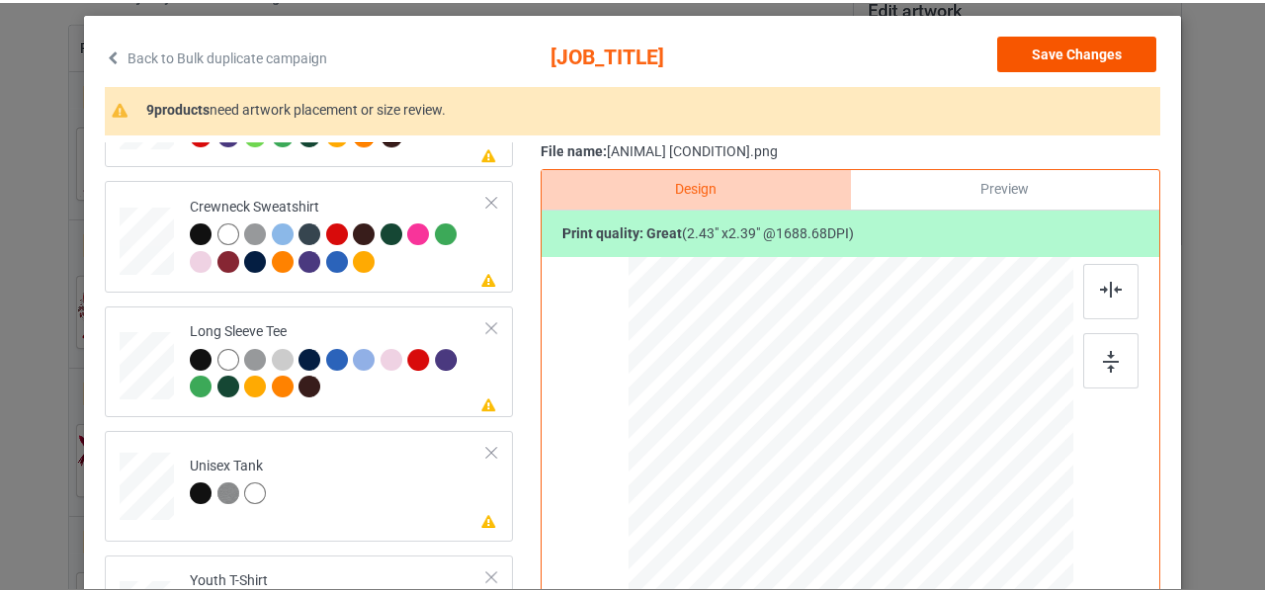 scroll, scrollTop: 60, scrollLeft: 0, axis: vertical 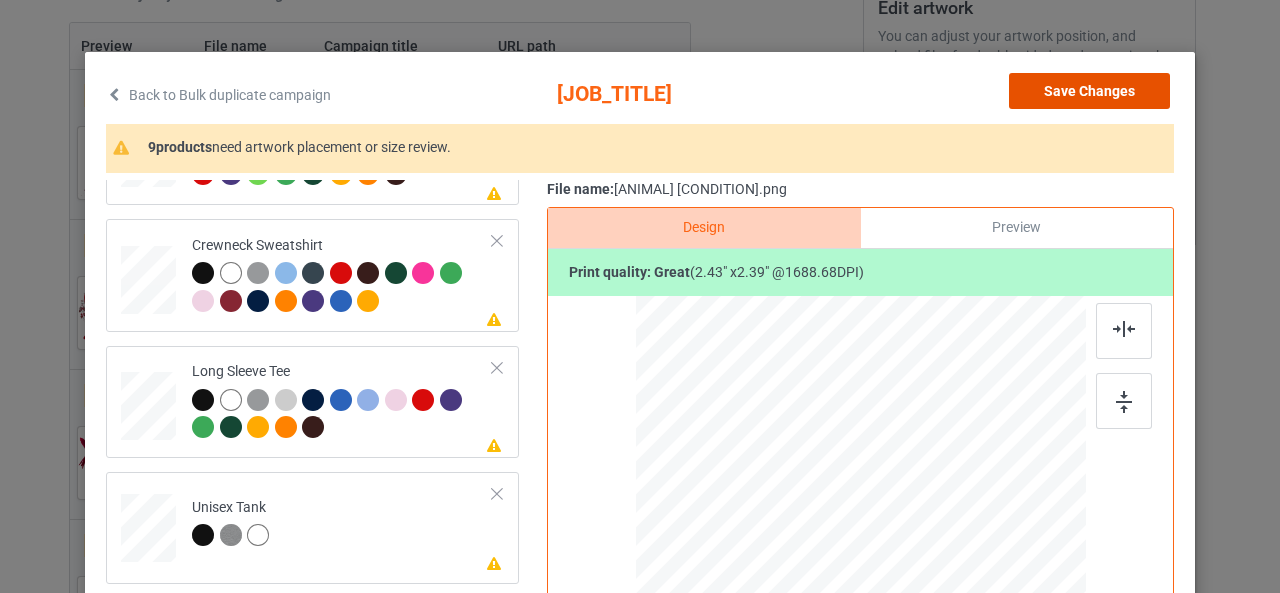 click on "Save Changes" at bounding box center (1089, 91) 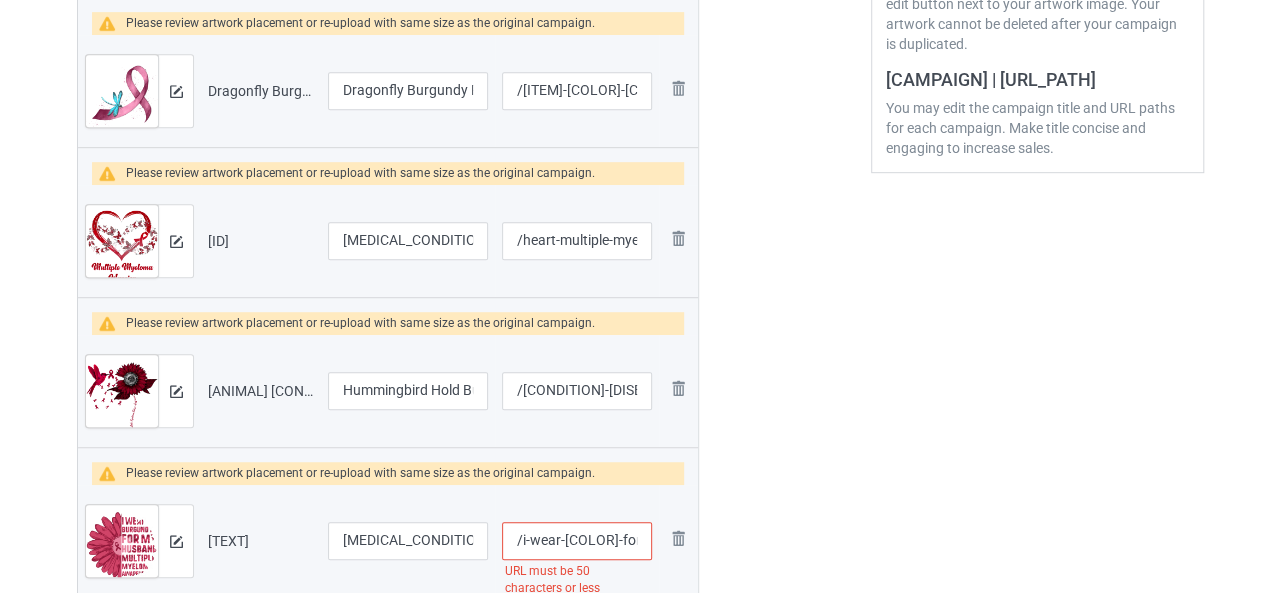 scroll, scrollTop: 644, scrollLeft: 0, axis: vertical 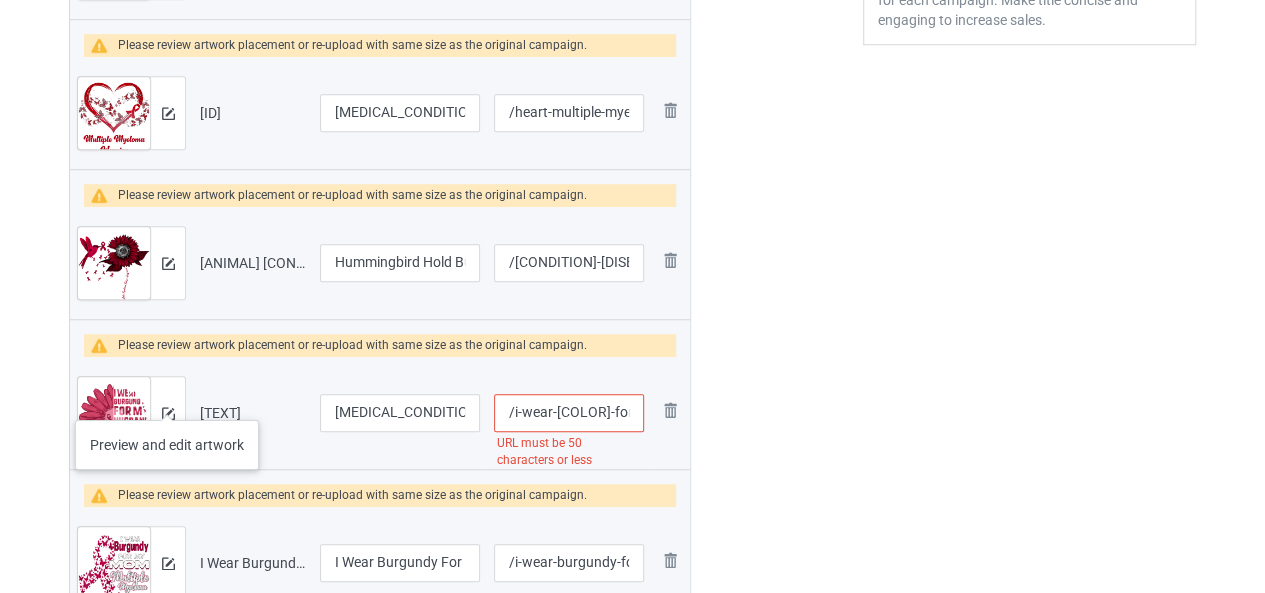 click at bounding box center (167, 413) 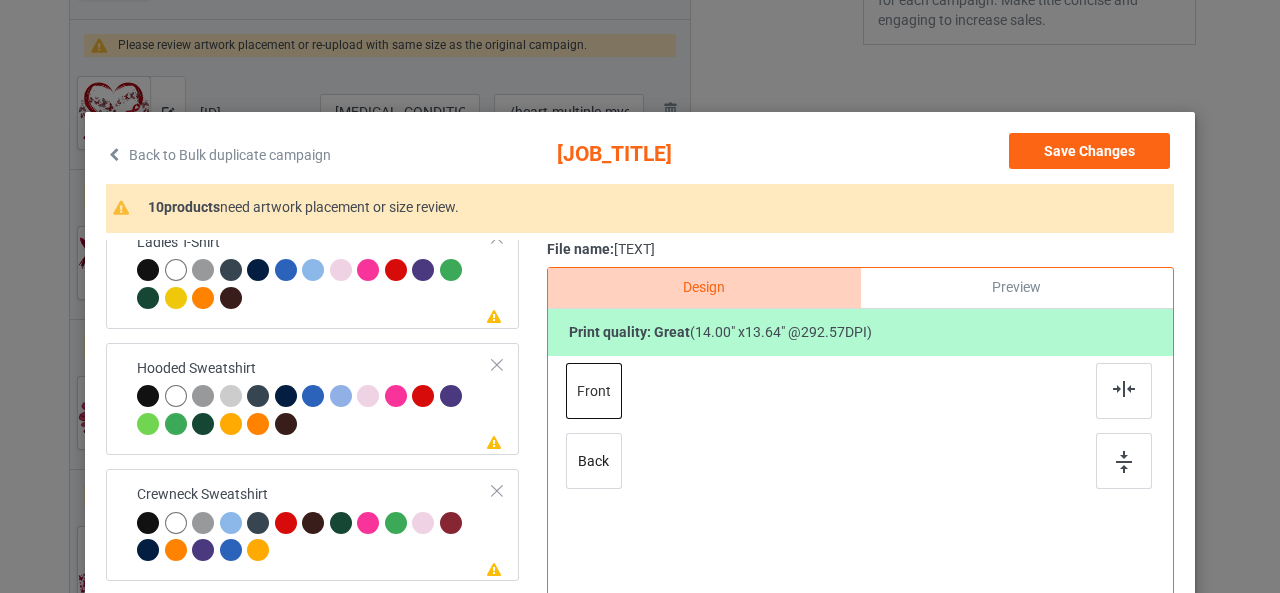 scroll, scrollTop: 466, scrollLeft: 0, axis: vertical 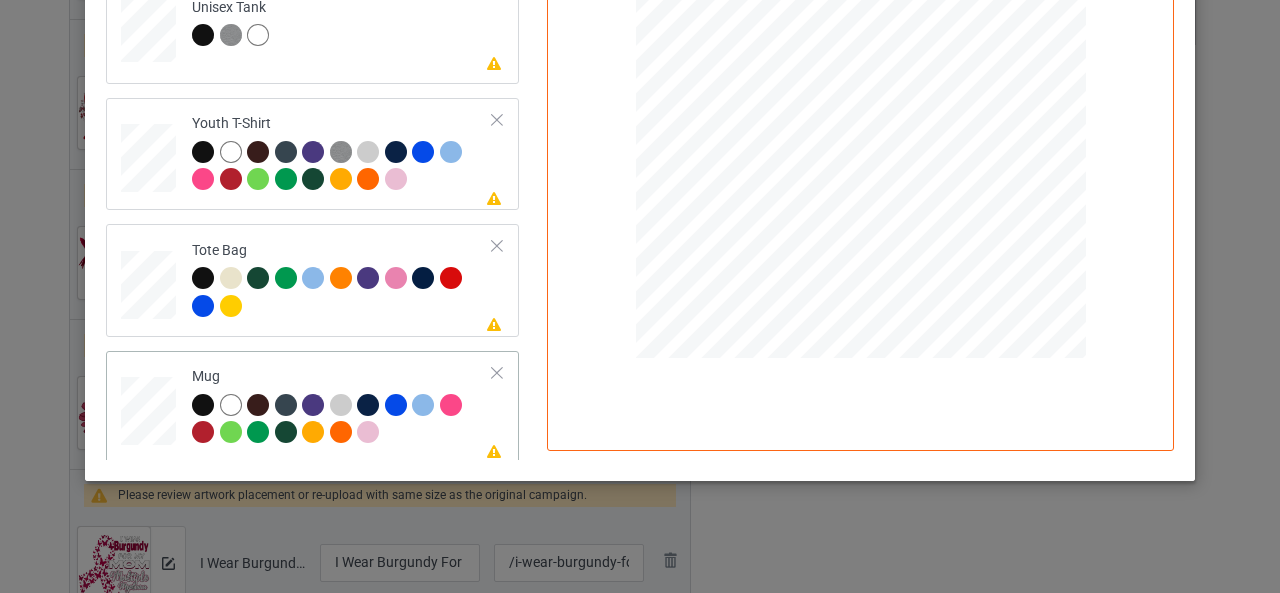 click at bounding box center [149, -733] 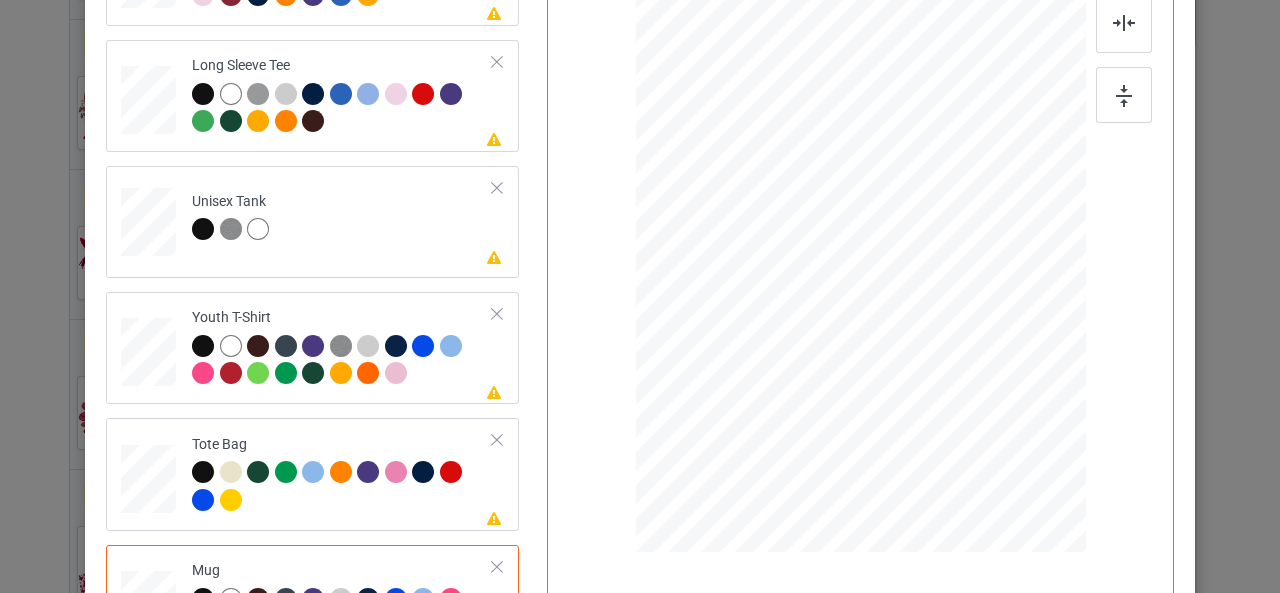 scroll, scrollTop: 260, scrollLeft: 0, axis: vertical 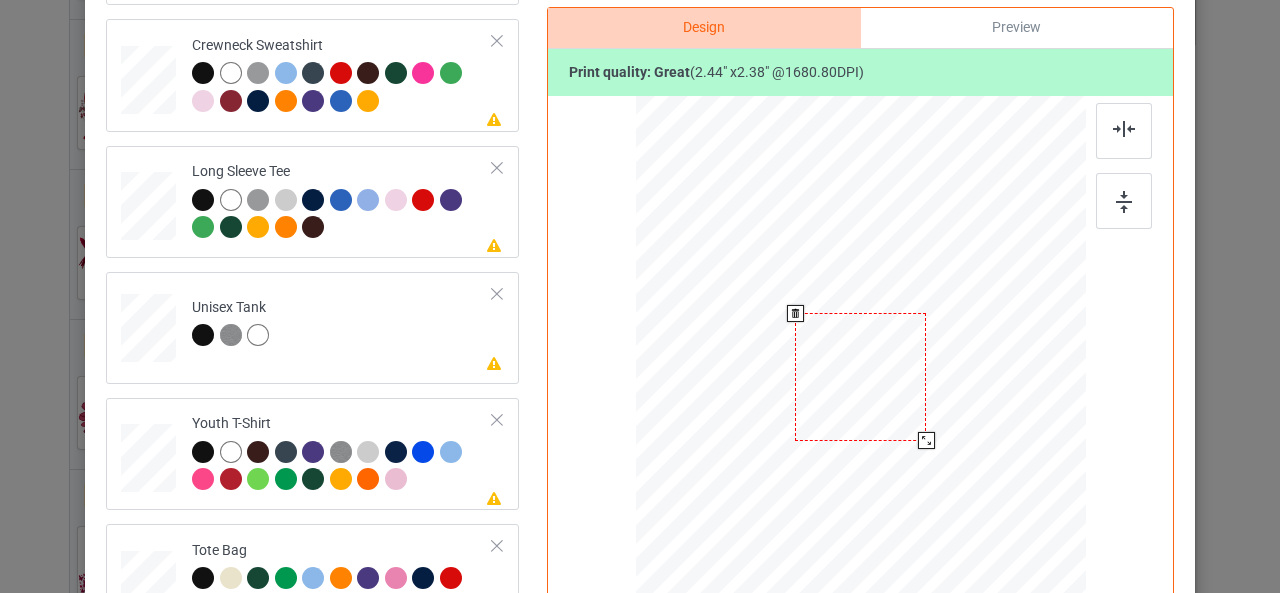 drag, startPoint x: 986, startPoint y: 506, endPoint x: 935, endPoint y: 414, distance: 105.1903 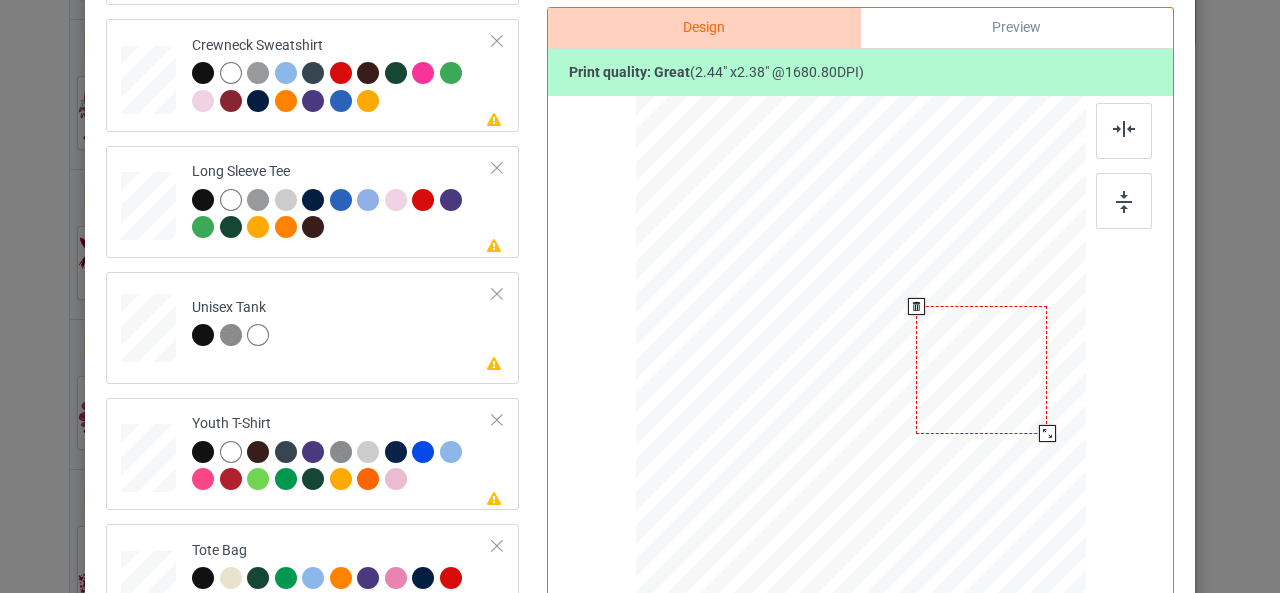 drag, startPoint x: 952, startPoint y: 379, endPoint x: 1006, endPoint y: 375, distance: 54.147945 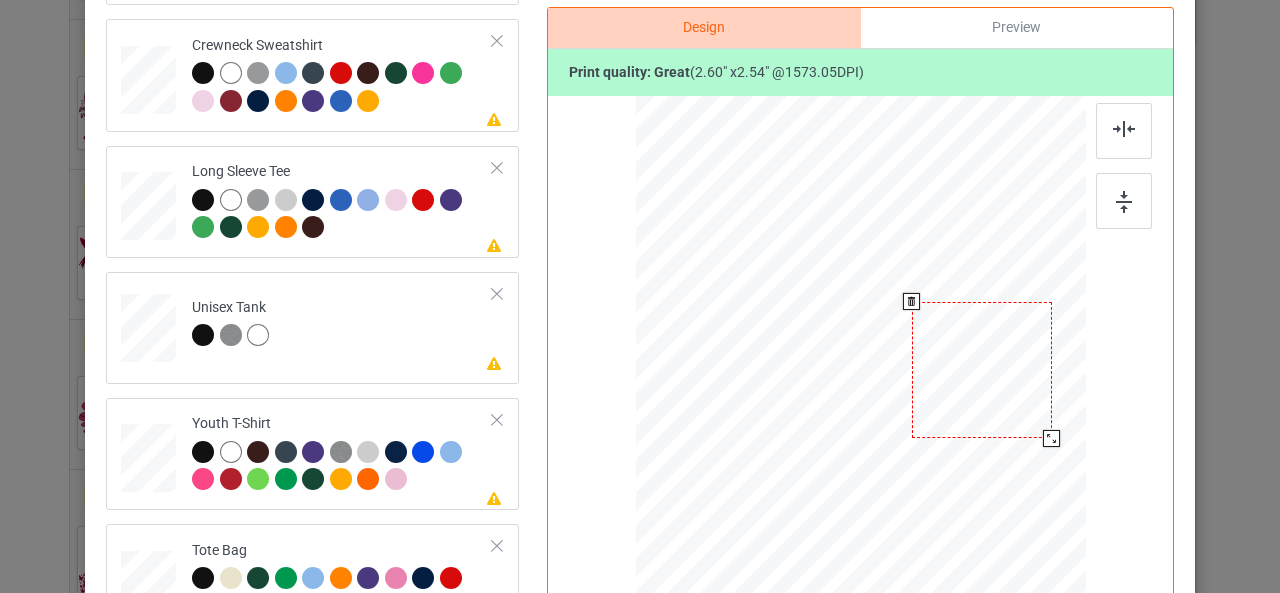 click at bounding box center [861, 376] 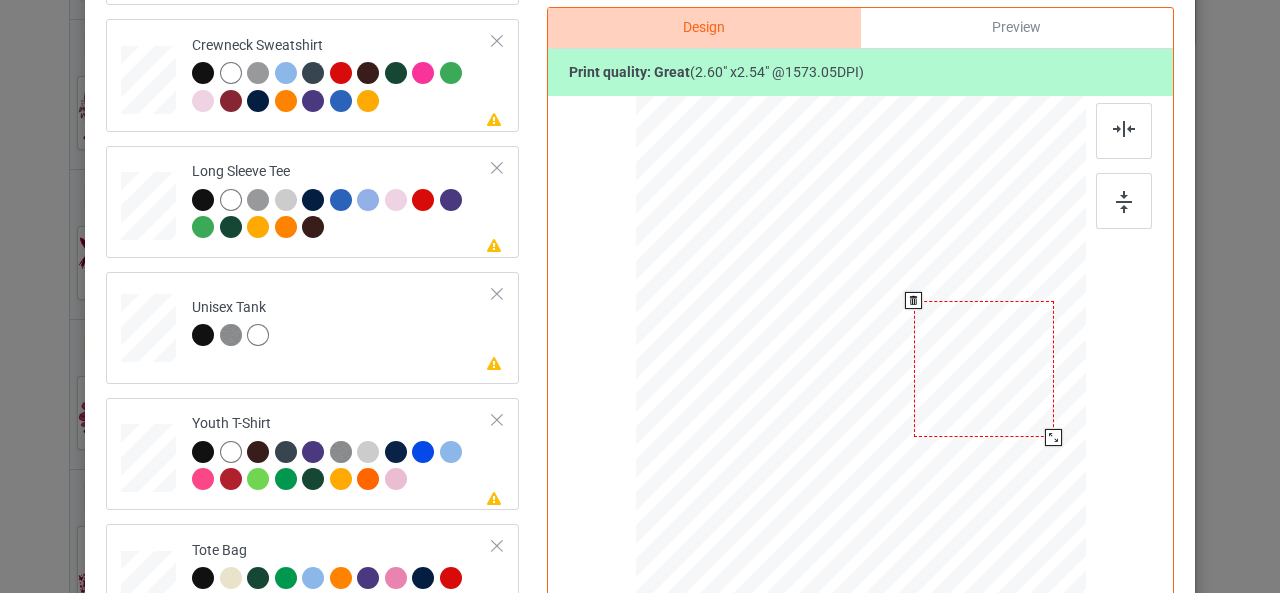click at bounding box center [984, 369] 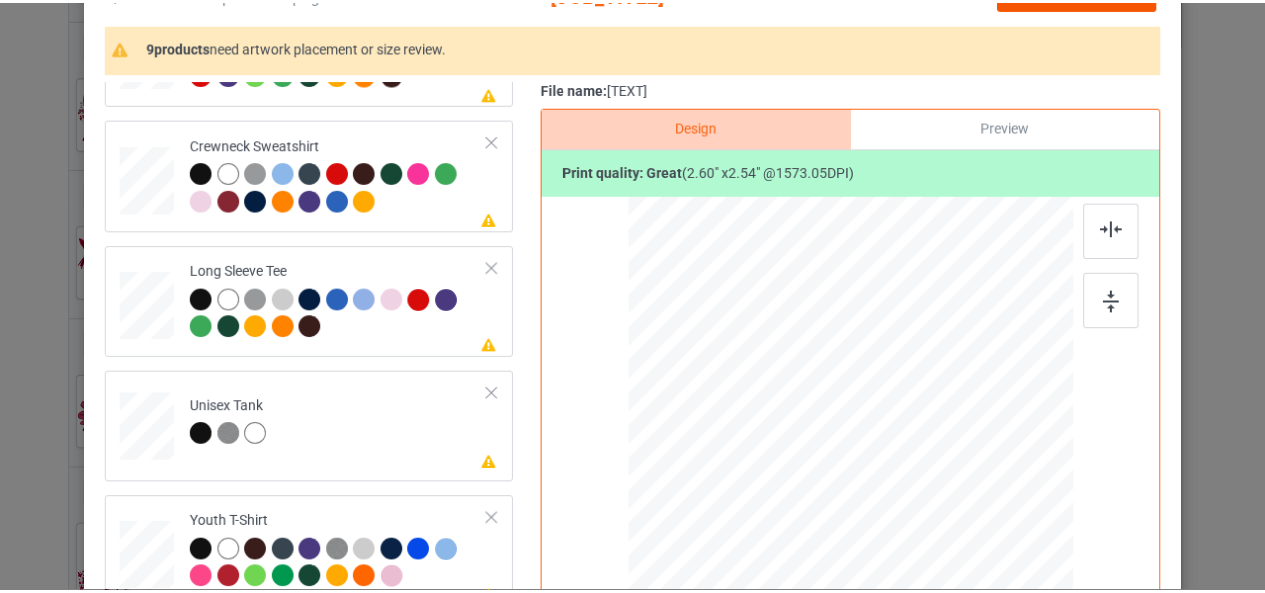 scroll, scrollTop: 60, scrollLeft: 0, axis: vertical 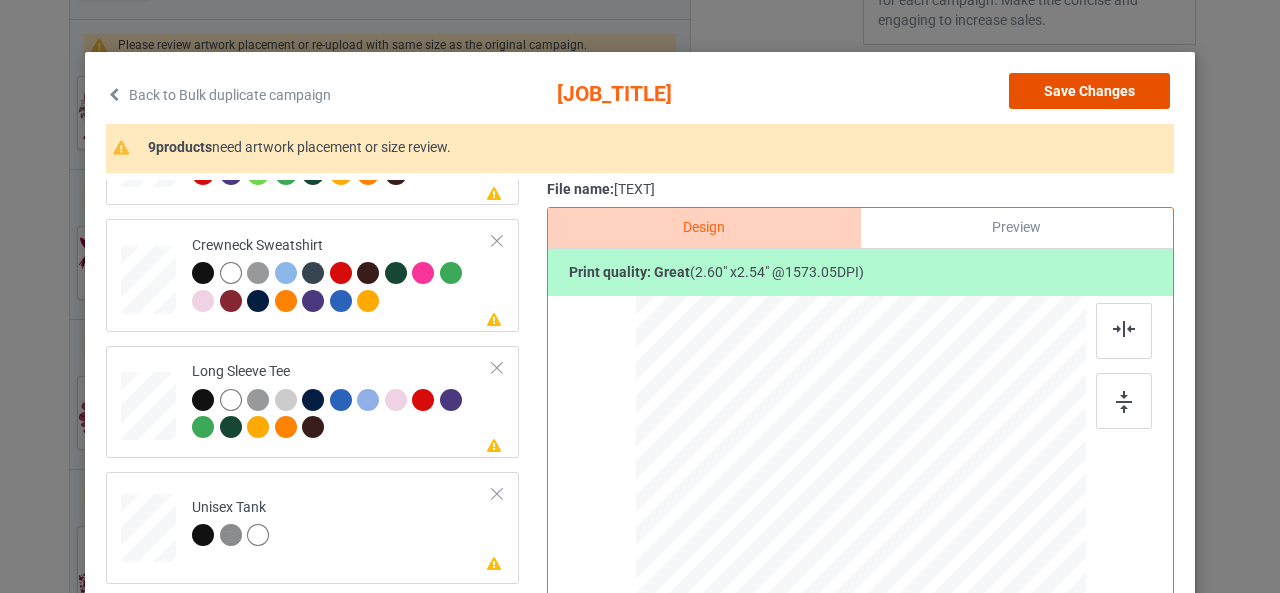 click on "Save Changes" at bounding box center (1089, 91) 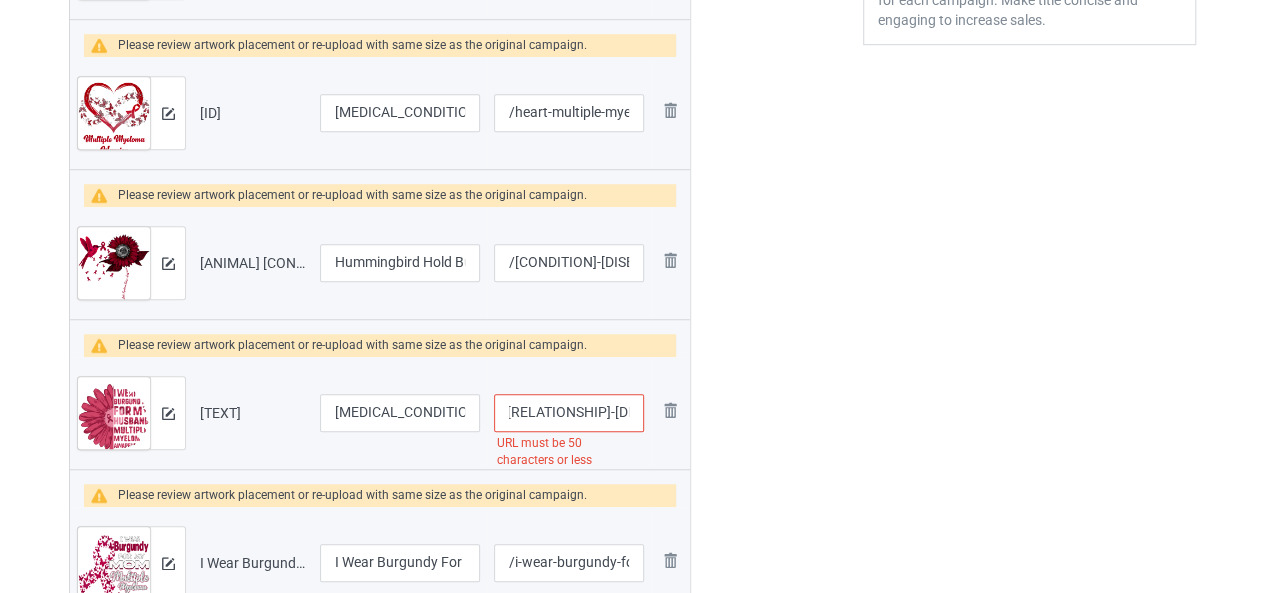 scroll, scrollTop: 0, scrollLeft: 271, axis: horizontal 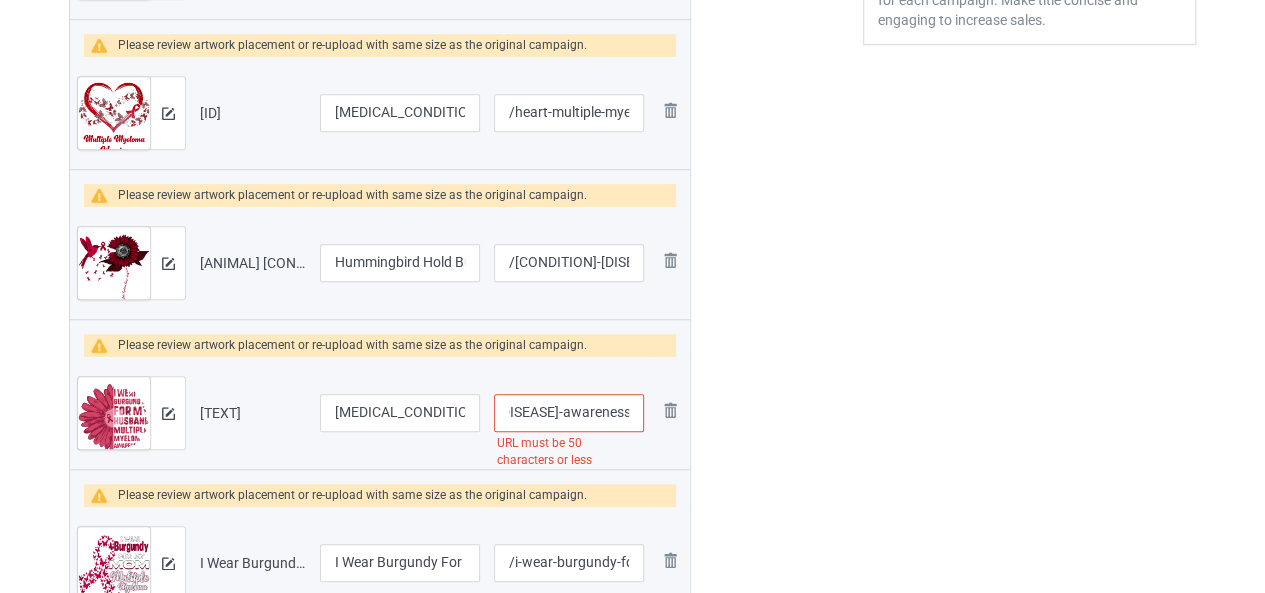 drag, startPoint x: 544, startPoint y: 411, endPoint x: 708, endPoint y: 460, distance: 171.16367 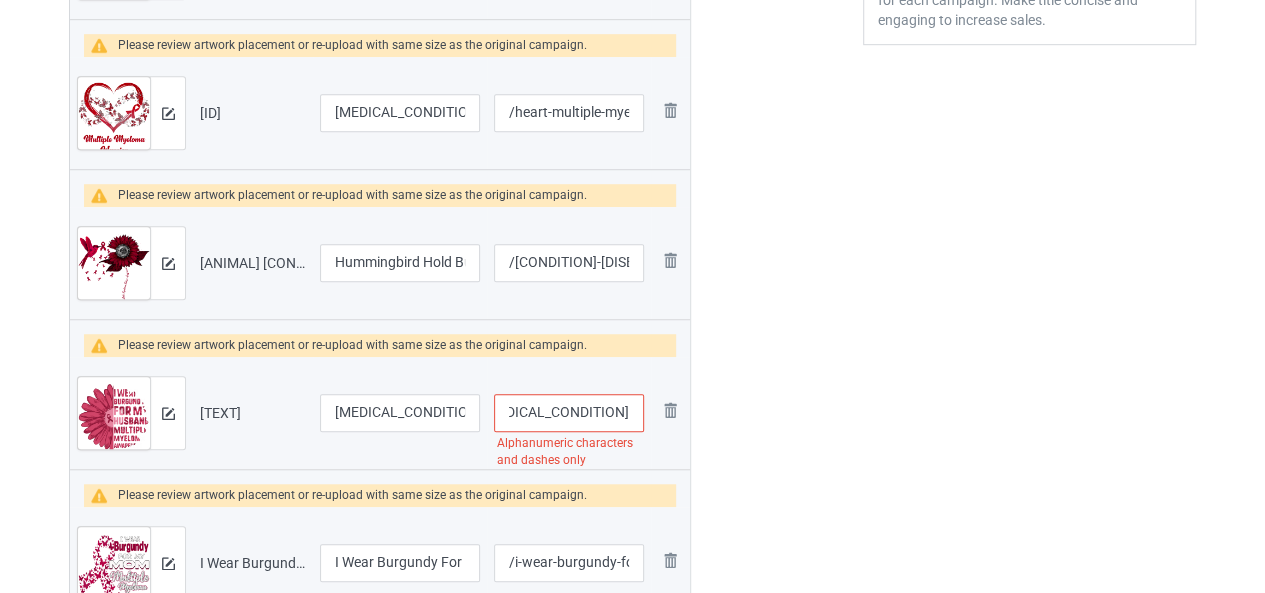 scroll, scrollTop: 0, scrollLeft: 200, axis: horizontal 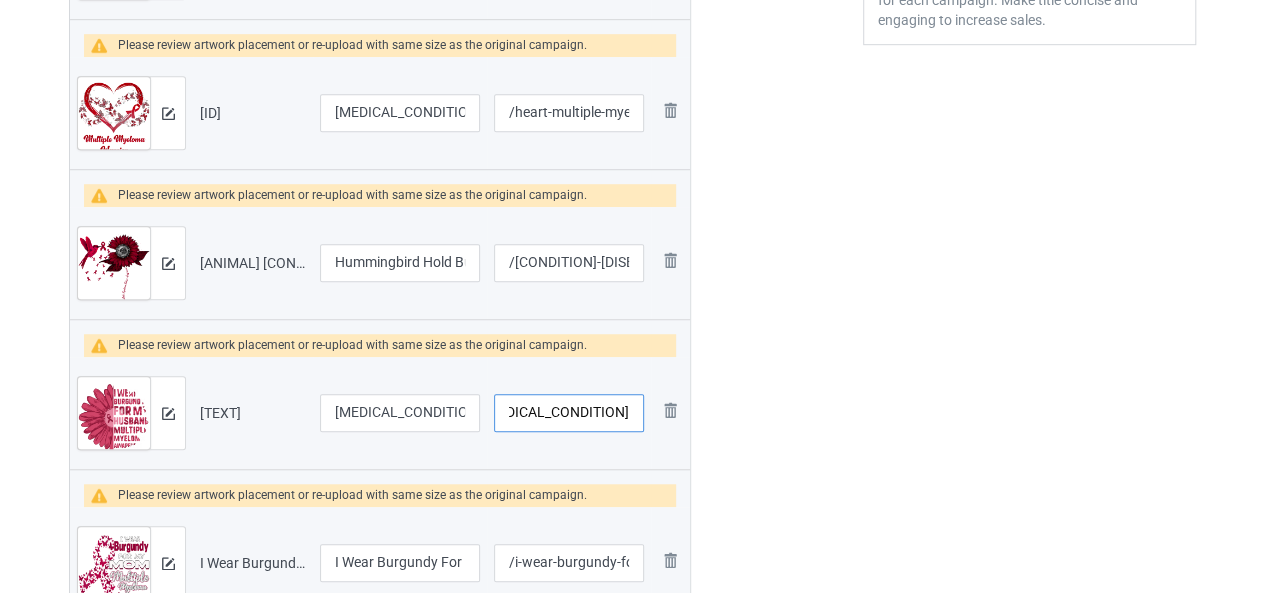 type on "[MEDICAL_CONDITION]" 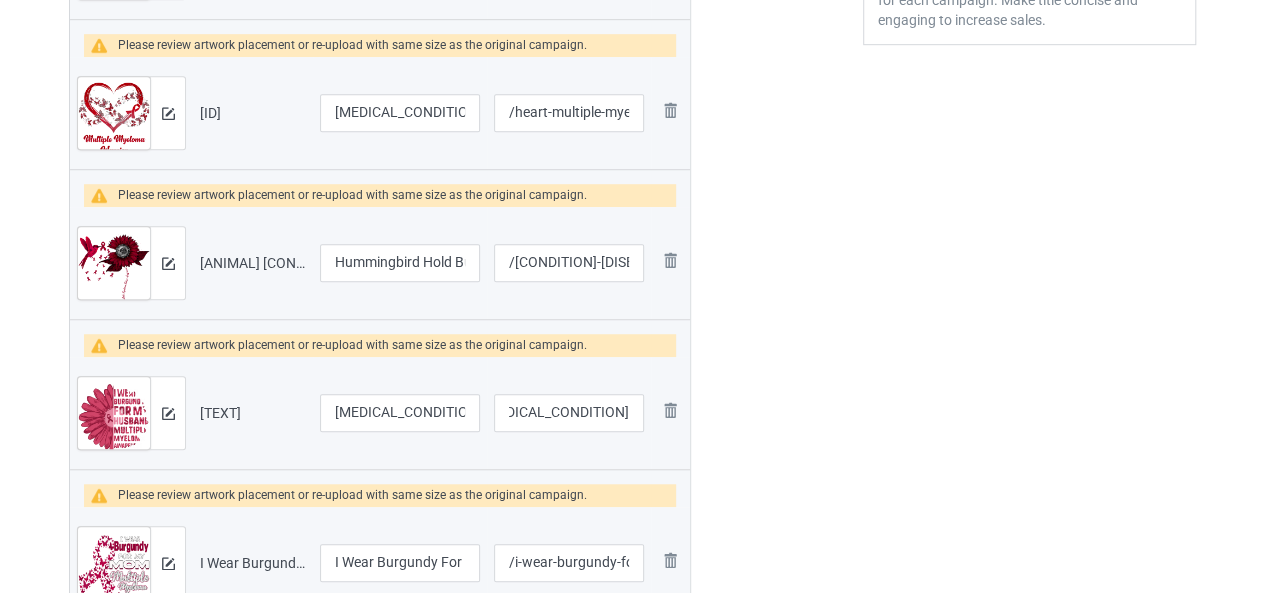 scroll, scrollTop: 0, scrollLeft: 0, axis: both 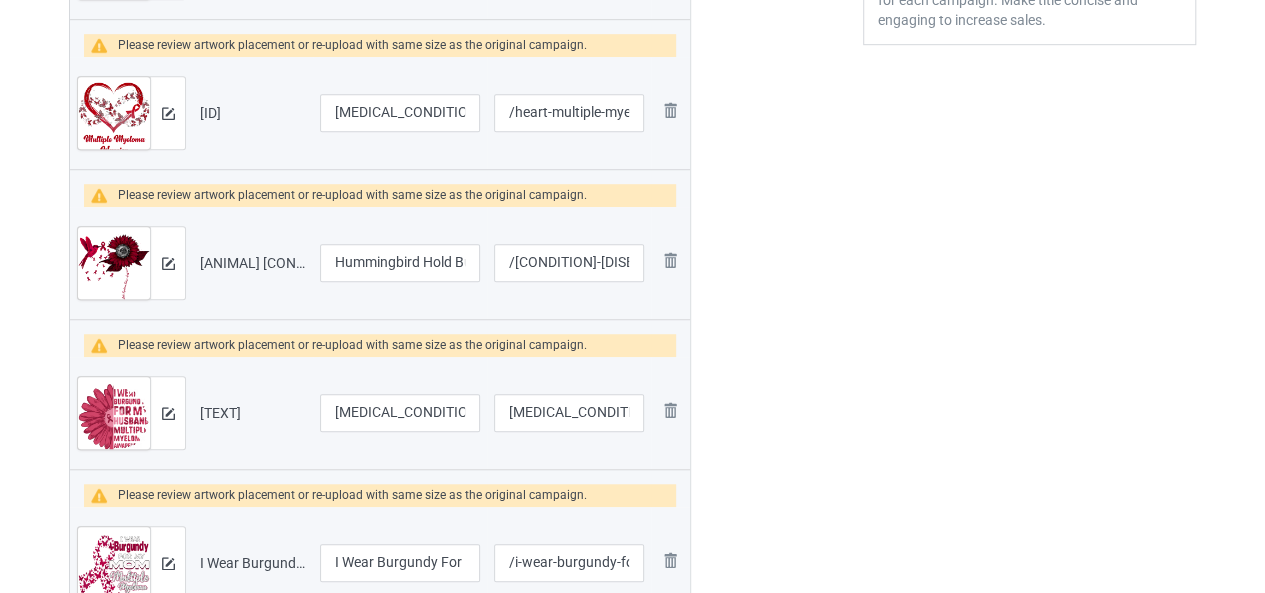 click at bounding box center (777, 274) 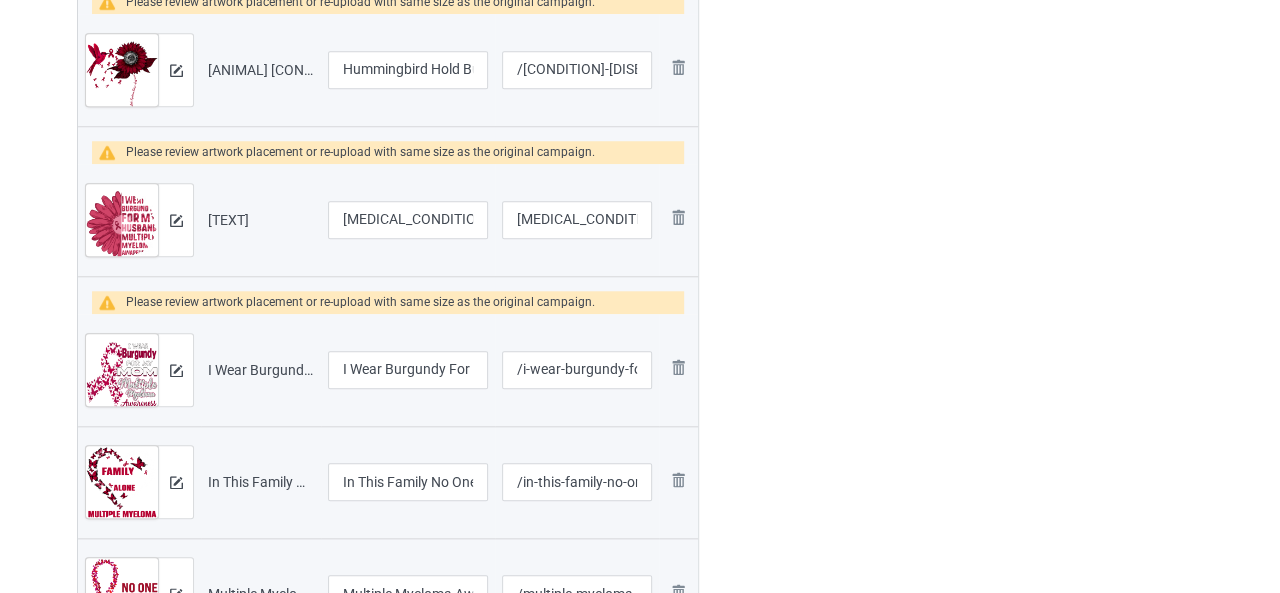 scroll, scrollTop: 944, scrollLeft: 0, axis: vertical 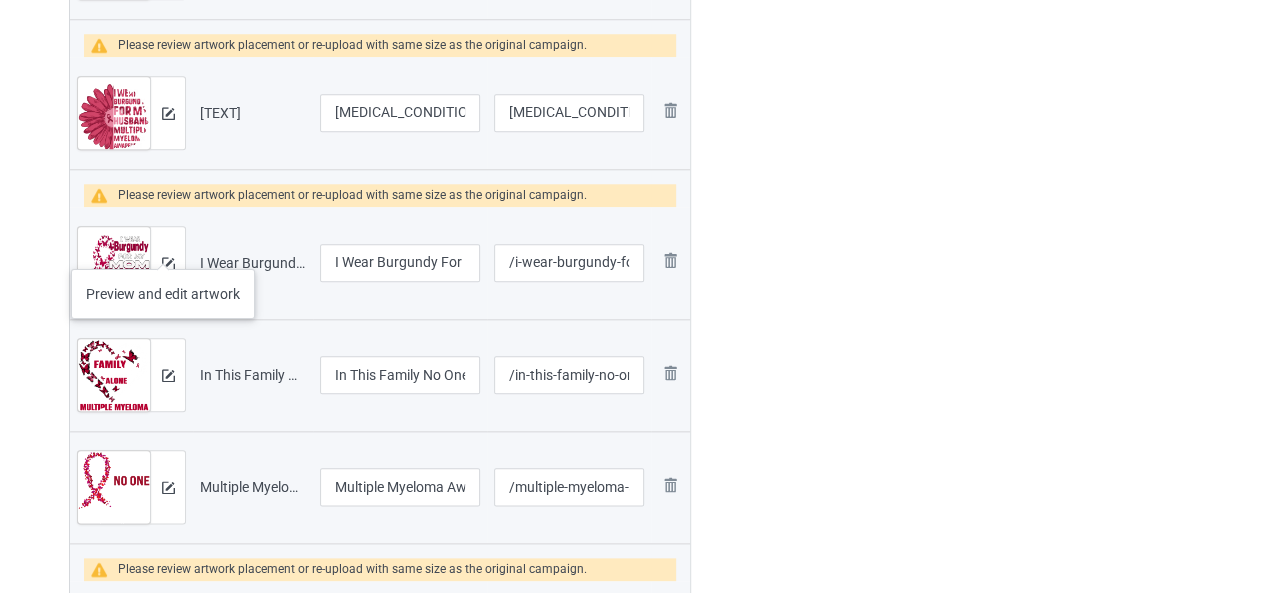 click at bounding box center [167, 263] 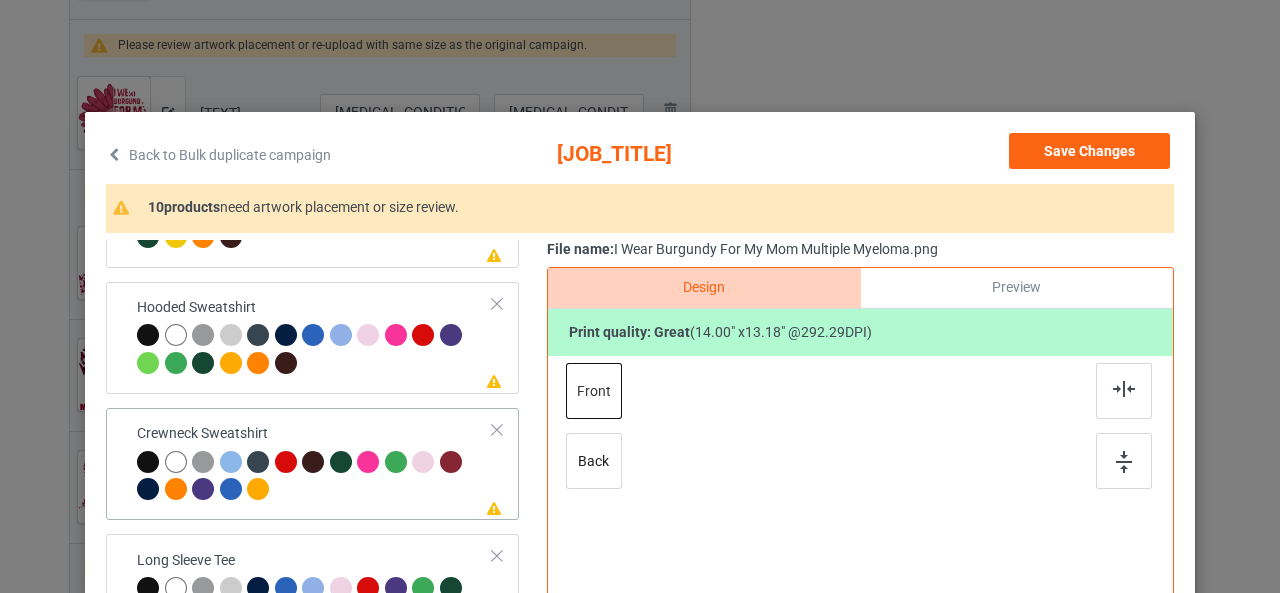 scroll, scrollTop: 466, scrollLeft: 0, axis: vertical 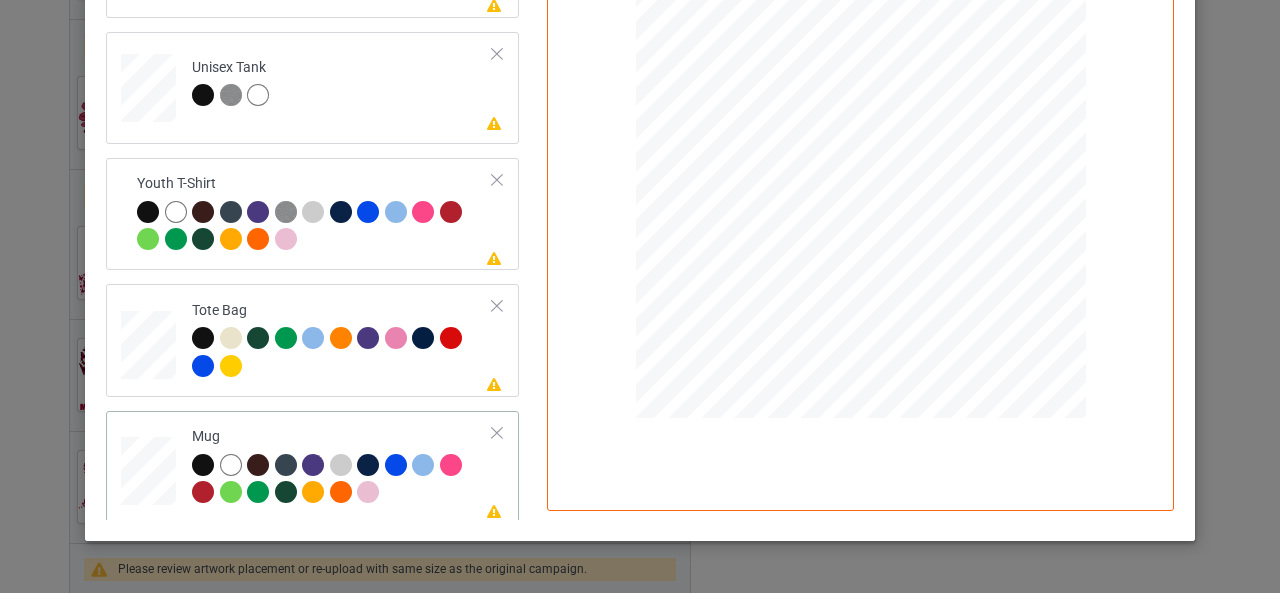 click at bounding box center [149, -673] 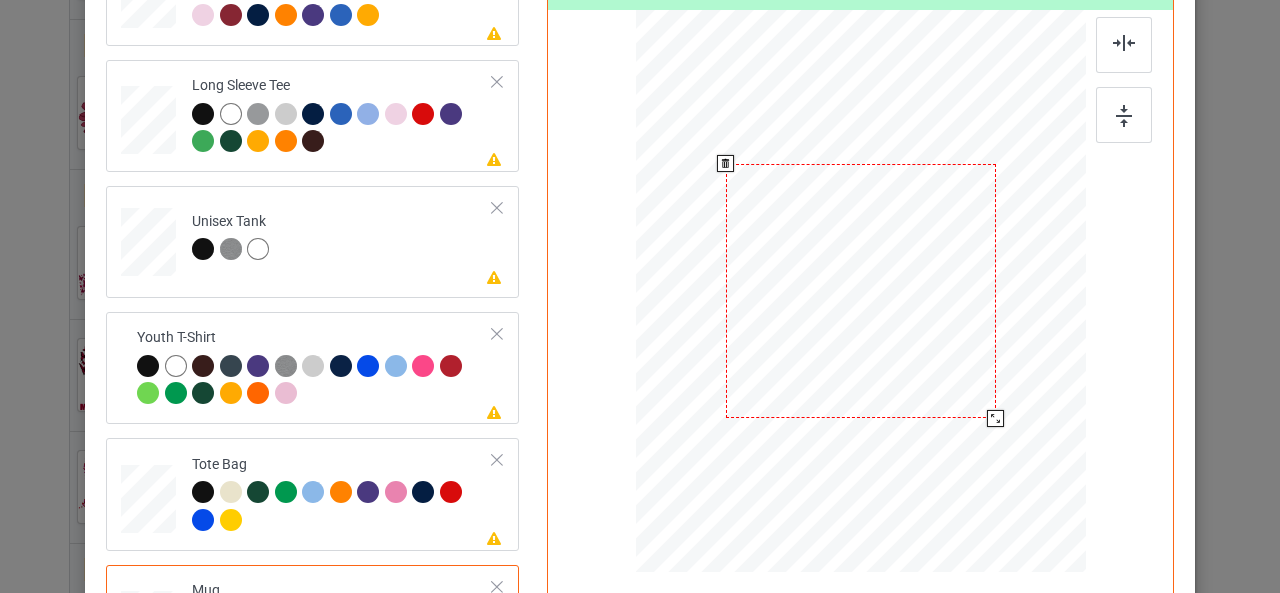 scroll, scrollTop: 300, scrollLeft: 0, axis: vertical 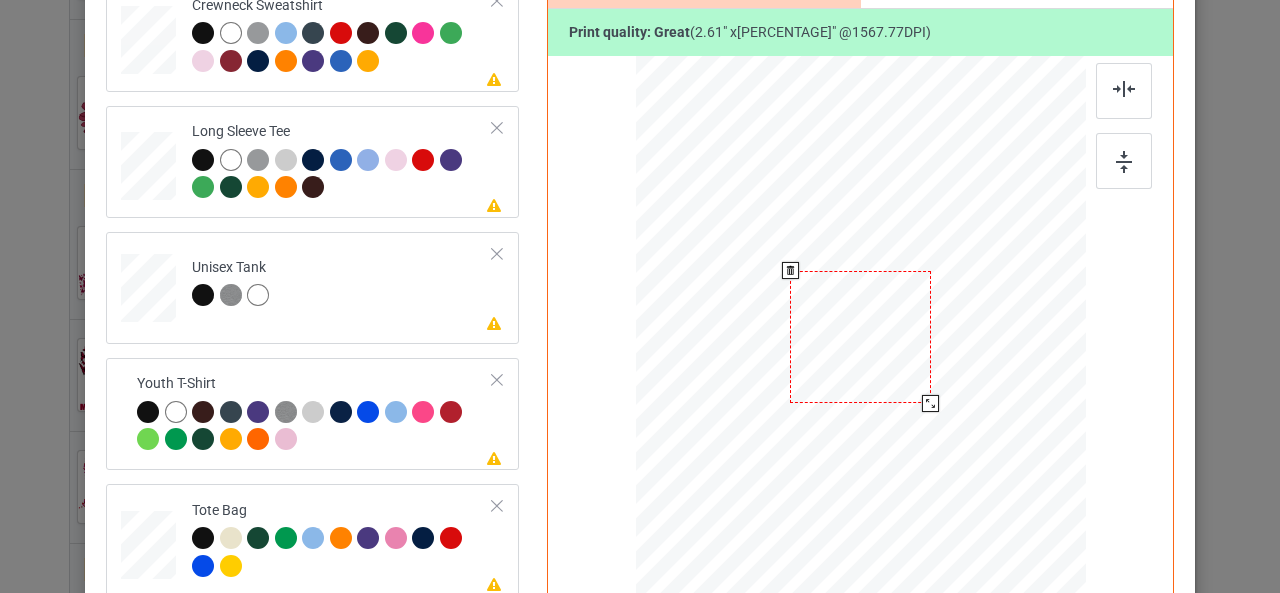 drag, startPoint x: 990, startPoint y: 465, endPoint x: 942, endPoint y: 376, distance: 101.118744 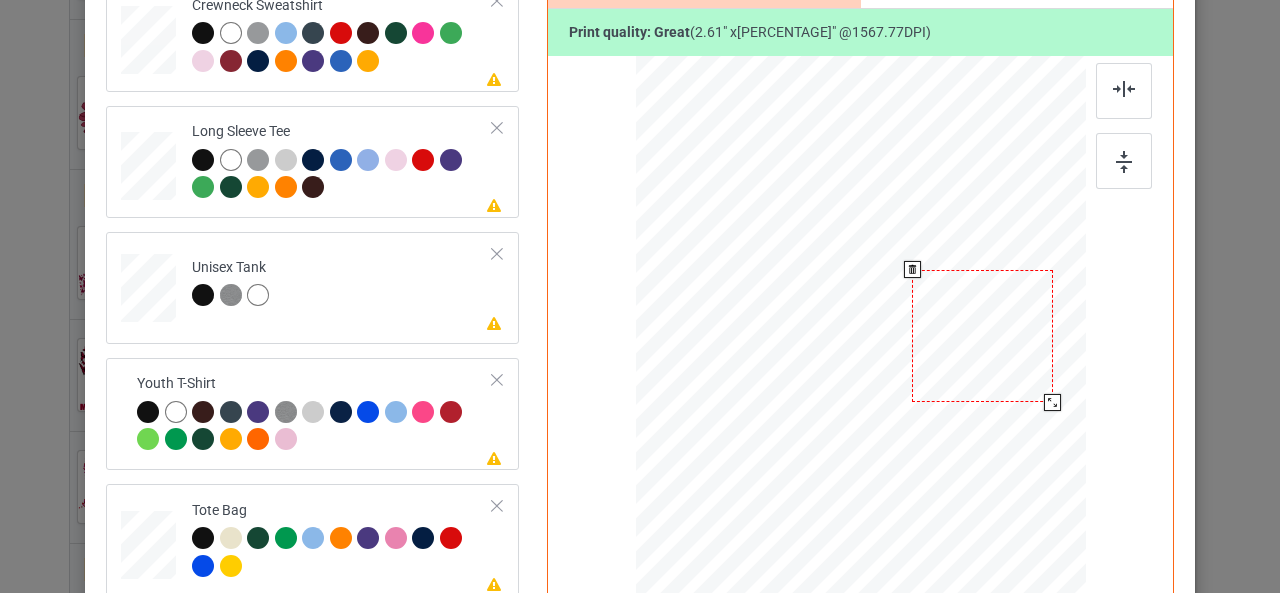 drag, startPoint x: 862, startPoint y: 333, endPoint x: 983, endPoint y: 335, distance: 121.016525 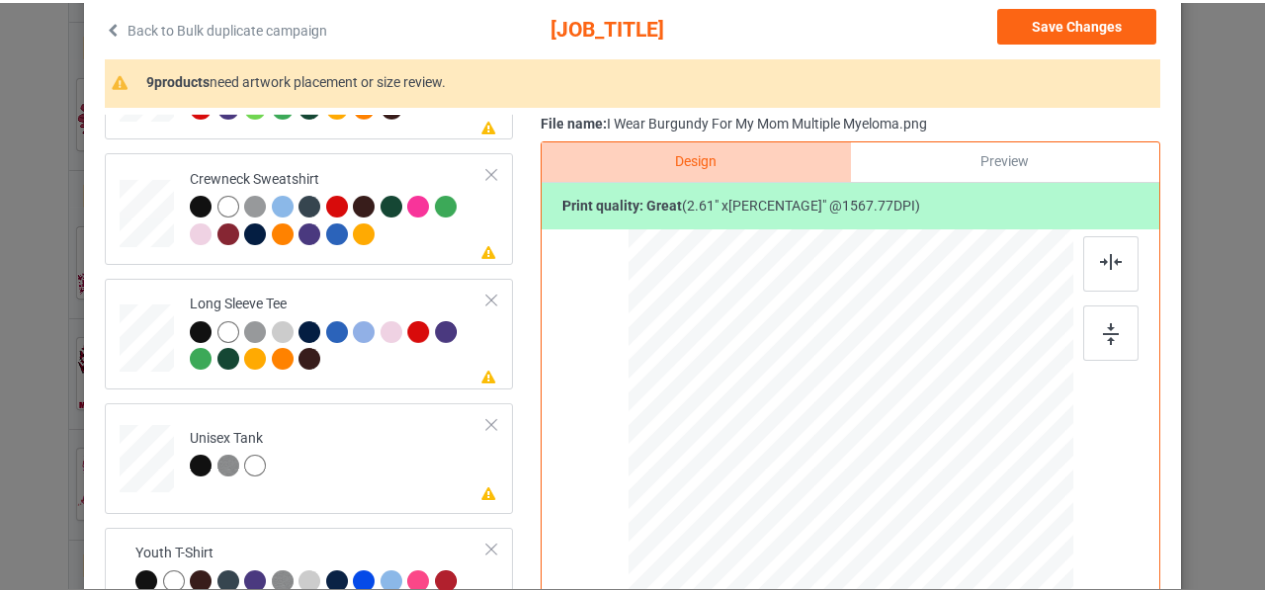 scroll, scrollTop: 100, scrollLeft: 0, axis: vertical 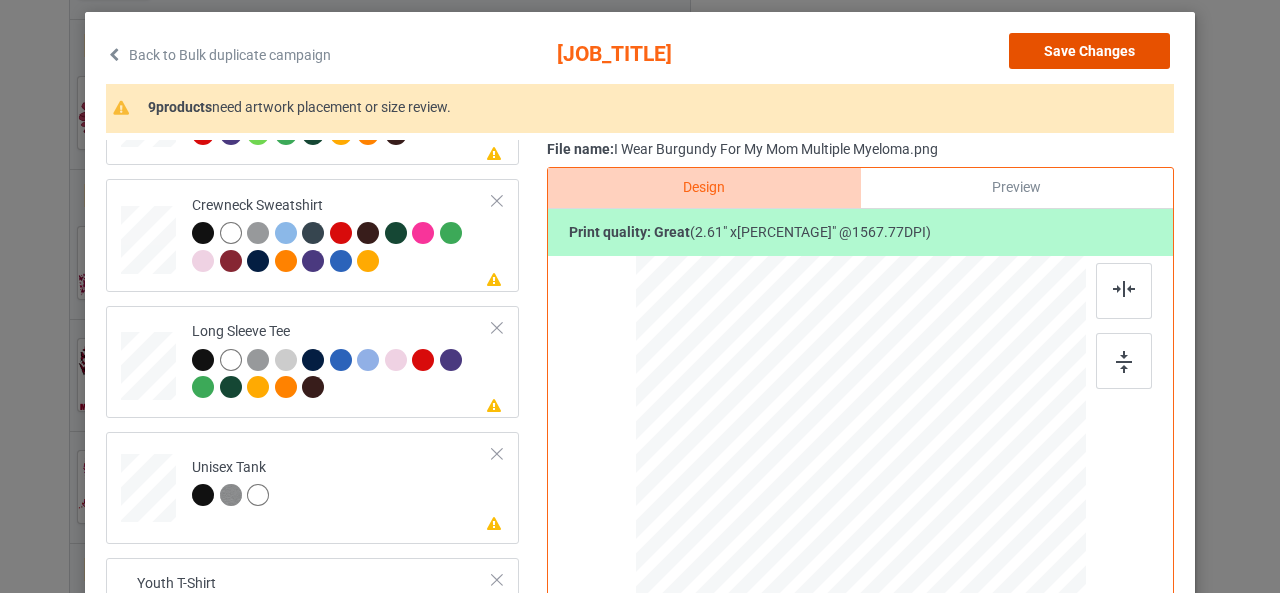 click on "Save Changes" at bounding box center [1089, 51] 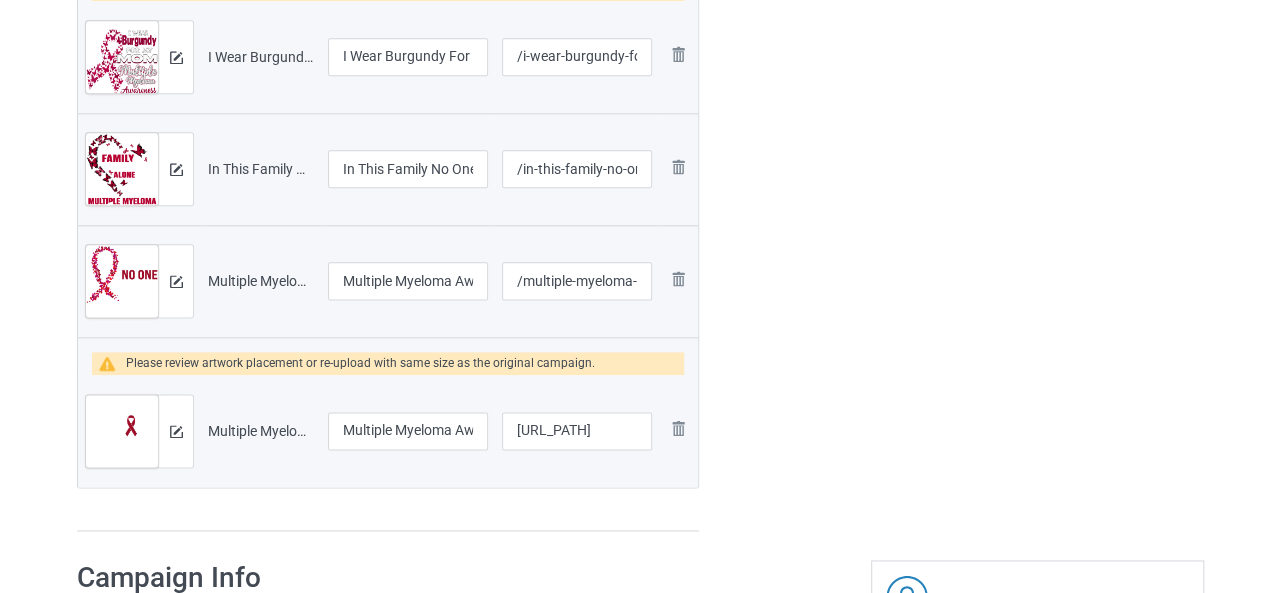 scroll, scrollTop: 1344, scrollLeft: 0, axis: vertical 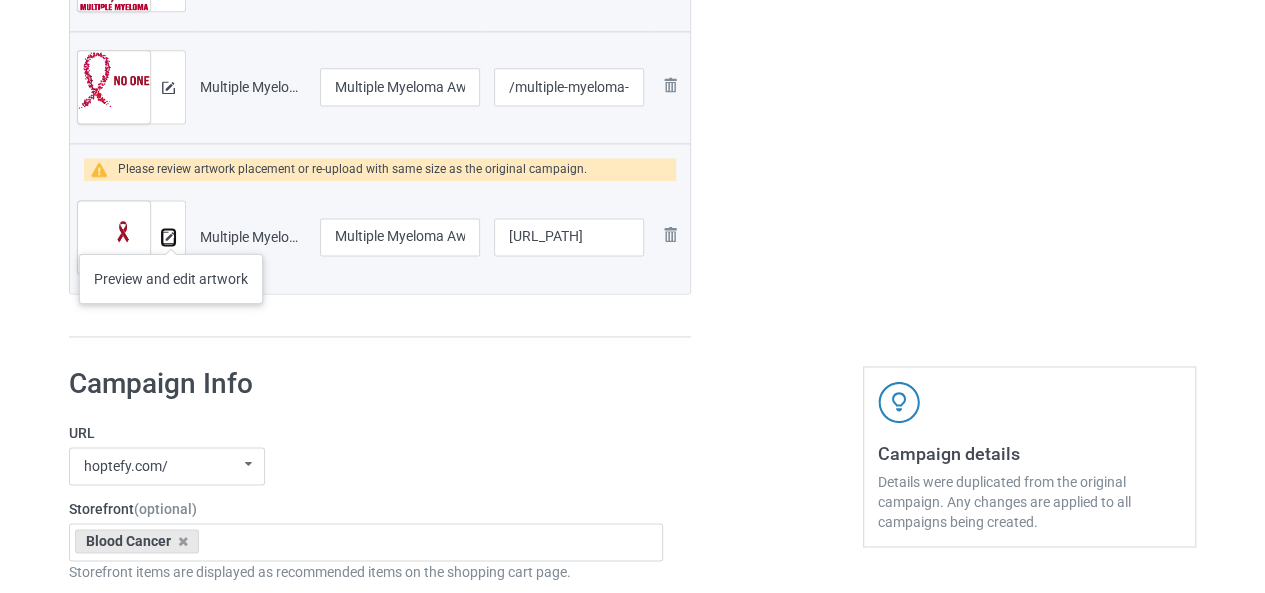 click at bounding box center (168, 237) 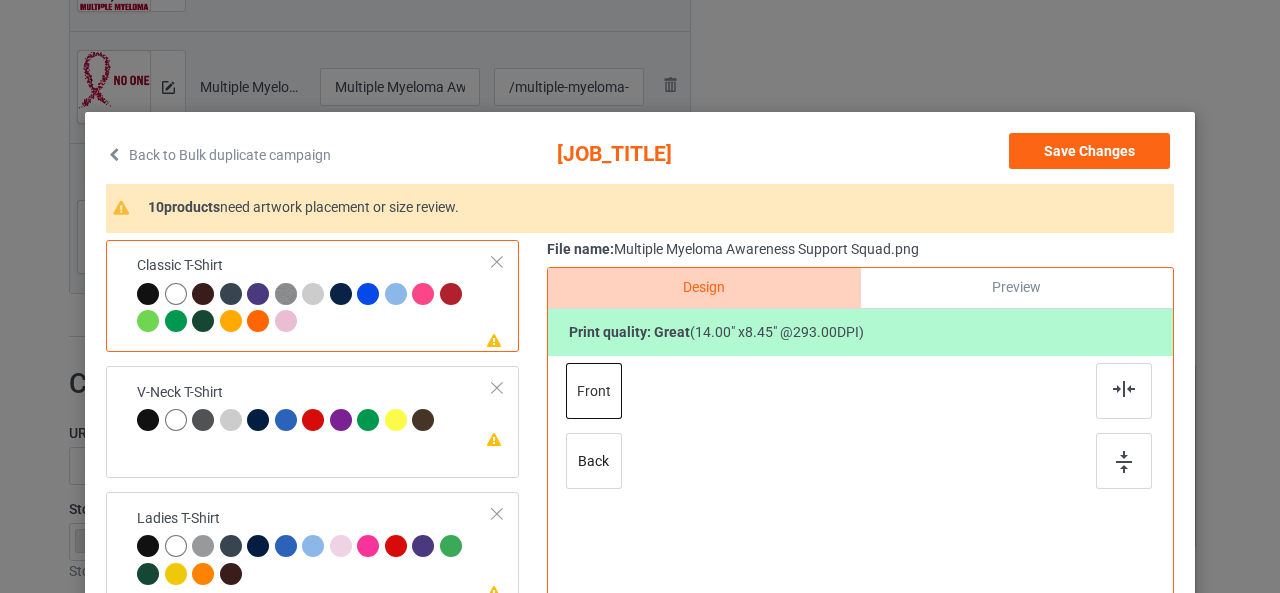 scroll, scrollTop: 466, scrollLeft: 0, axis: vertical 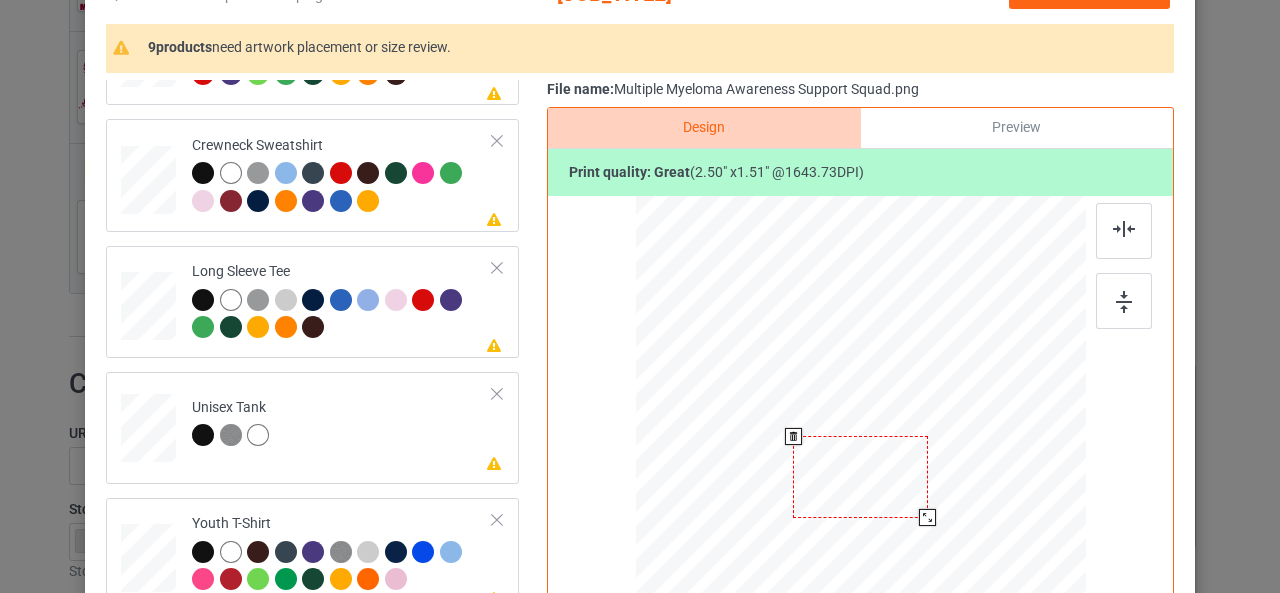 drag, startPoint x: 984, startPoint y: 557, endPoint x: 894, endPoint y: 477, distance: 120.41595 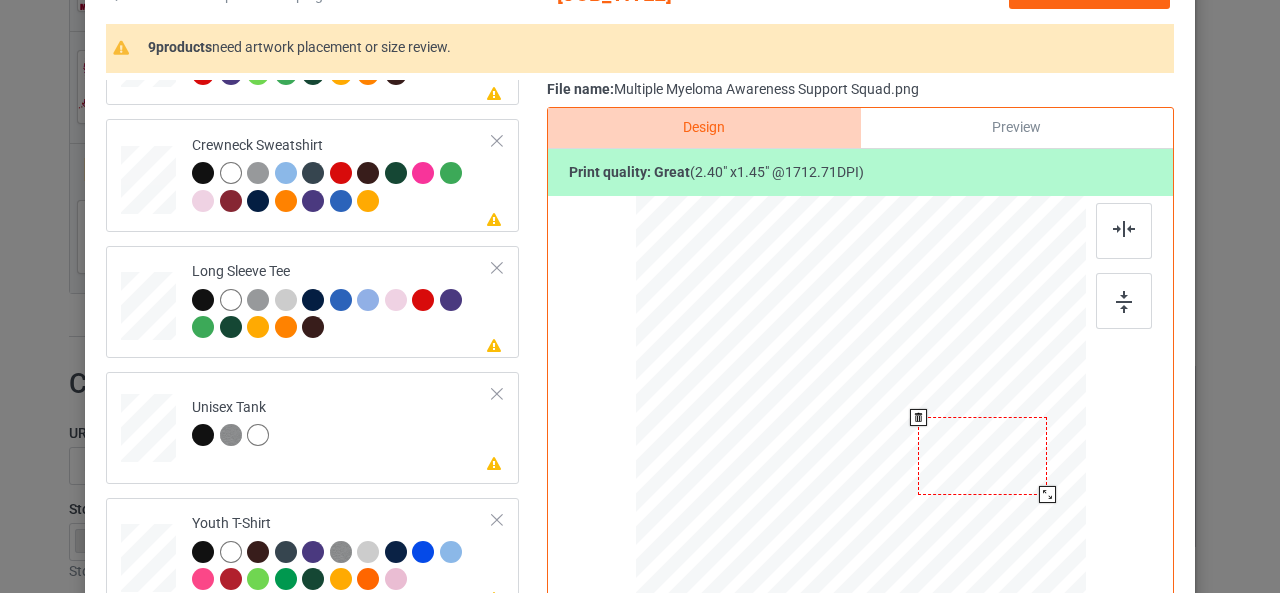 drag, startPoint x: 884, startPoint y: 452, endPoint x: 984, endPoint y: 436, distance: 101.27191 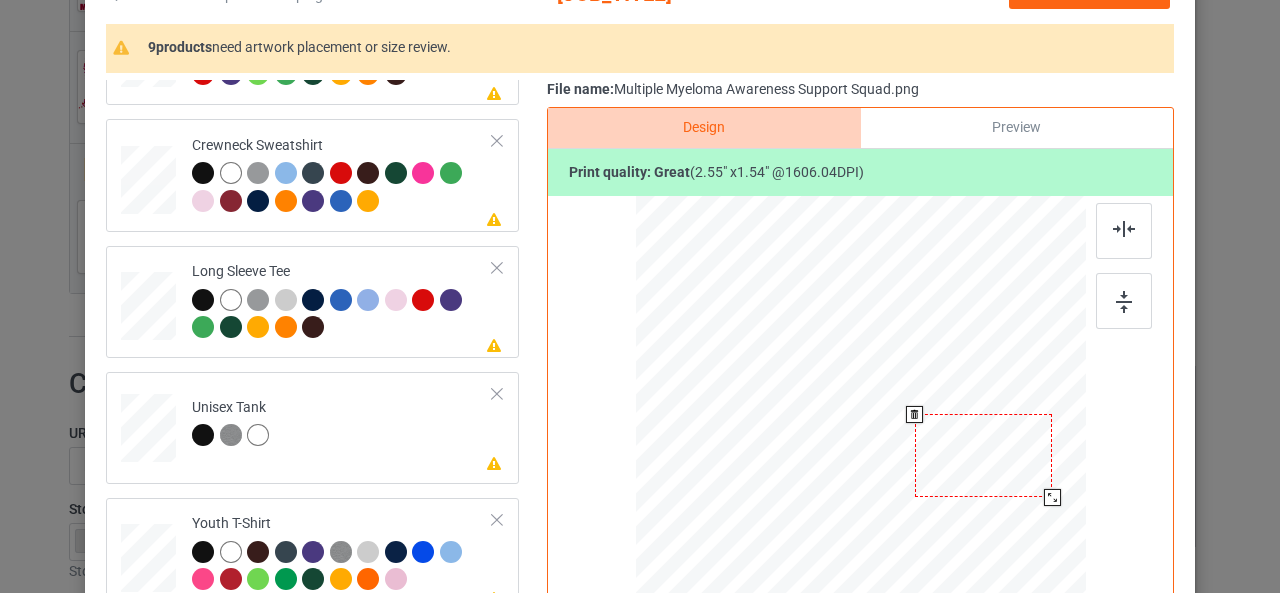click at bounding box center [1052, 497] 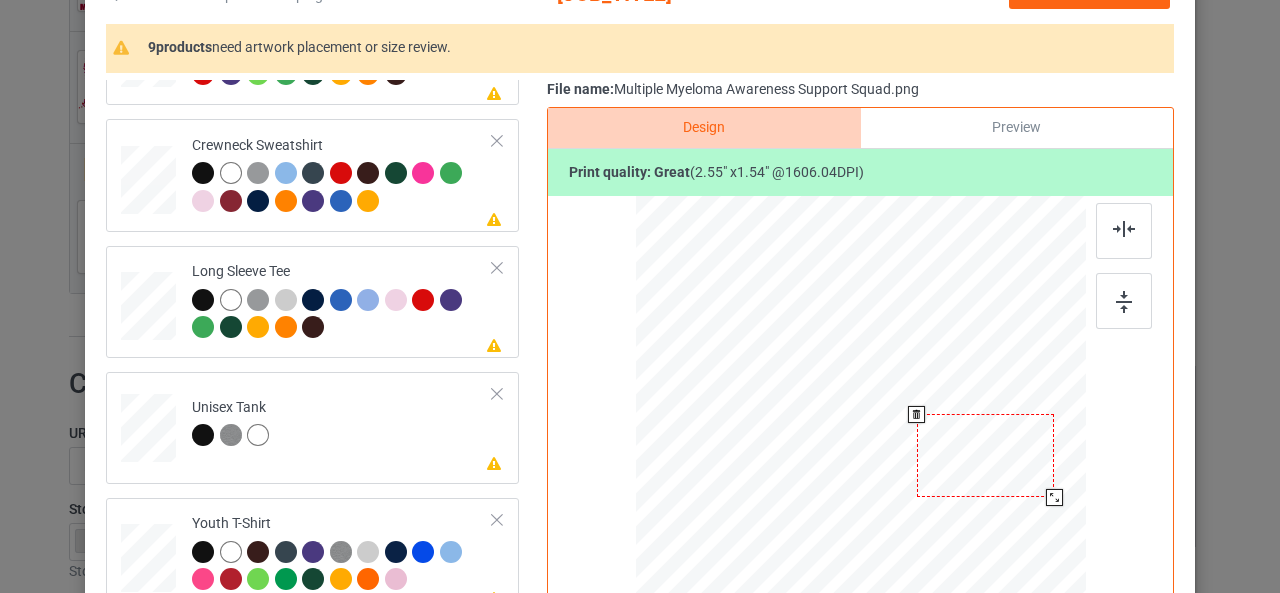 click at bounding box center (985, 455) 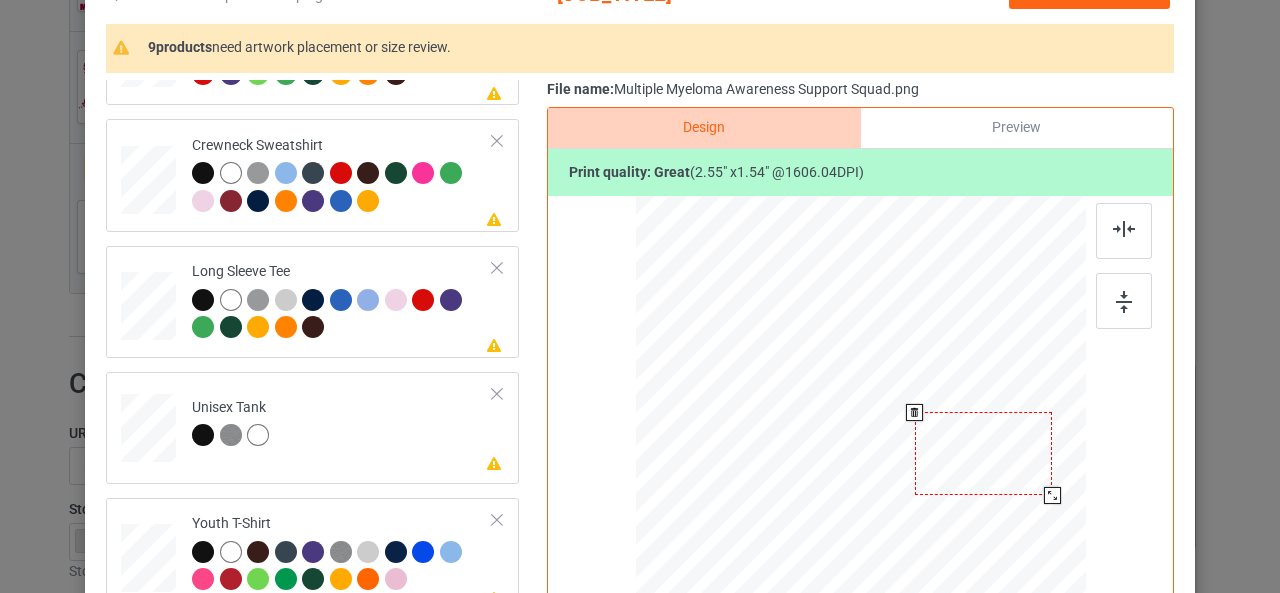 drag, startPoint x: 1008, startPoint y: 428, endPoint x: 1018, endPoint y: 433, distance: 11.18034 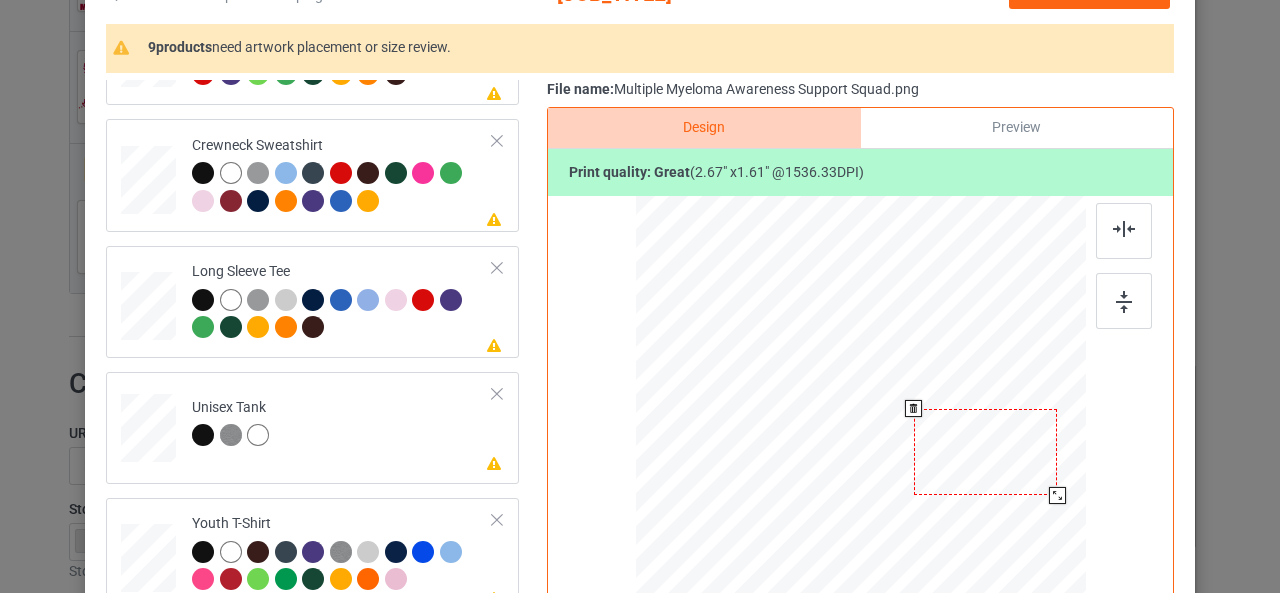 click at bounding box center [1057, 495] 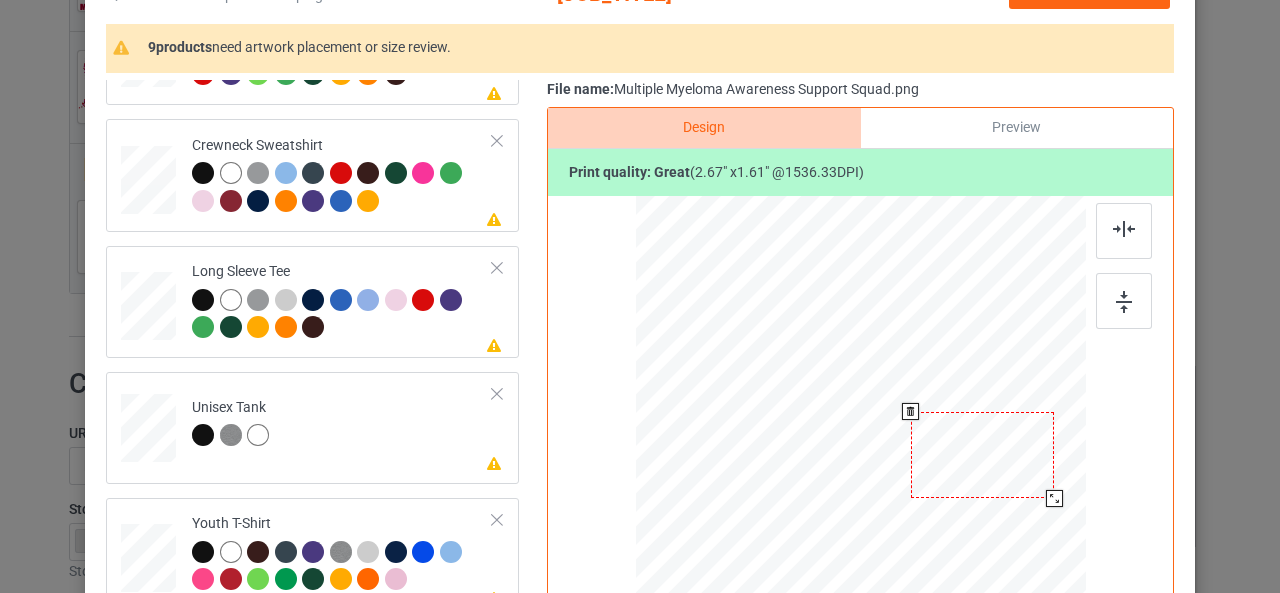click at bounding box center [983, 455] 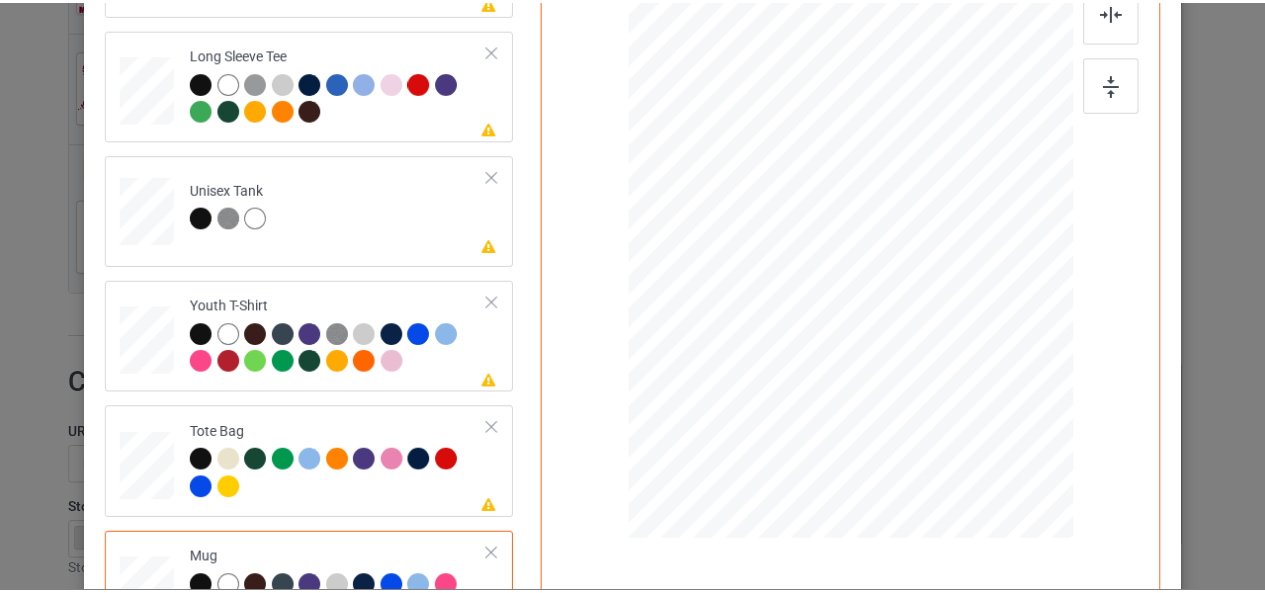 scroll, scrollTop: 0, scrollLeft: 0, axis: both 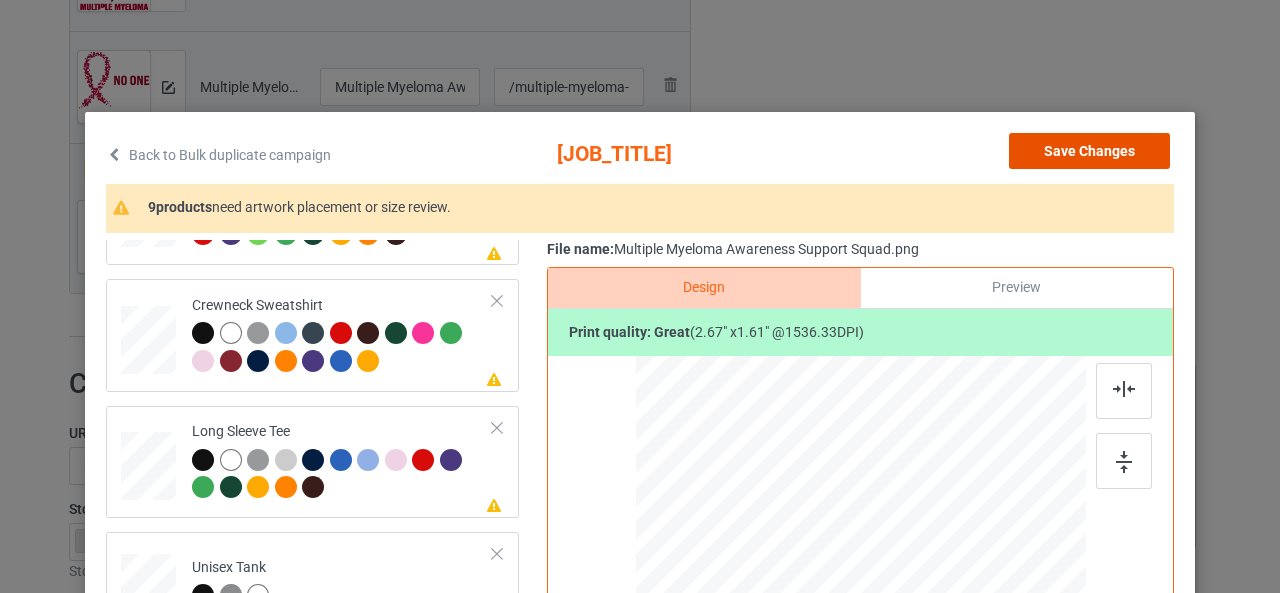 click on "Save Changes" at bounding box center (1089, 151) 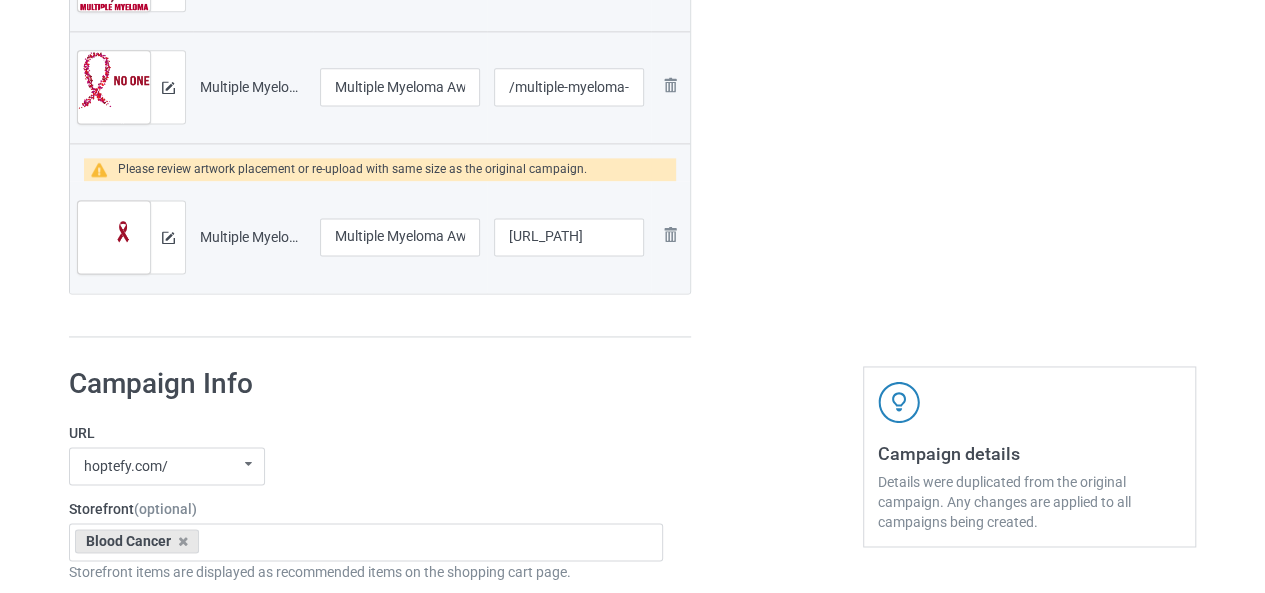 click at bounding box center [777, -426] 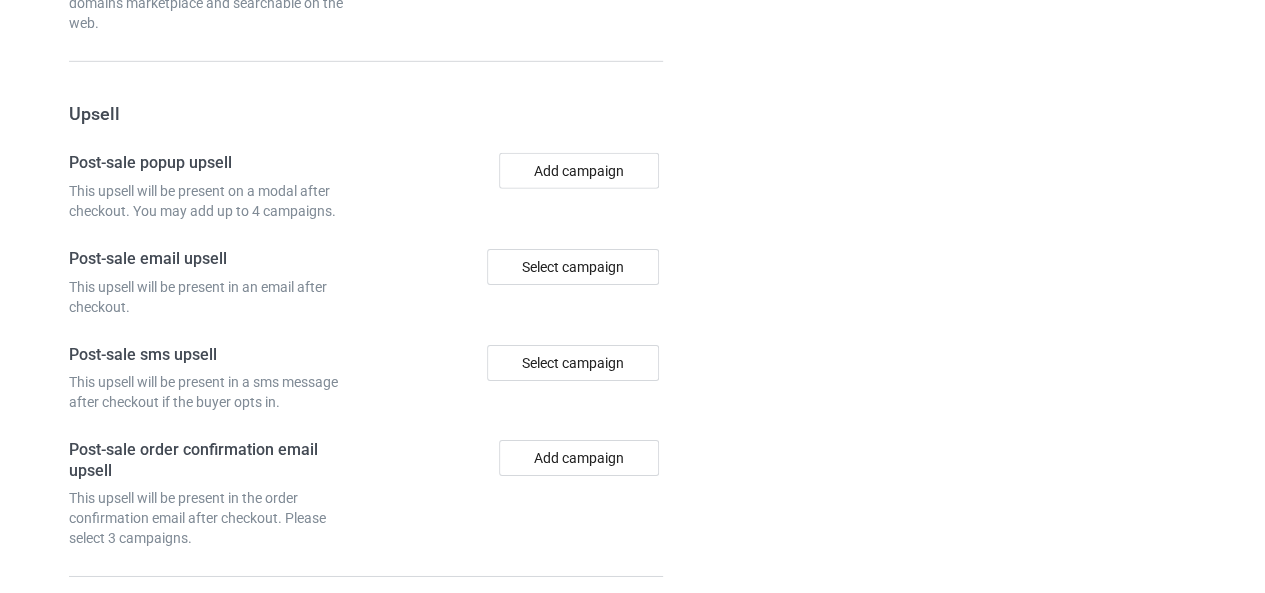 scroll, scrollTop: 3244, scrollLeft: 0, axis: vertical 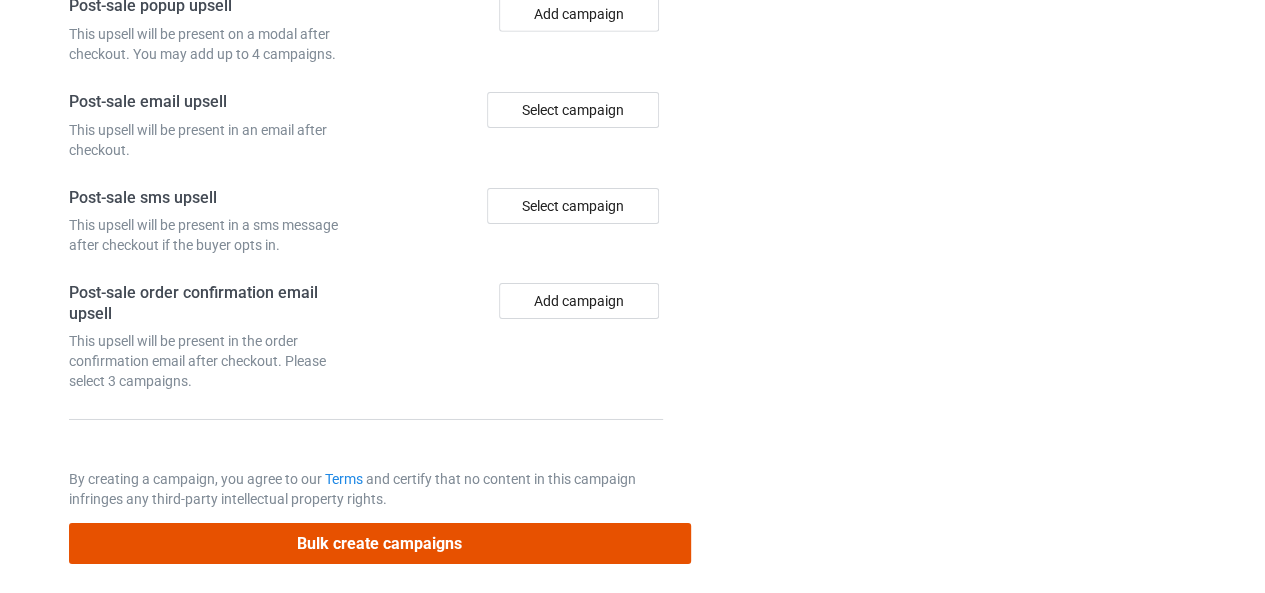 click on "Bulk create campaigns" at bounding box center [380, 543] 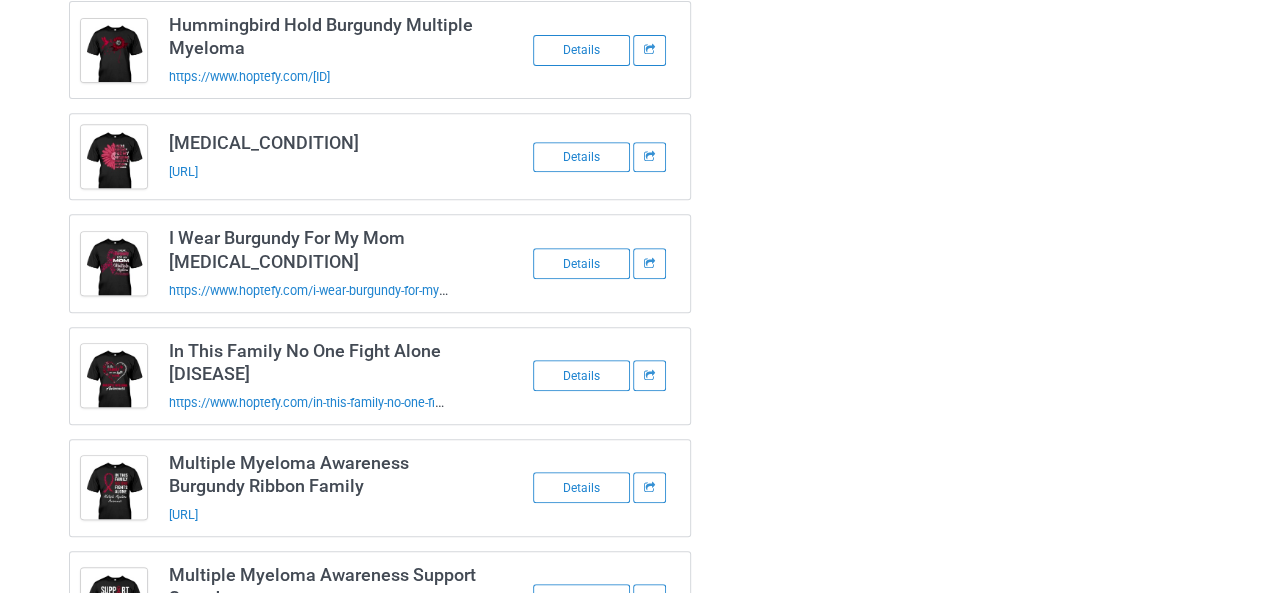 scroll, scrollTop: 0, scrollLeft: 0, axis: both 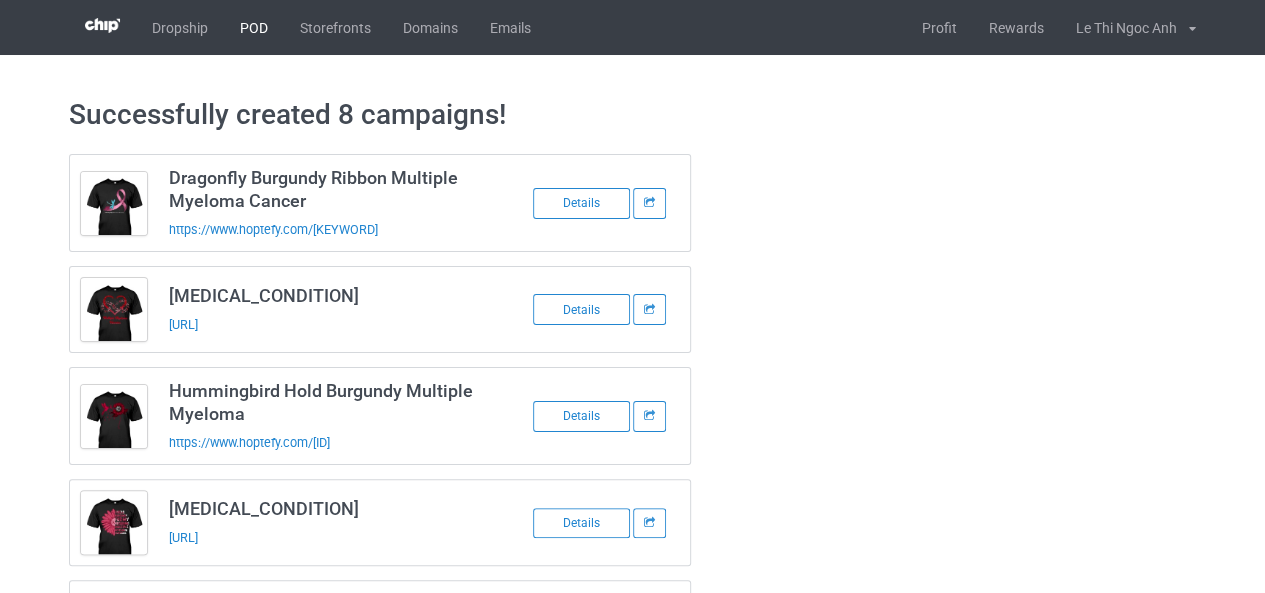 click on "POD" at bounding box center (254, 27) 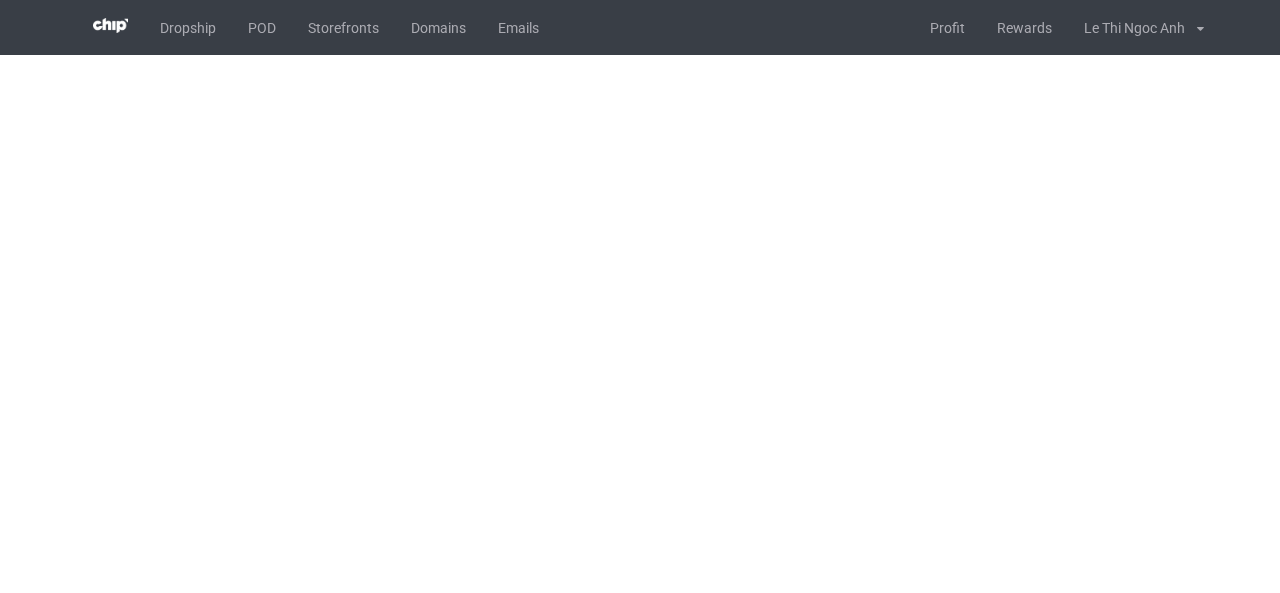 scroll, scrollTop: 0, scrollLeft: 0, axis: both 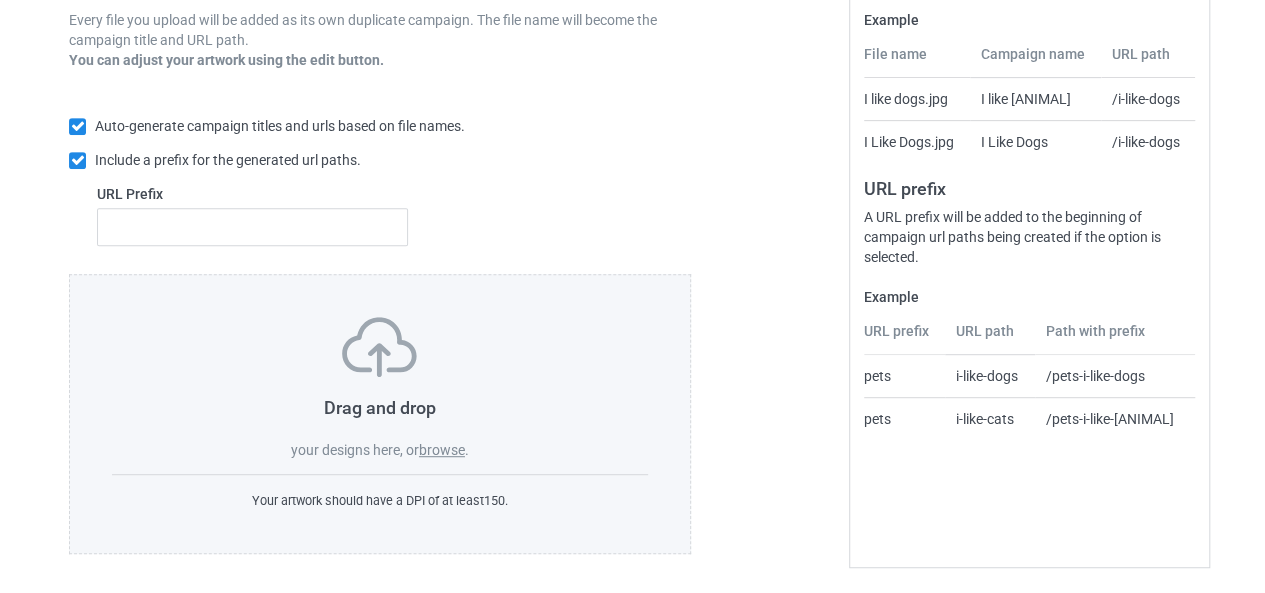 click on "browse" at bounding box center [442, 450] 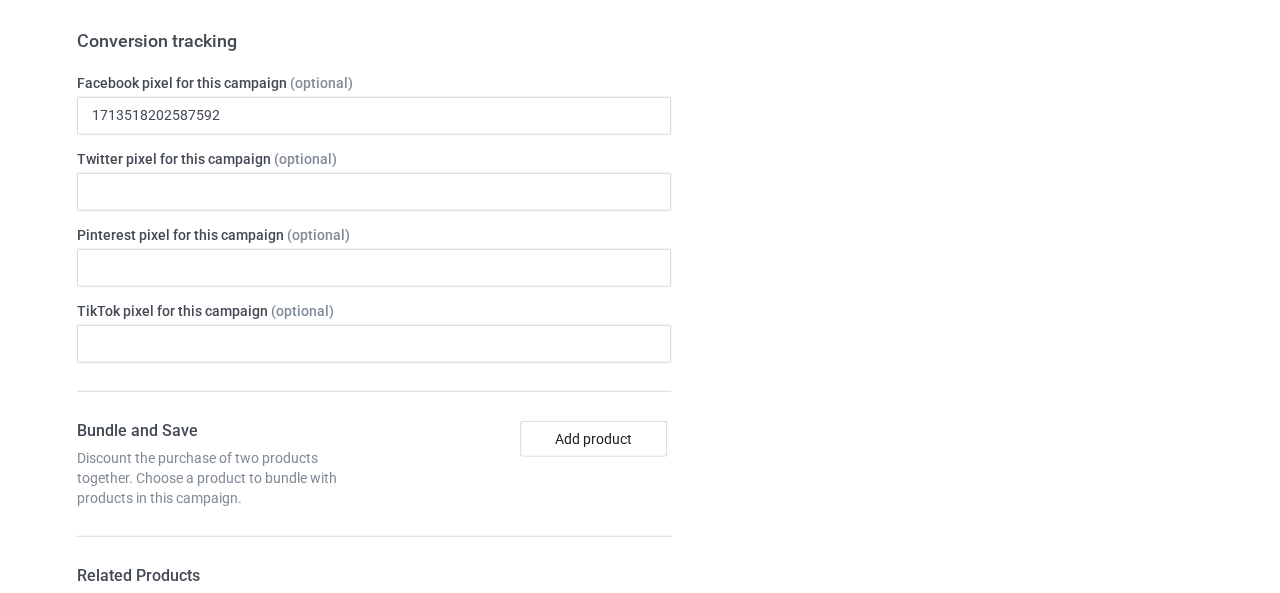 scroll, scrollTop: 2778, scrollLeft: 0, axis: vertical 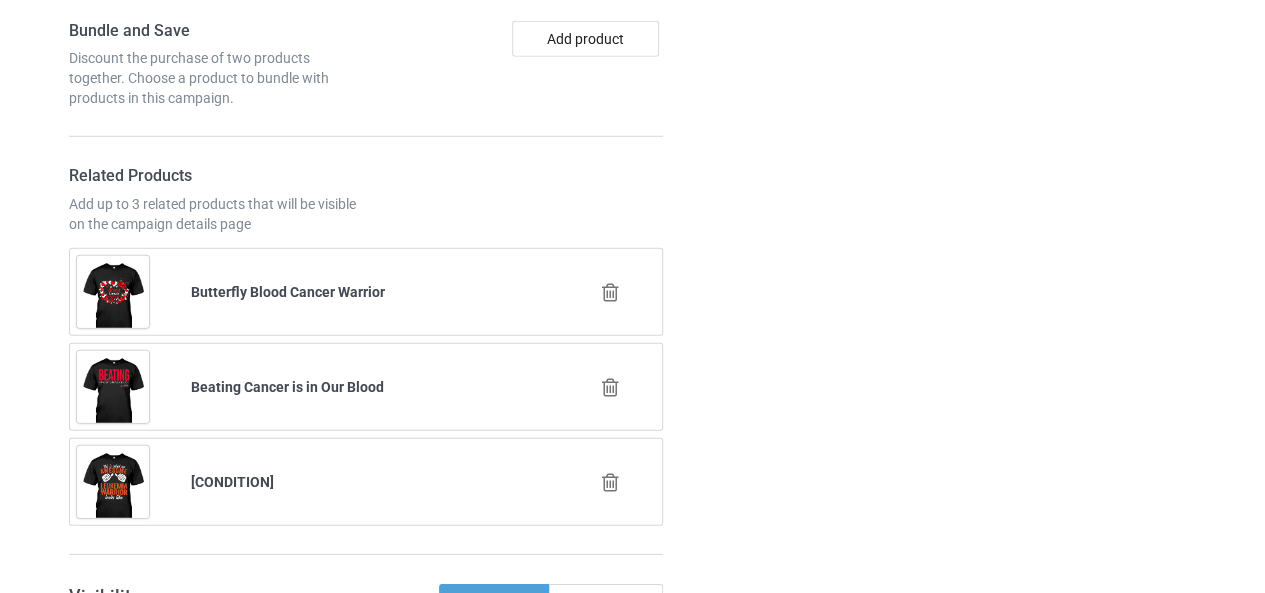 click at bounding box center [610, 292] 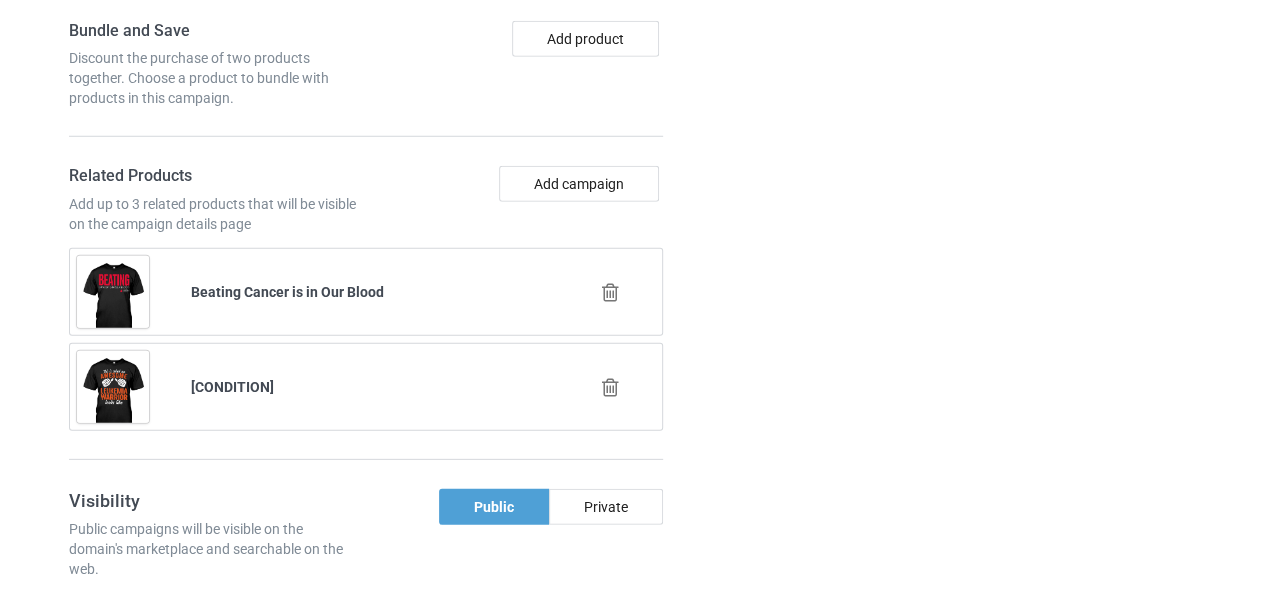 click at bounding box center [610, 292] 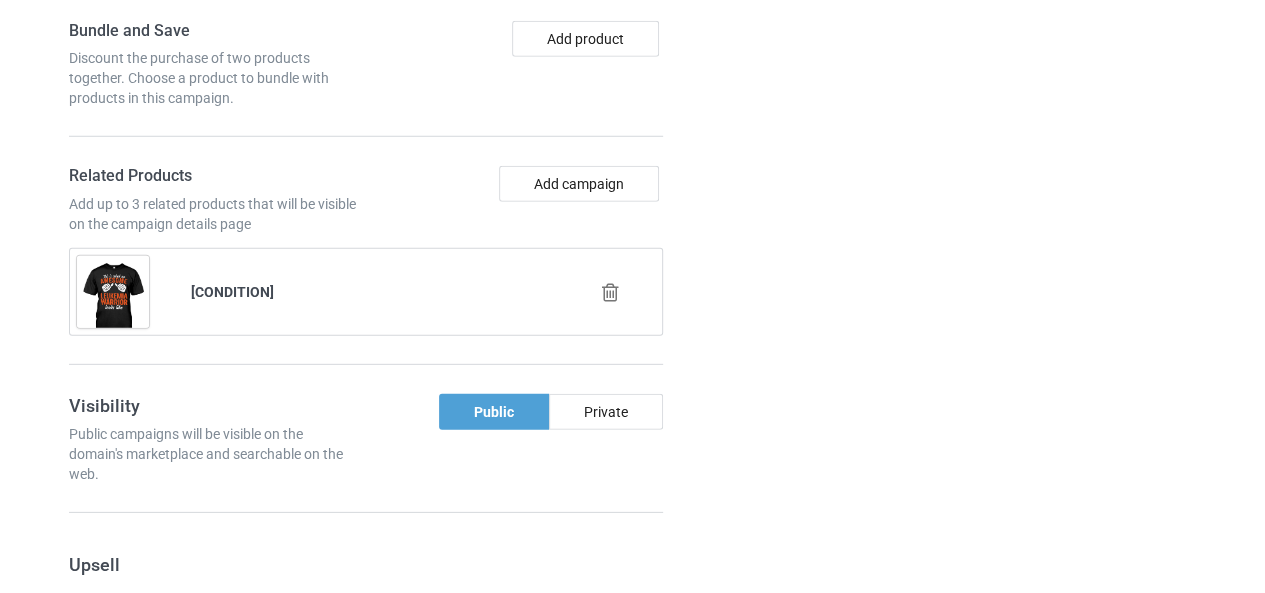 click at bounding box center [610, 292] 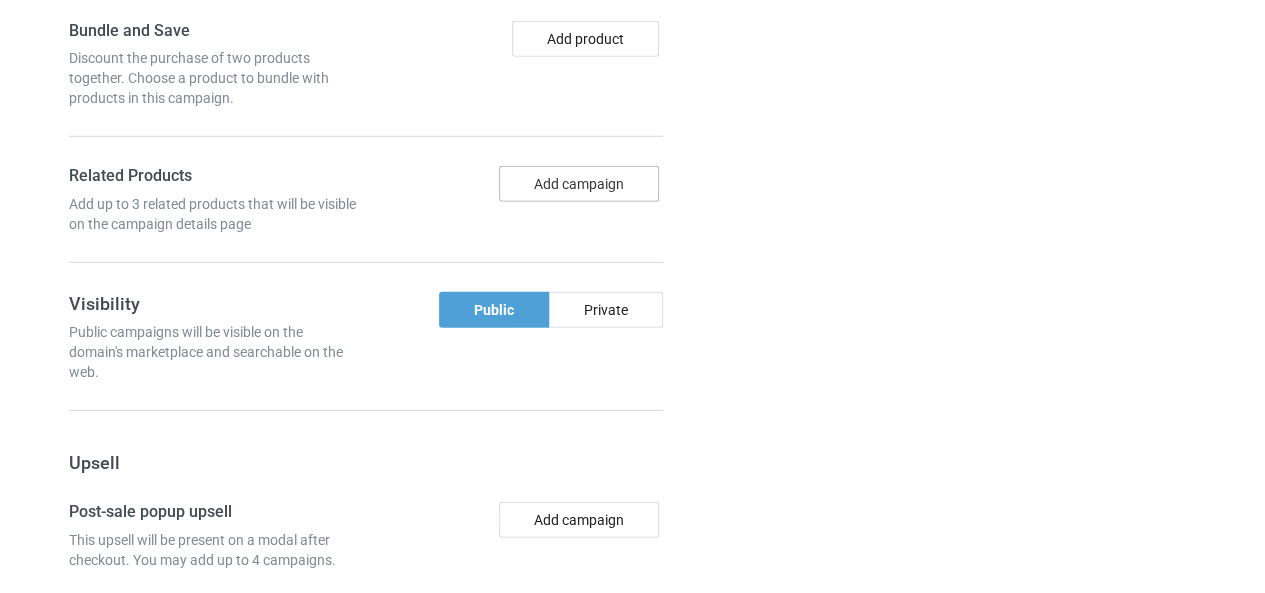 click on "Add campaign" at bounding box center [579, 184] 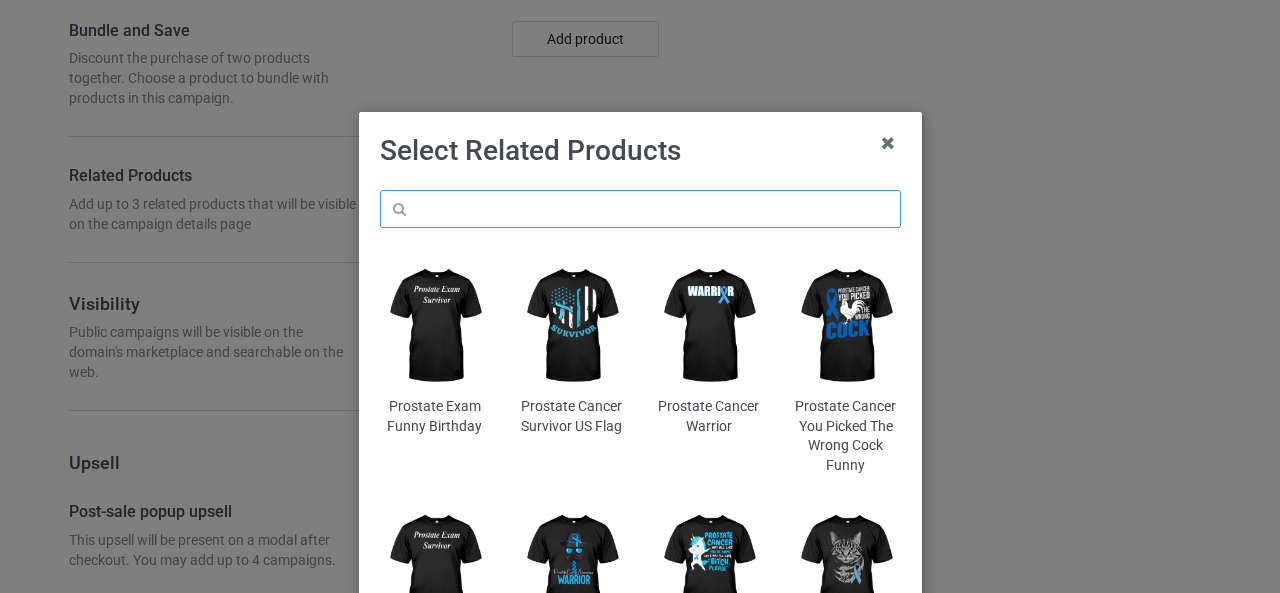 click at bounding box center (640, 209) 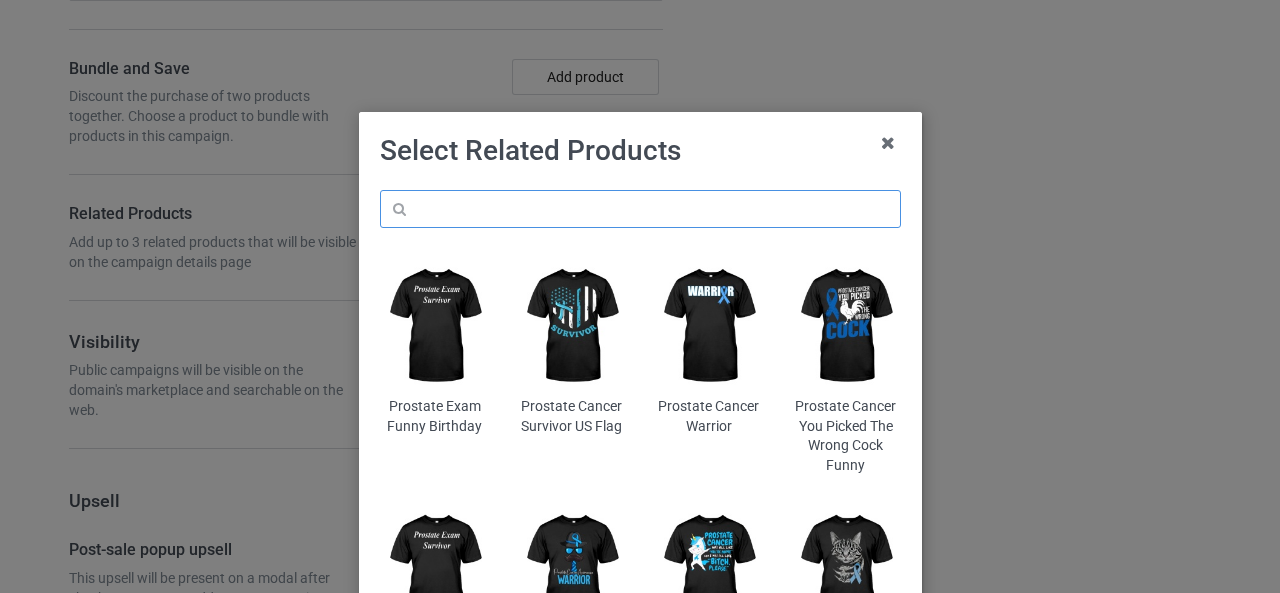 scroll, scrollTop: 2816, scrollLeft: 0, axis: vertical 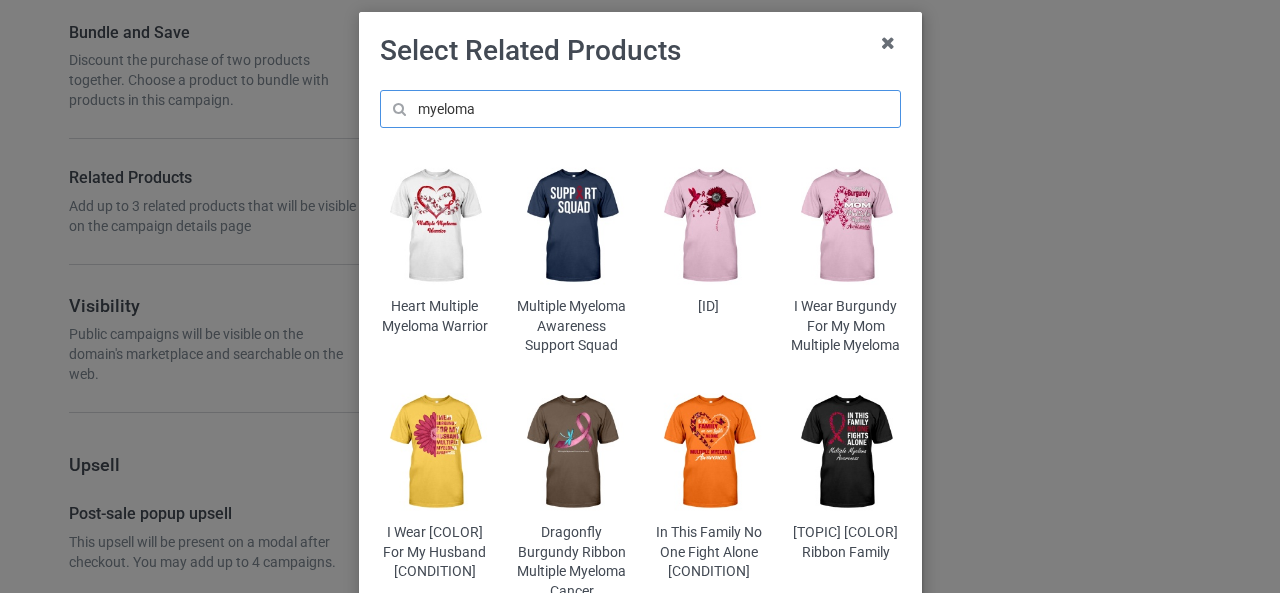 type on "myeloma" 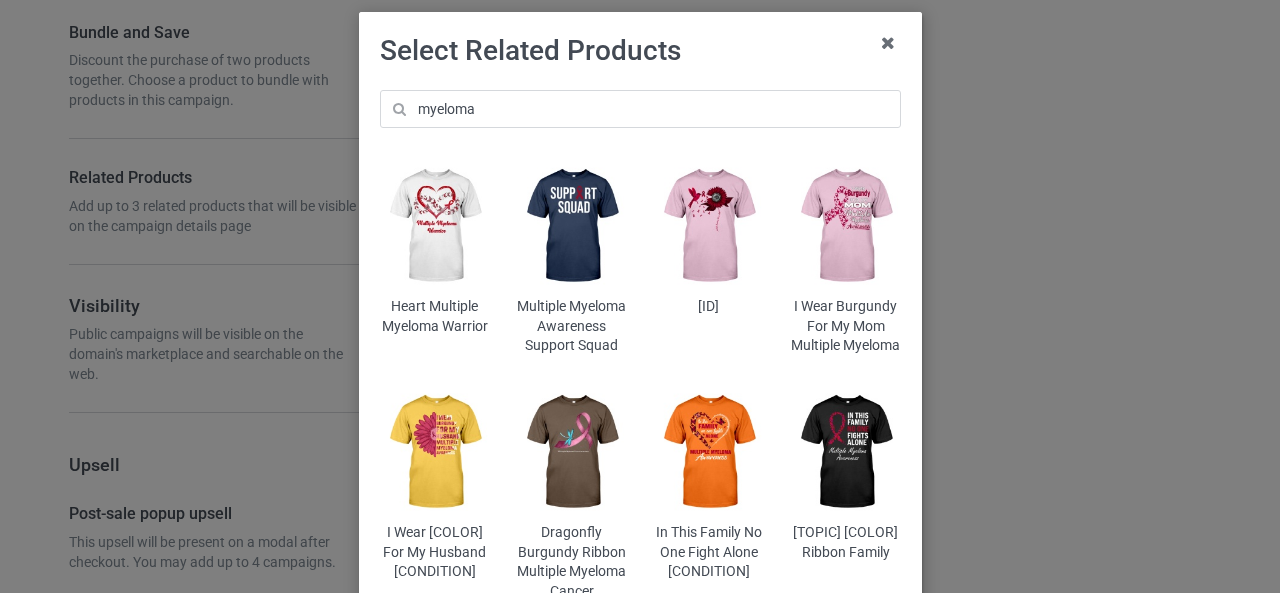 click at bounding box center (434, 226) 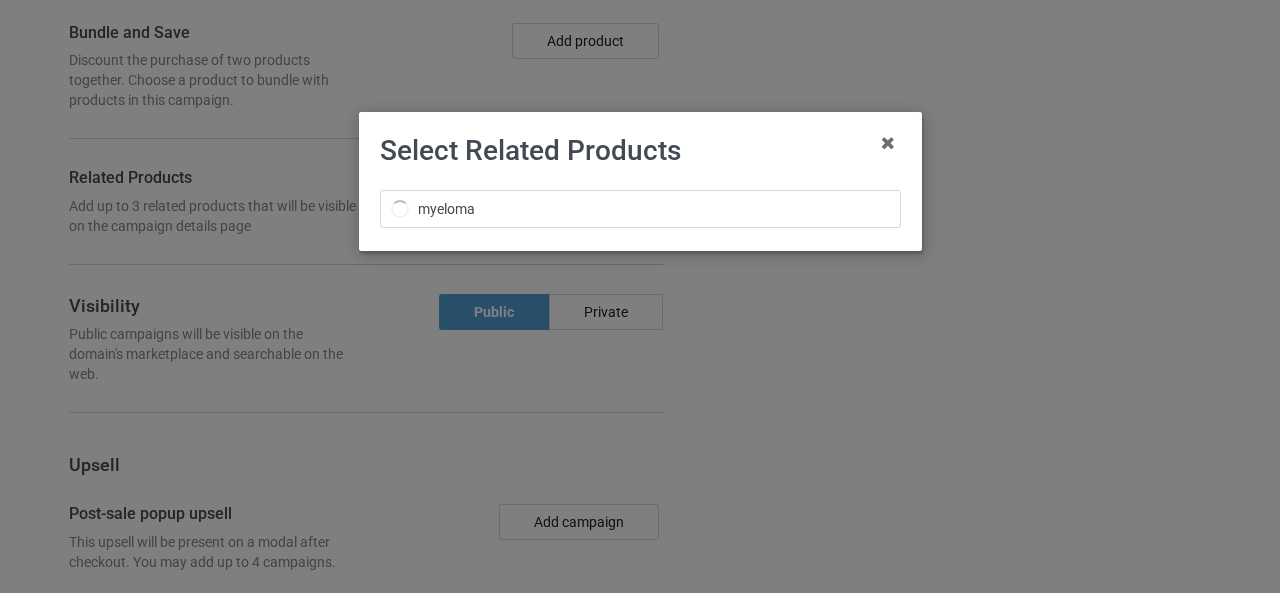 scroll, scrollTop: 0, scrollLeft: 0, axis: both 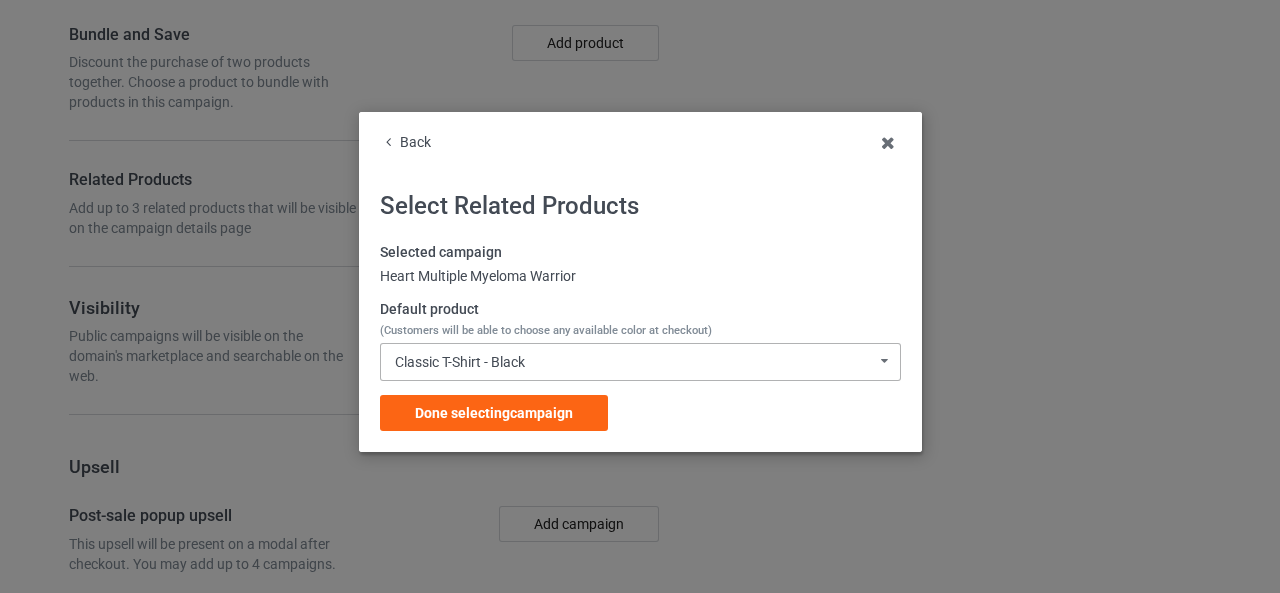 click on "Classic T-Shirt - Black" at bounding box center [460, 362] 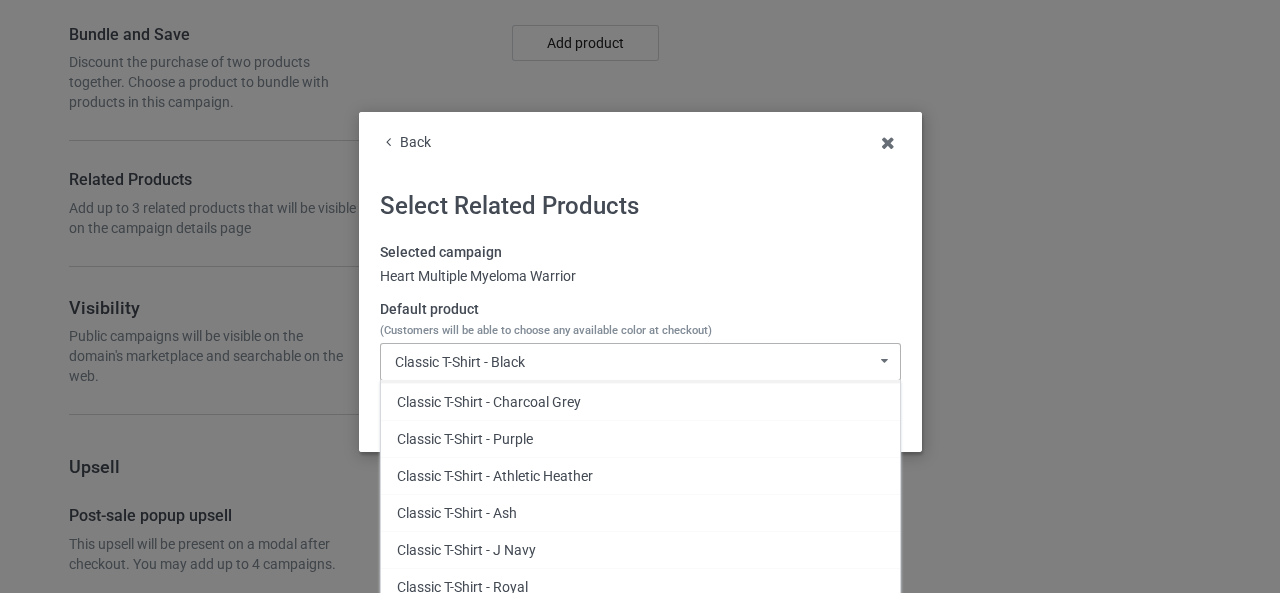 scroll, scrollTop: 0, scrollLeft: 0, axis: both 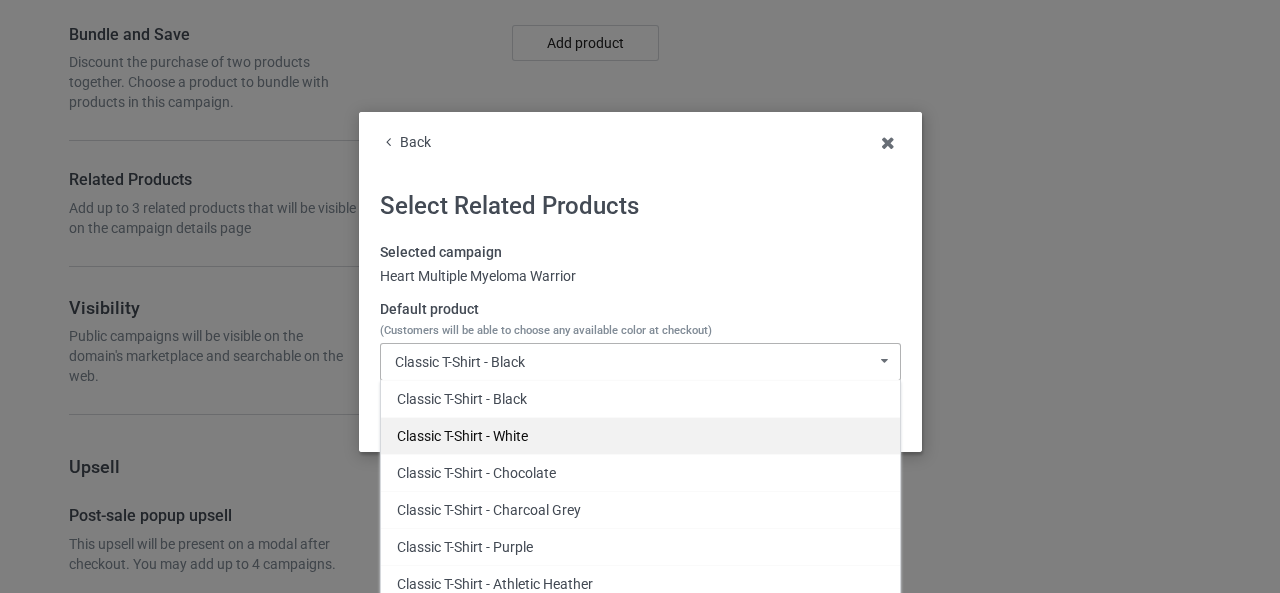 click on "Classic T-Shirt - White" at bounding box center [640, 435] 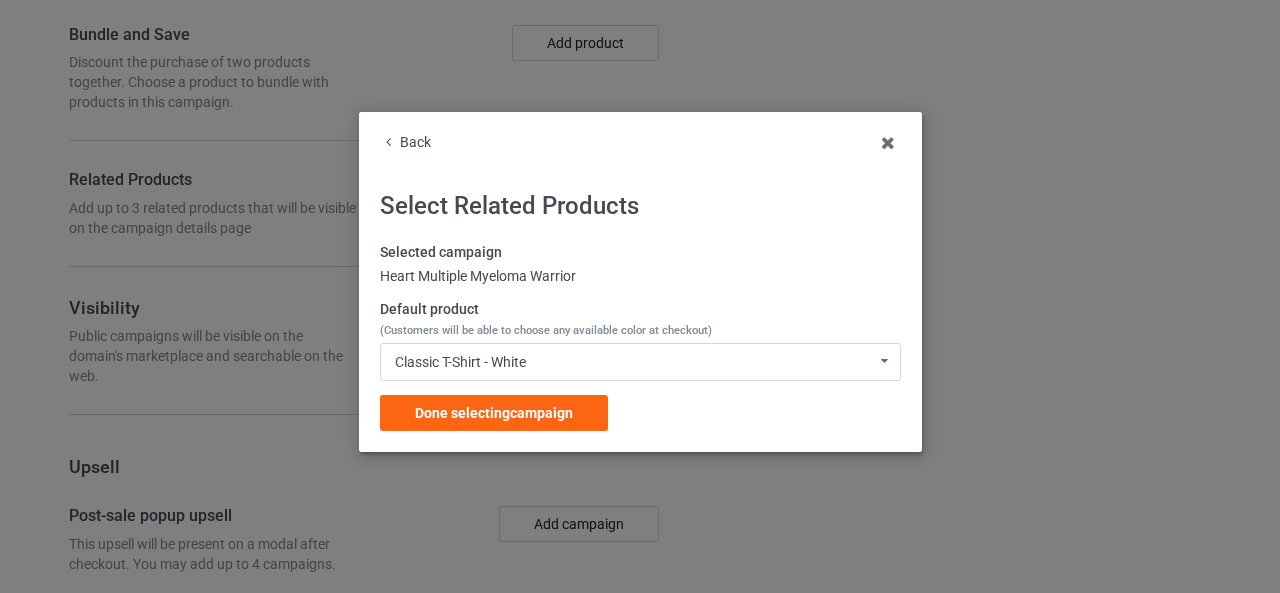 drag, startPoint x: 487, startPoint y: 417, endPoint x: 464, endPoint y: 381, distance: 42.72002 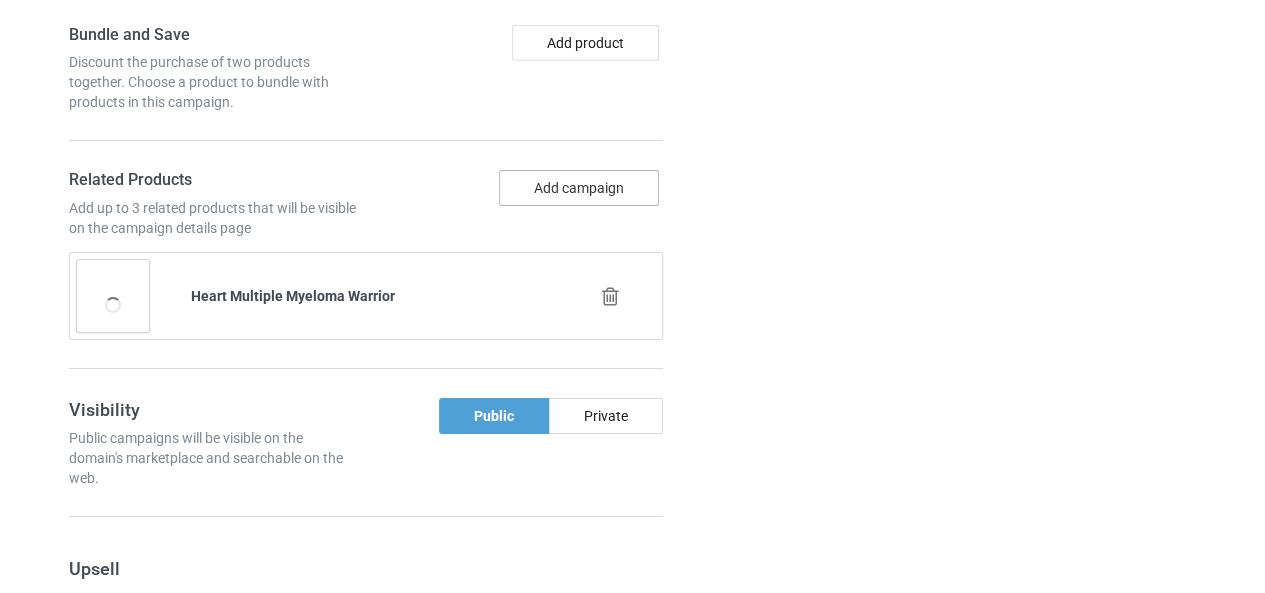 click on "Add campaign" at bounding box center [579, 188] 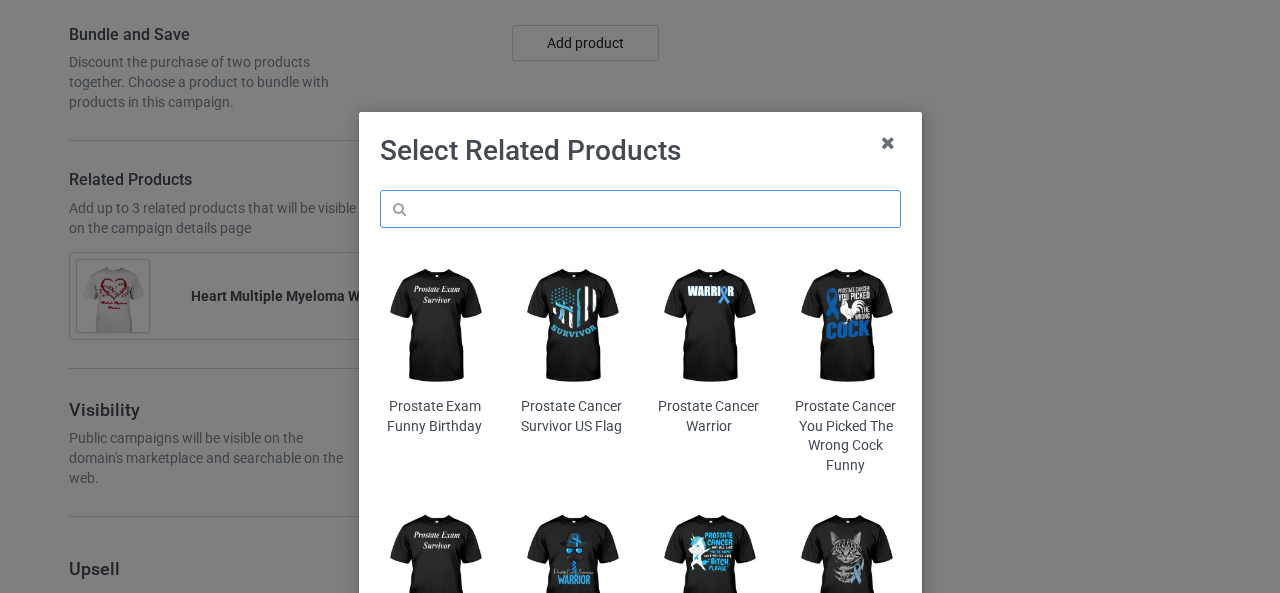 click at bounding box center [640, 209] 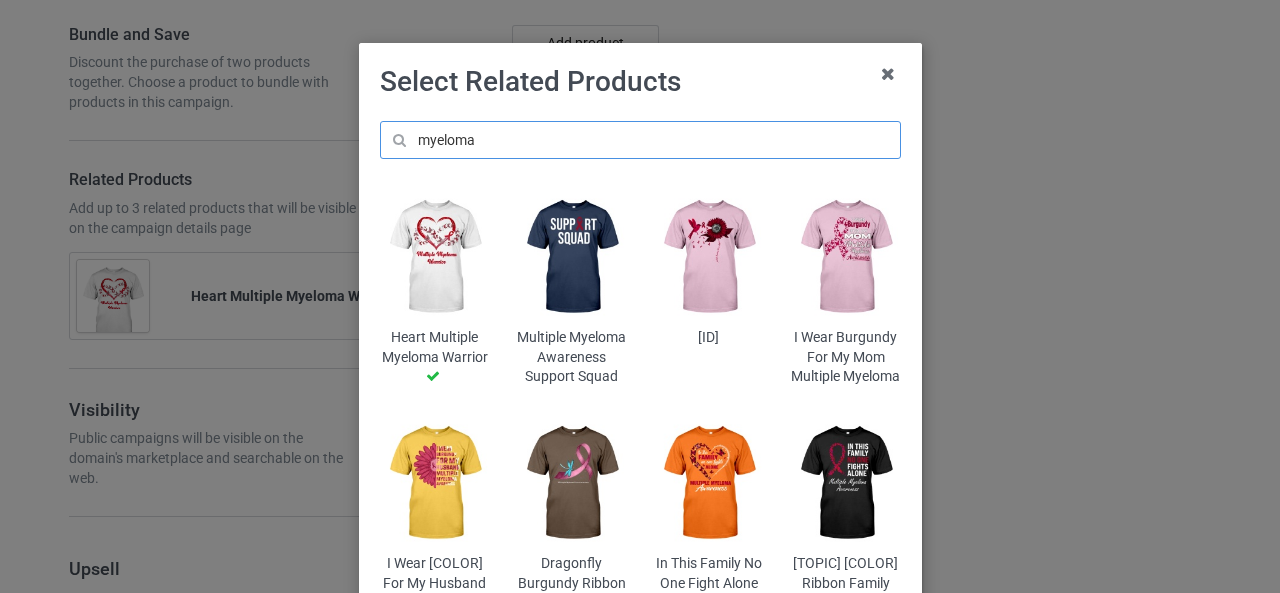 scroll, scrollTop: 100, scrollLeft: 0, axis: vertical 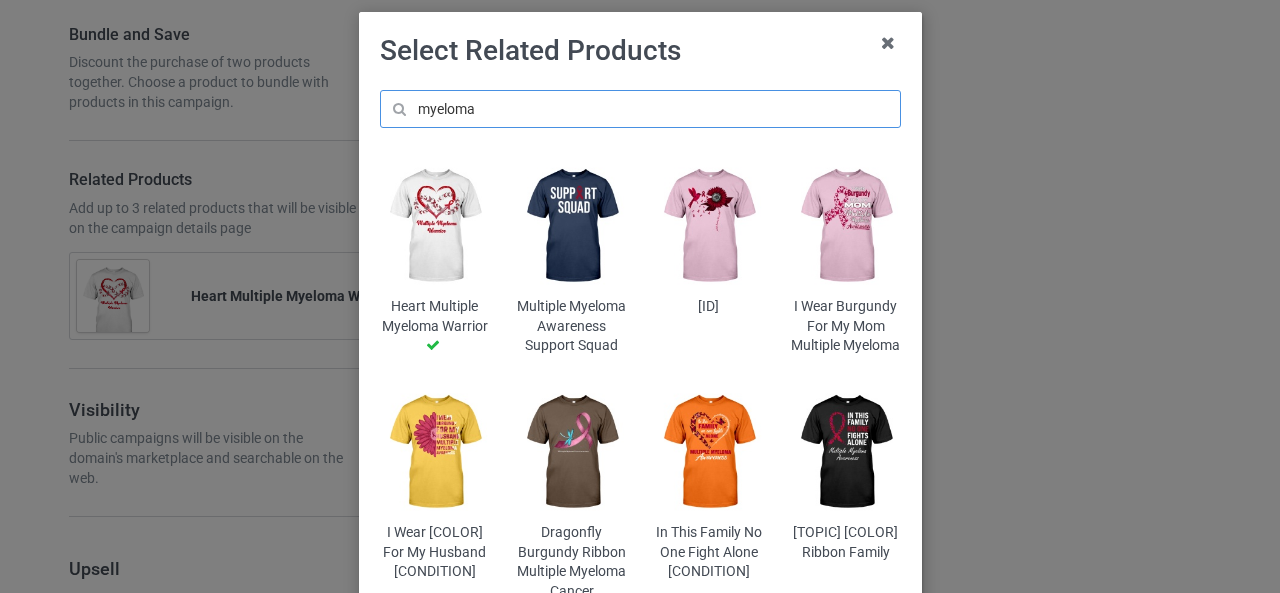 type on "myeloma" 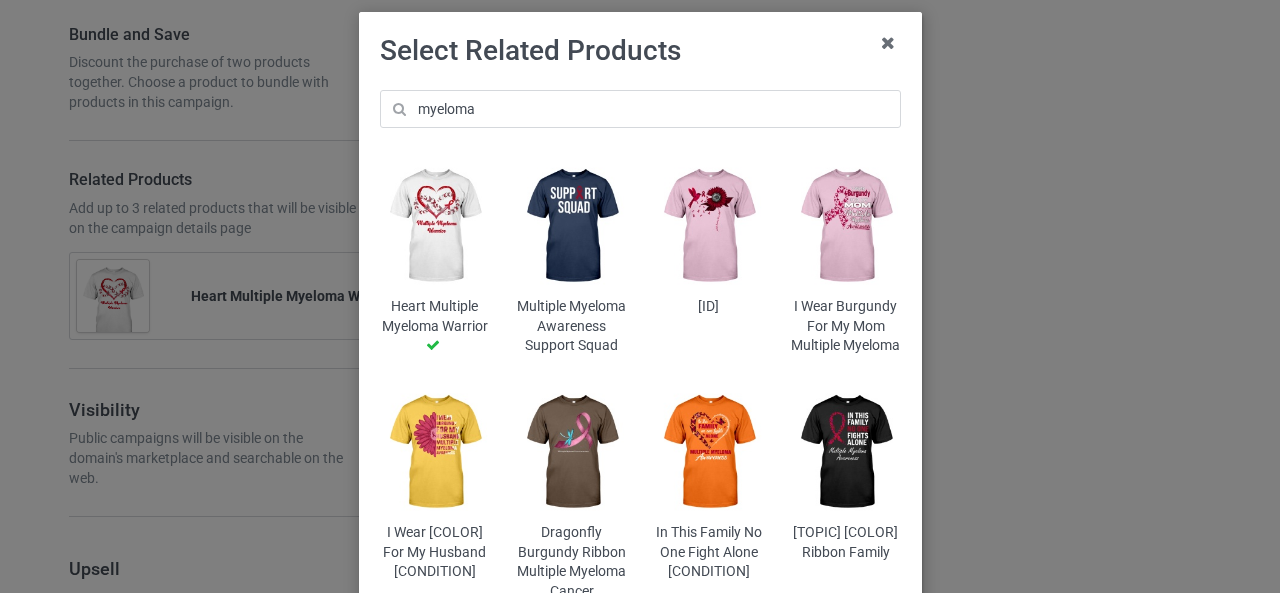 click at bounding box center (845, 226) 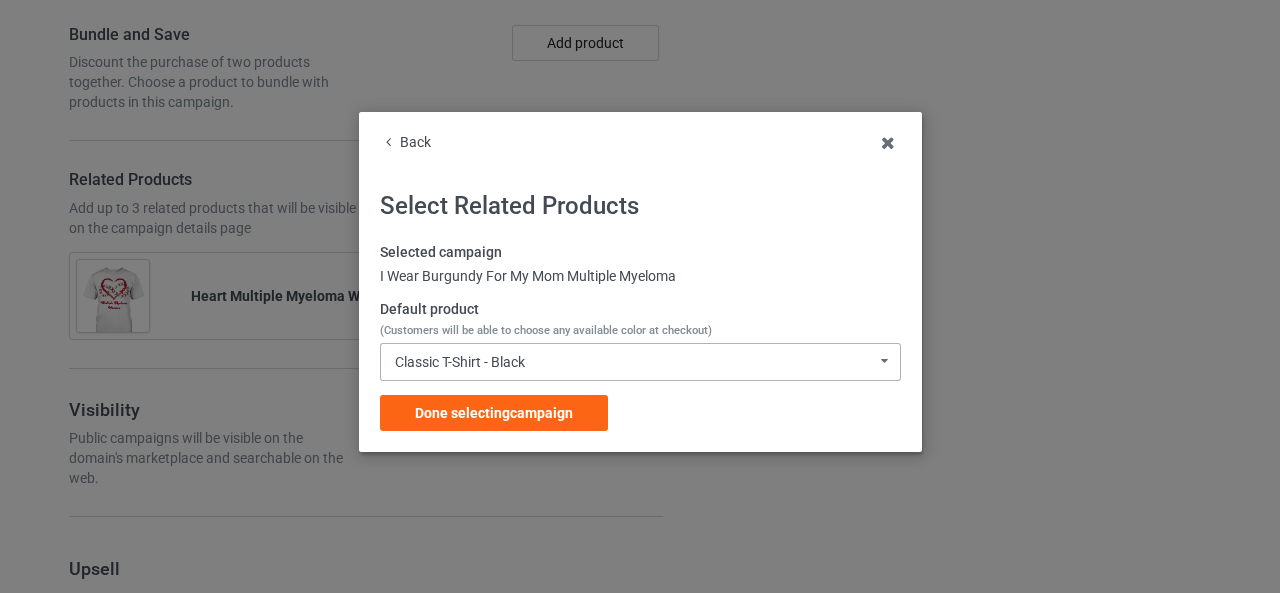 click on "Classic T-Shirt - Black" at bounding box center [460, 362] 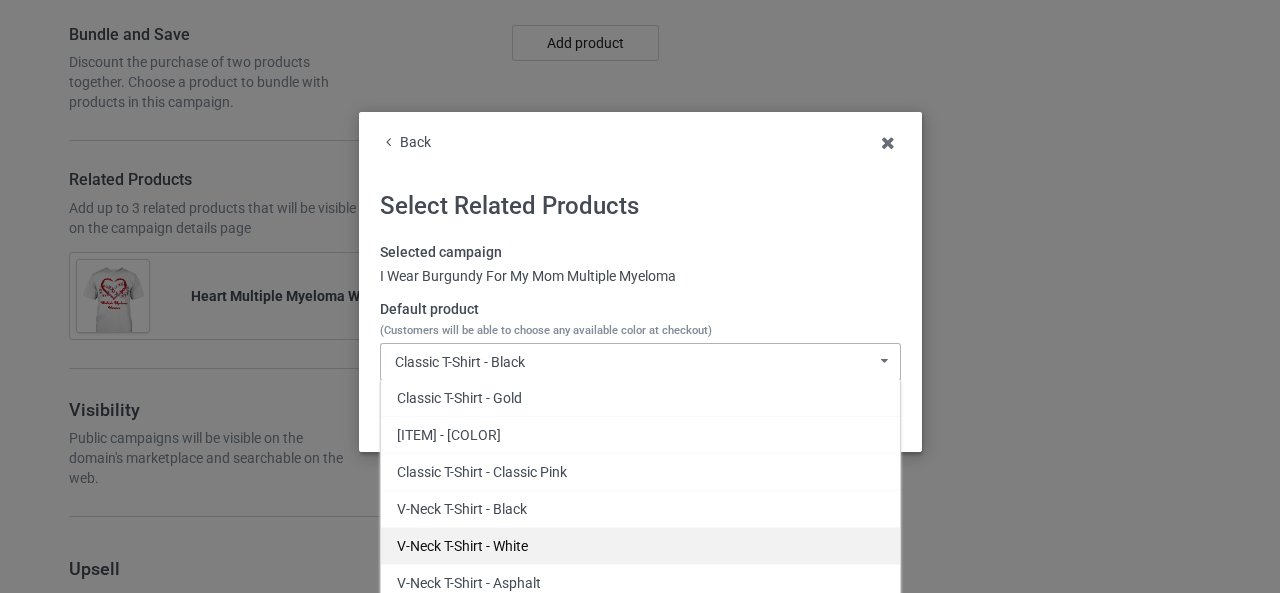 scroll, scrollTop: 500, scrollLeft: 0, axis: vertical 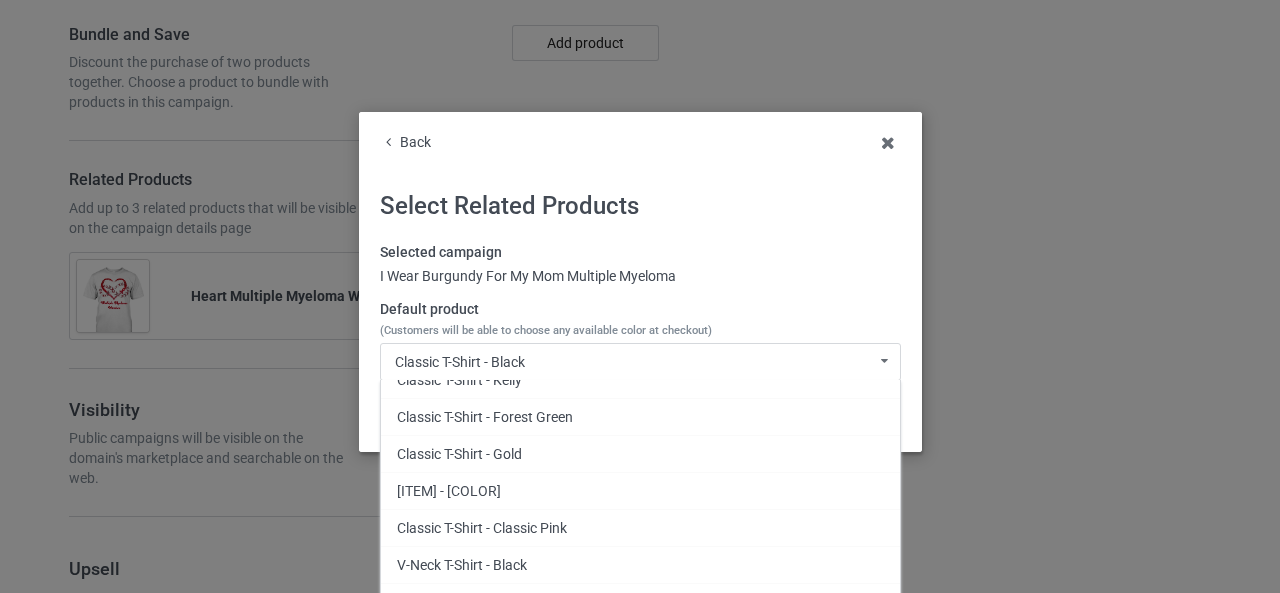 click on "Classic T-Shirt - Classic Pink" at bounding box center [640, 527] 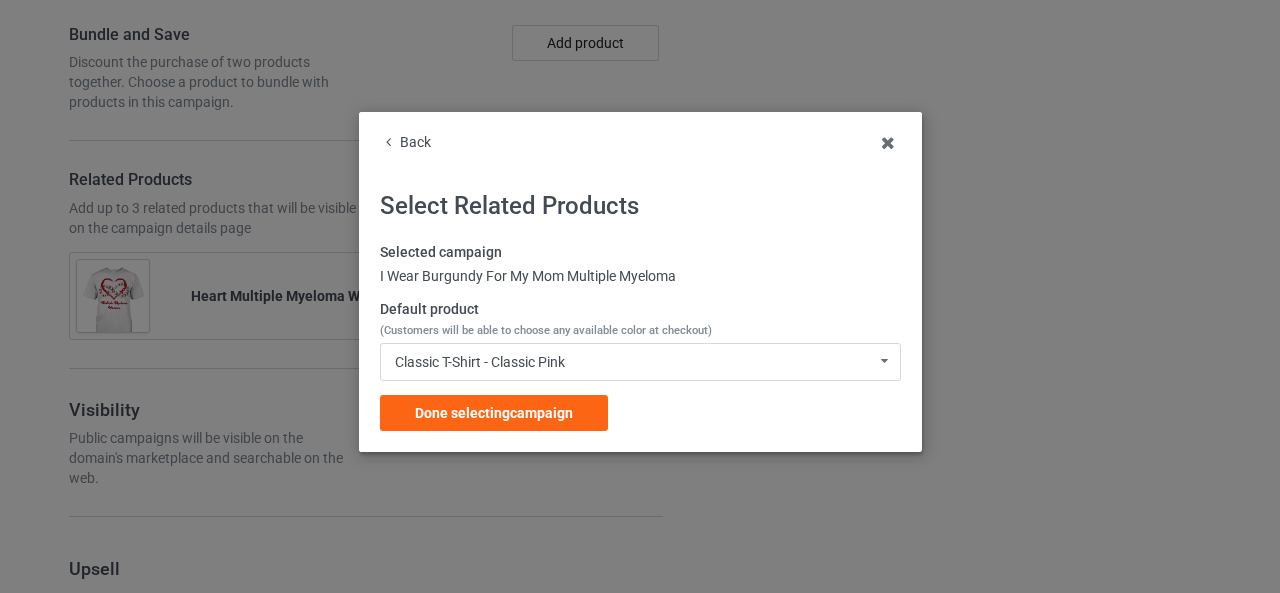 click on "Done selecting  campaign" at bounding box center (494, 413) 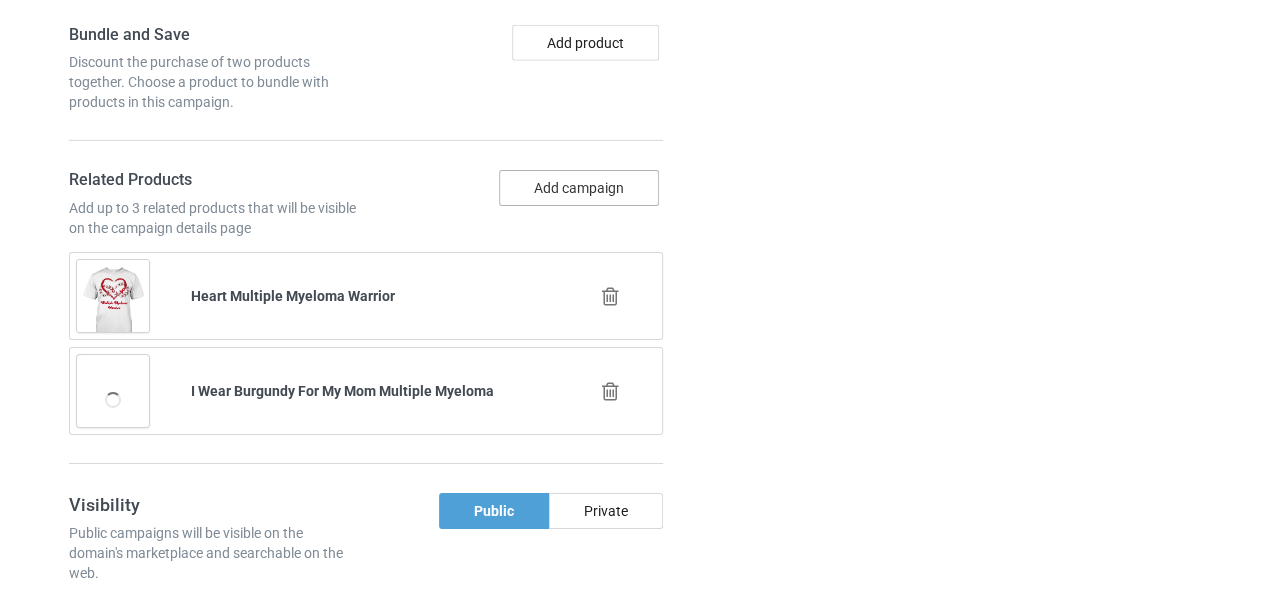 click on "Add campaign" at bounding box center (579, 188) 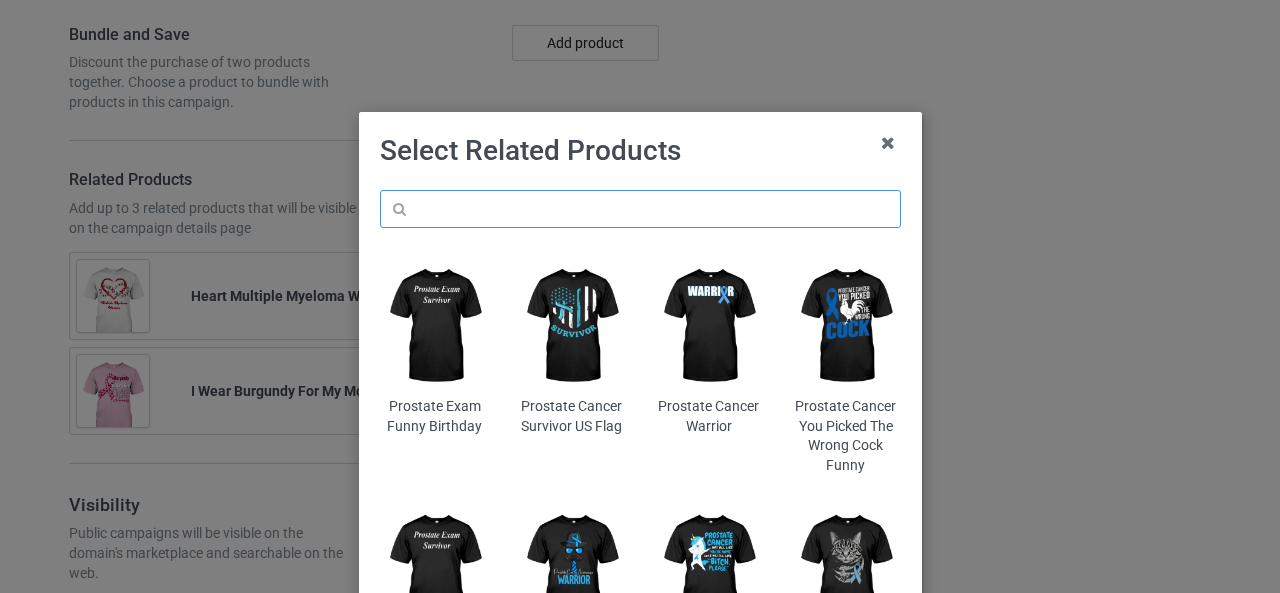 click at bounding box center (640, 209) 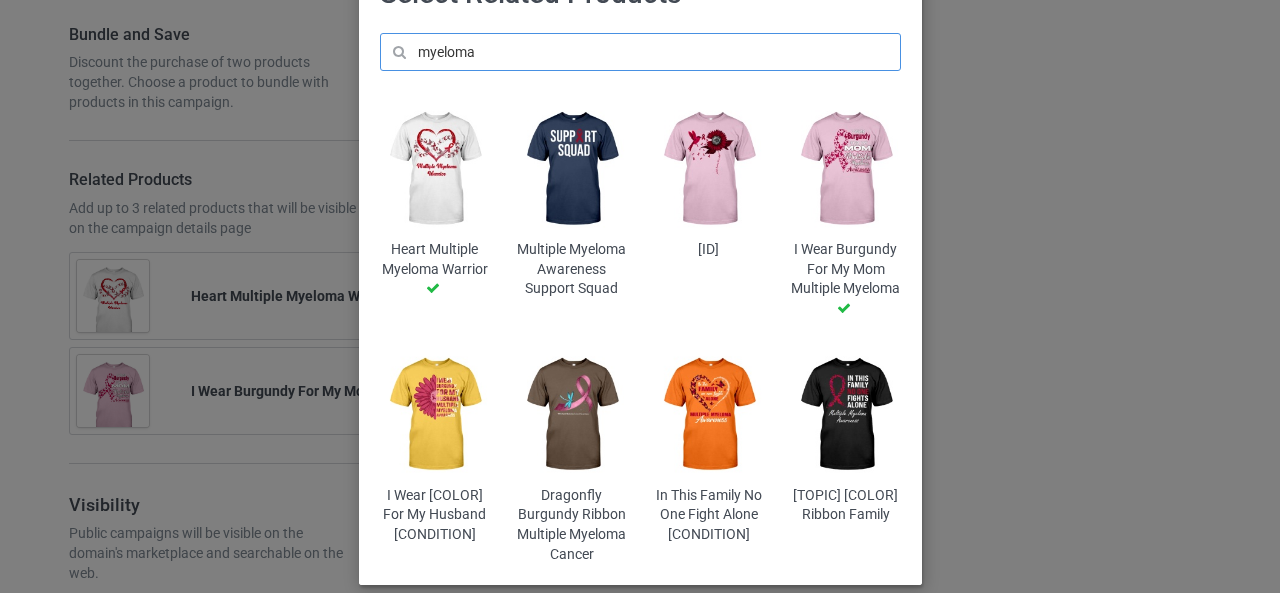 scroll, scrollTop: 200, scrollLeft: 0, axis: vertical 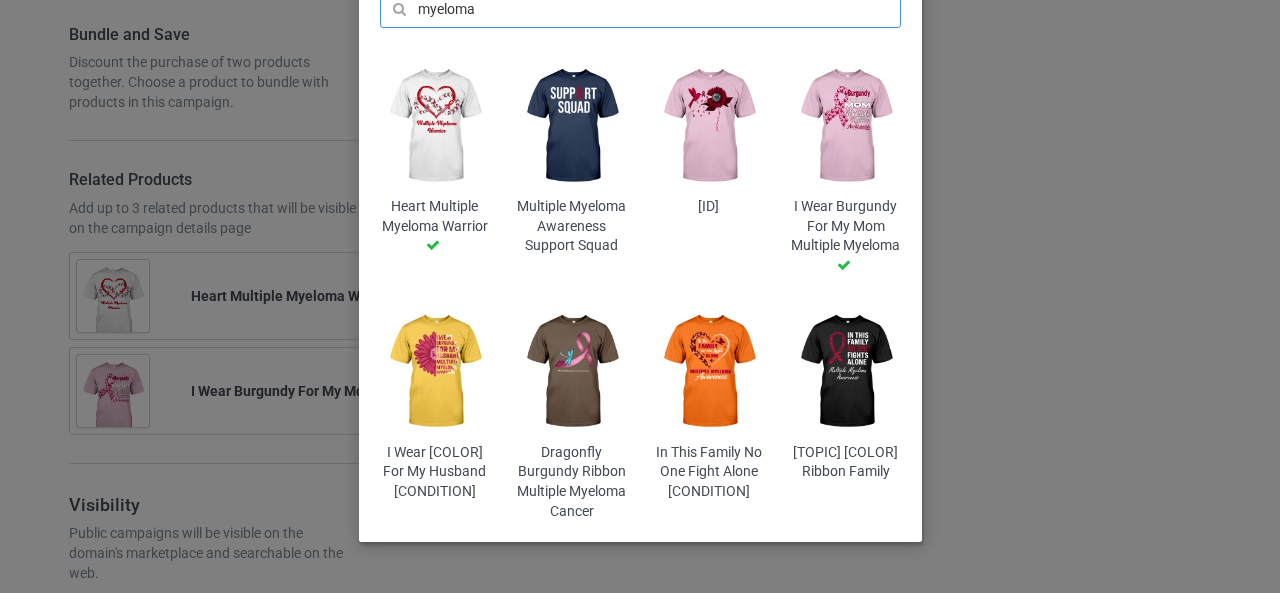 type on "myeloma" 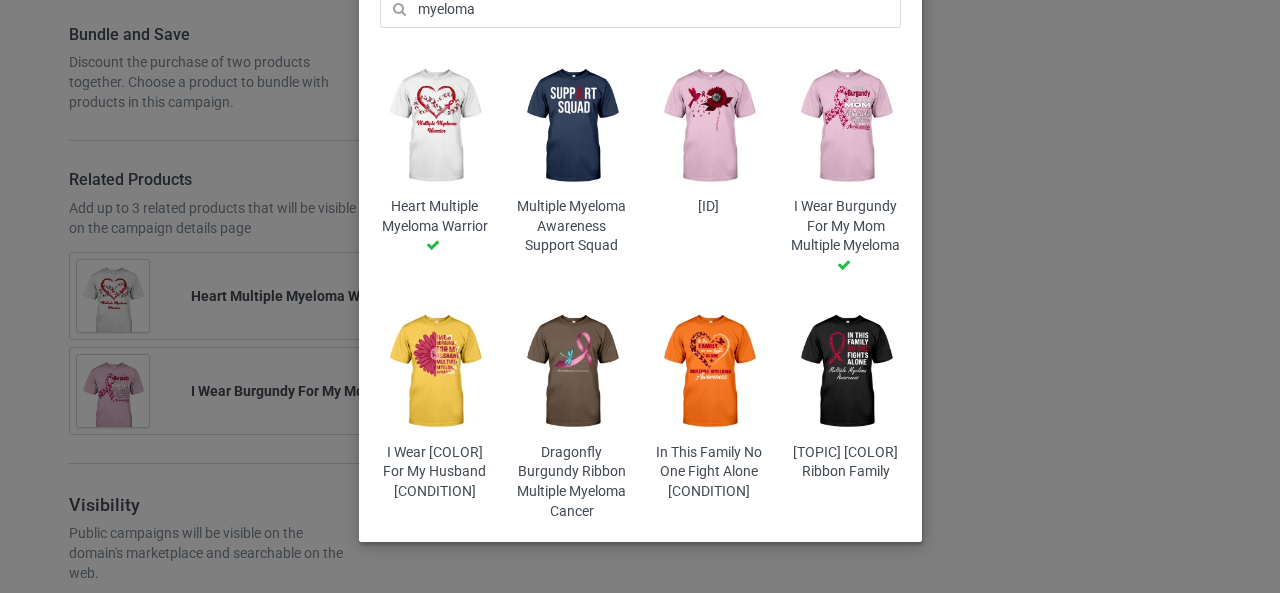 click at bounding box center [708, 372] 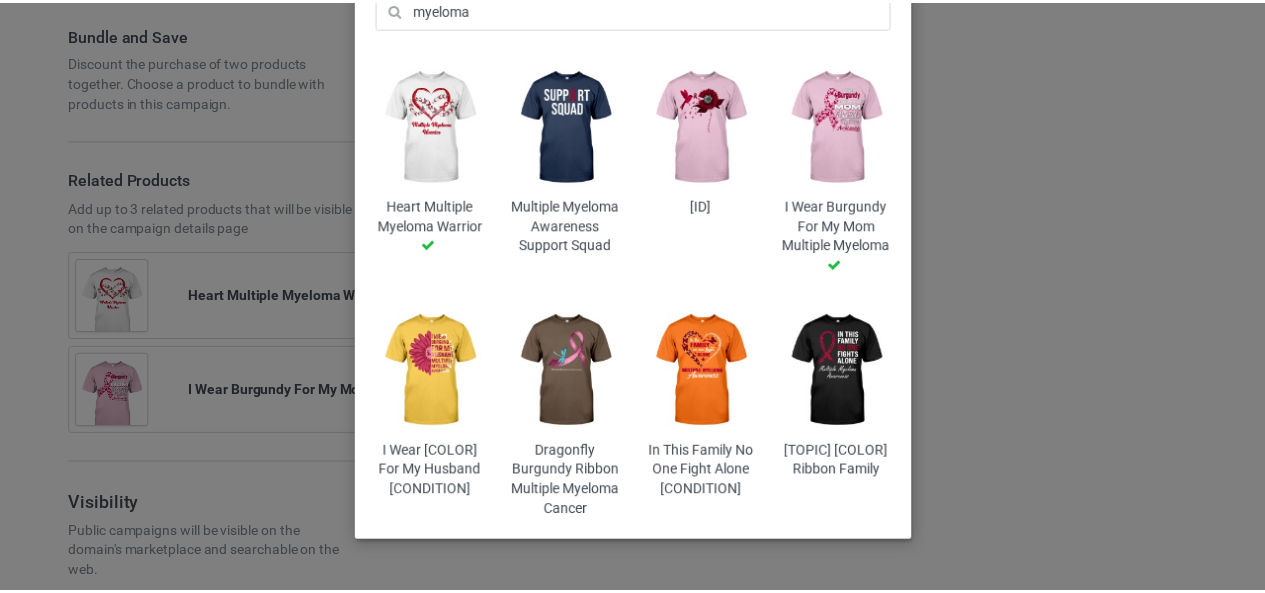 scroll, scrollTop: 0, scrollLeft: 0, axis: both 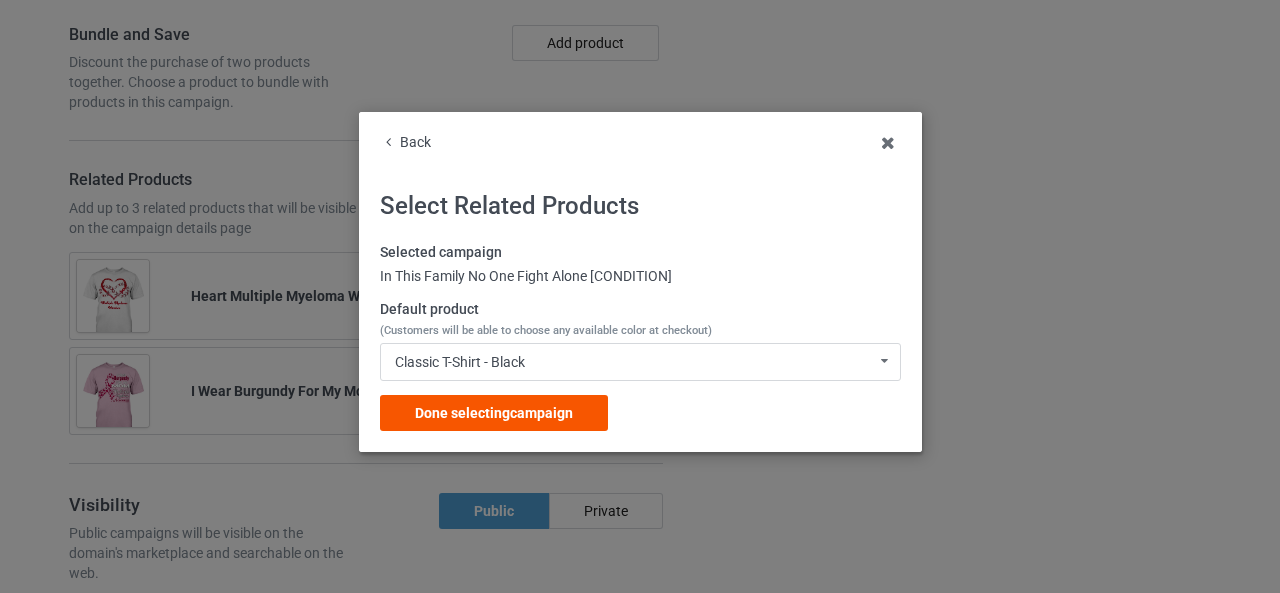 click on "Done selecting  campaign" at bounding box center (494, 413) 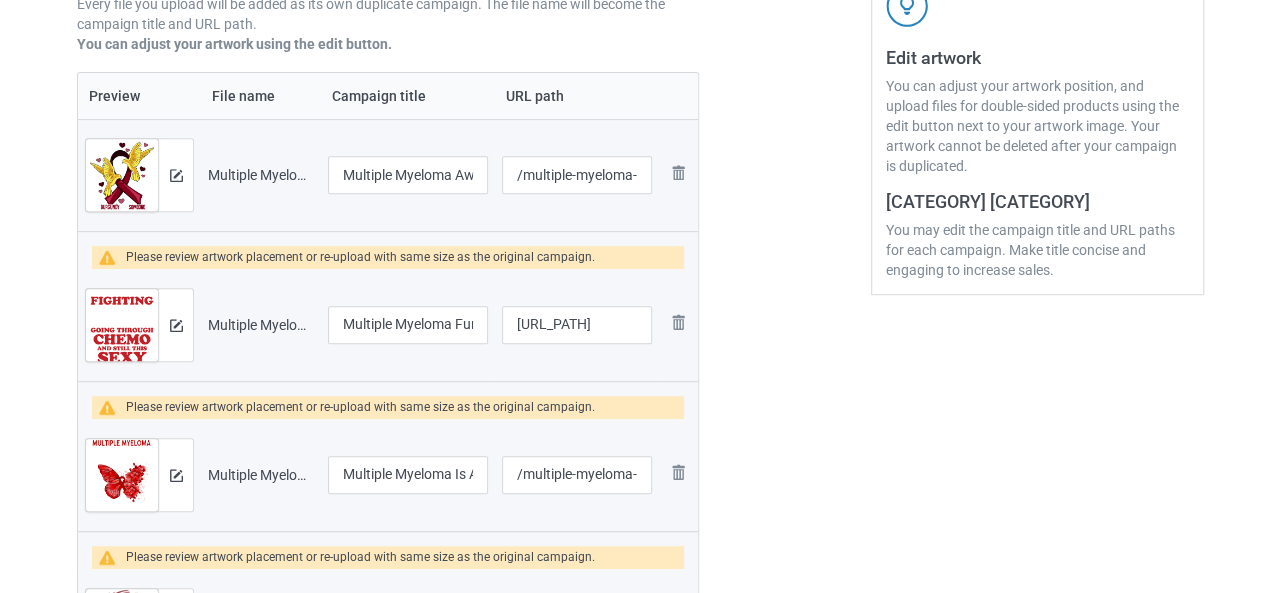 scroll, scrollTop: 400, scrollLeft: 0, axis: vertical 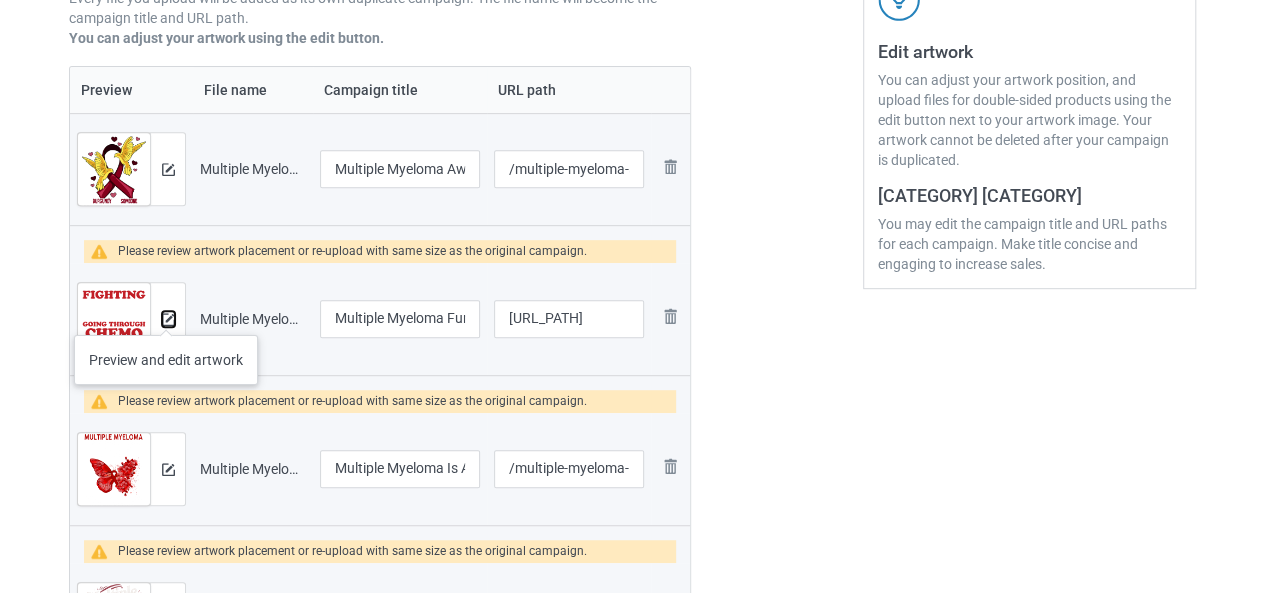 click at bounding box center (168, 319) 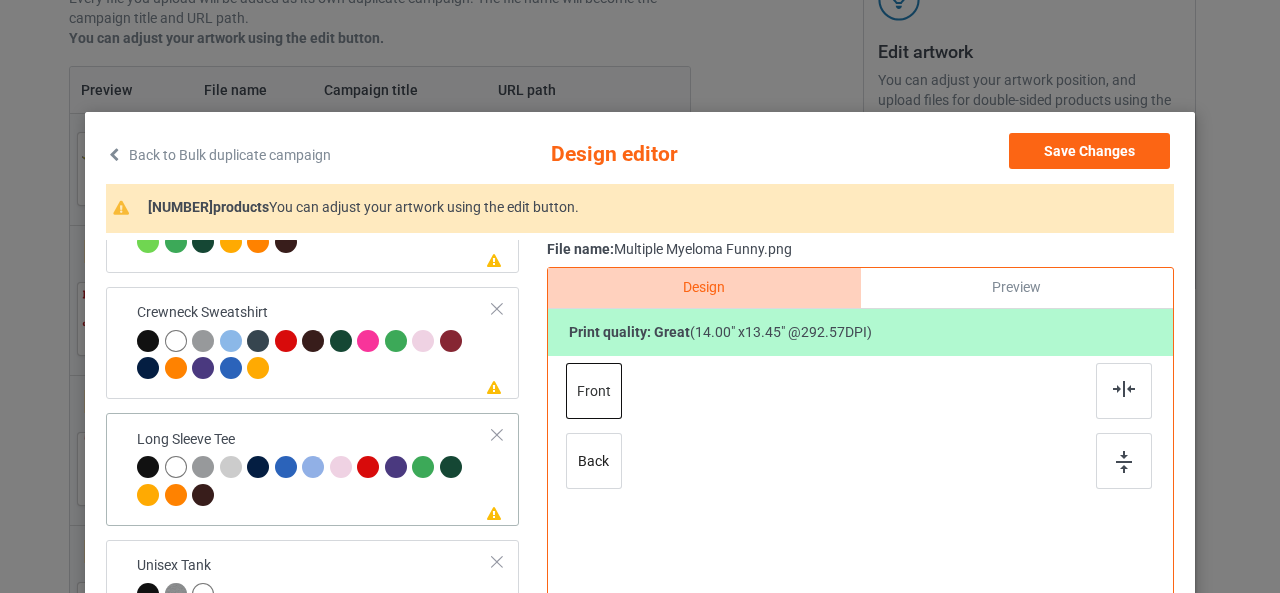 scroll, scrollTop: 466, scrollLeft: 0, axis: vertical 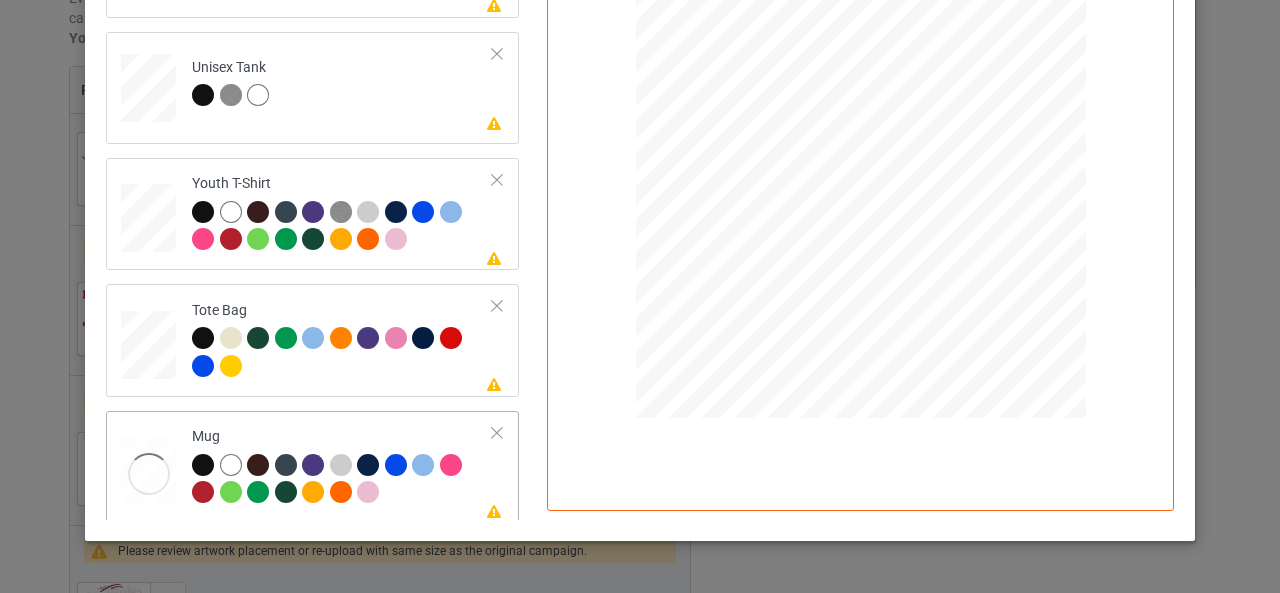 click at bounding box center [148, -663] 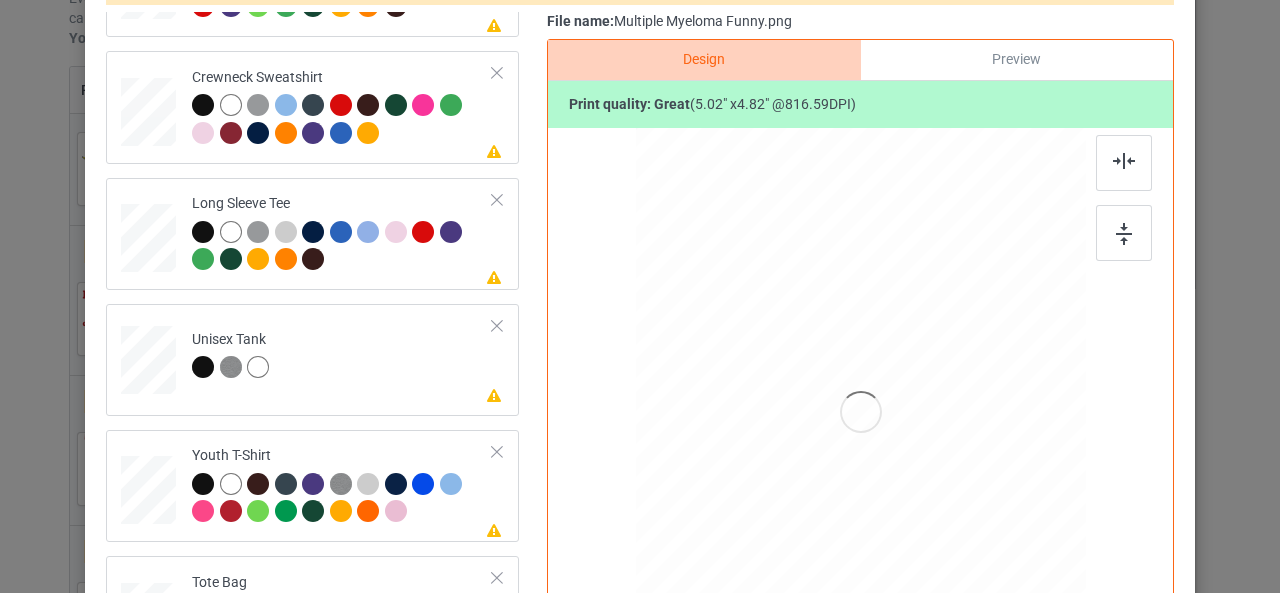 scroll, scrollTop: 200, scrollLeft: 0, axis: vertical 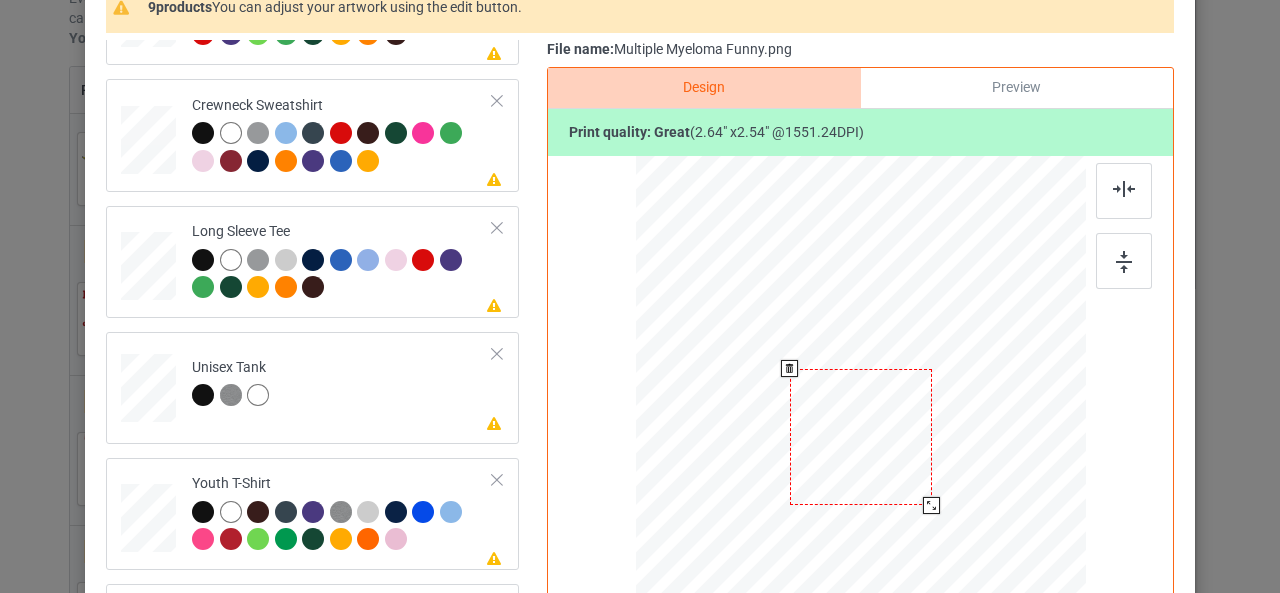 drag, startPoint x: 986, startPoint y: 566, endPoint x: 940, endPoint y: 477, distance: 100.18483 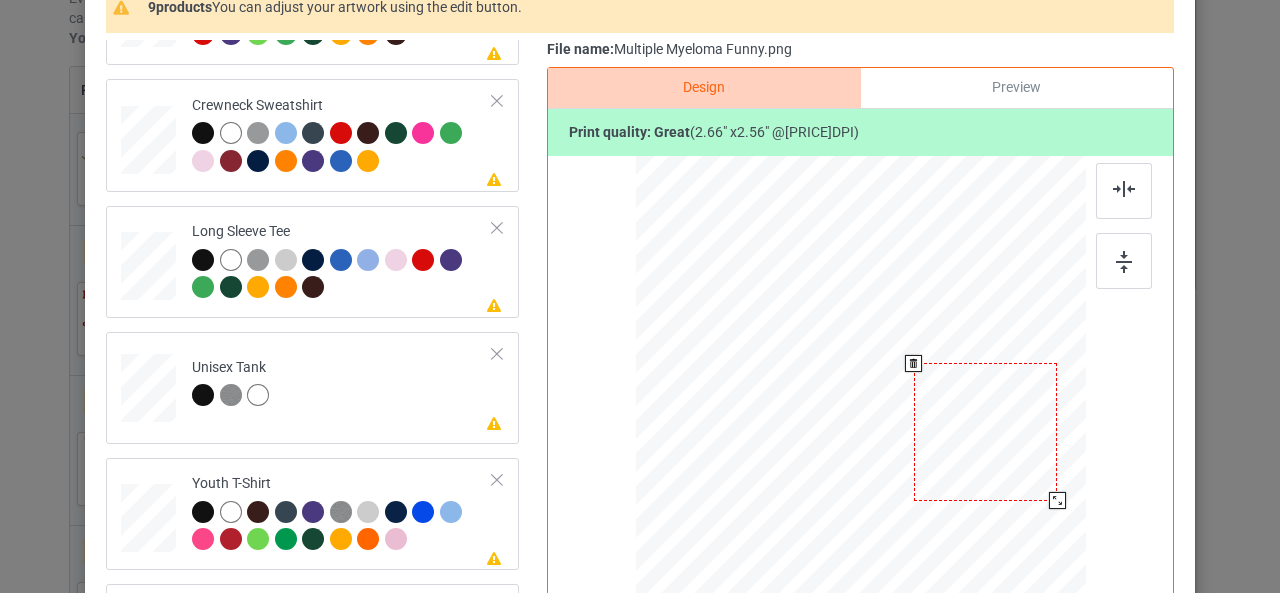 drag, startPoint x: 963, startPoint y: 469, endPoint x: 1008, endPoint y: 440, distance: 53.535034 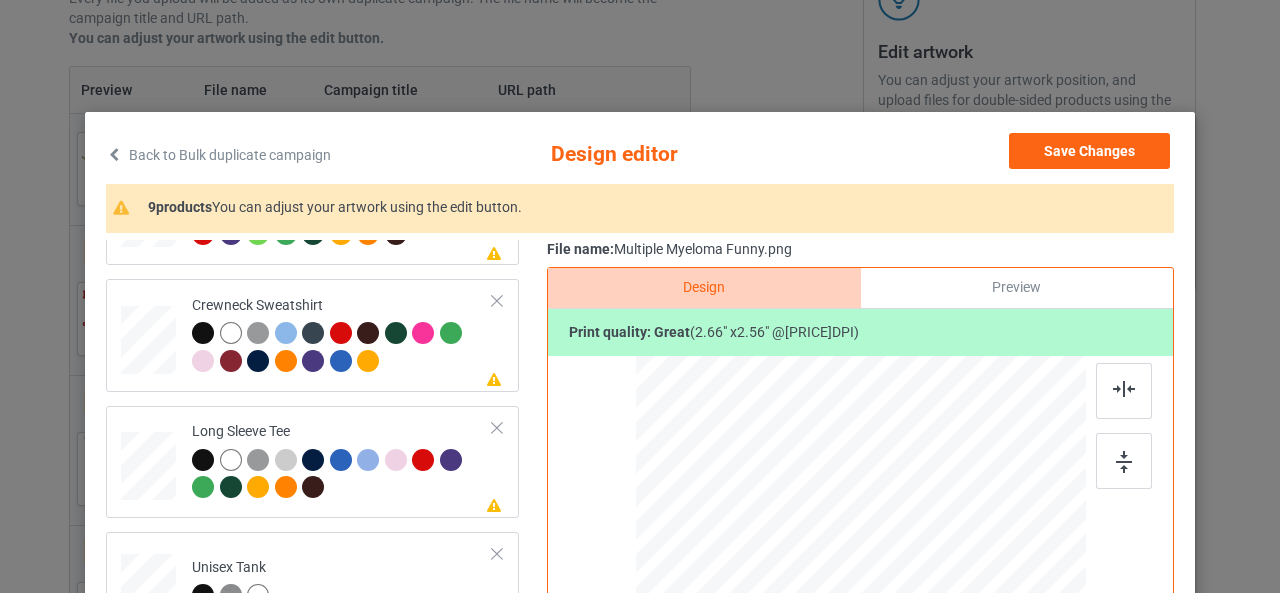 scroll, scrollTop: 0, scrollLeft: 0, axis: both 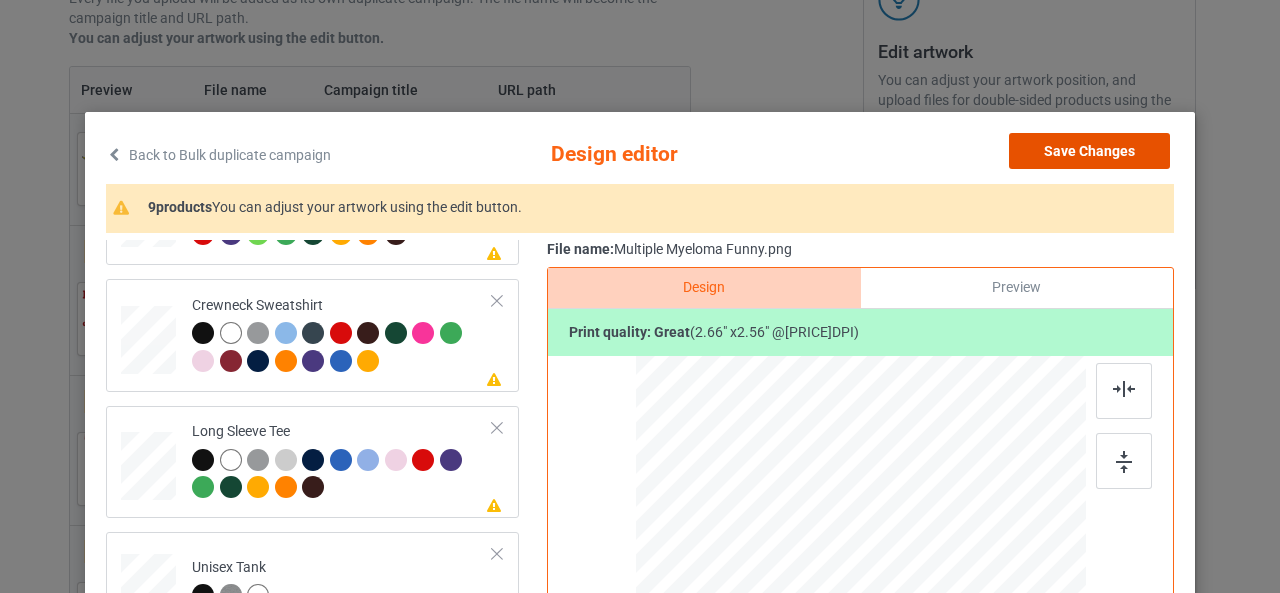 click on "Save Changes" at bounding box center (1089, 151) 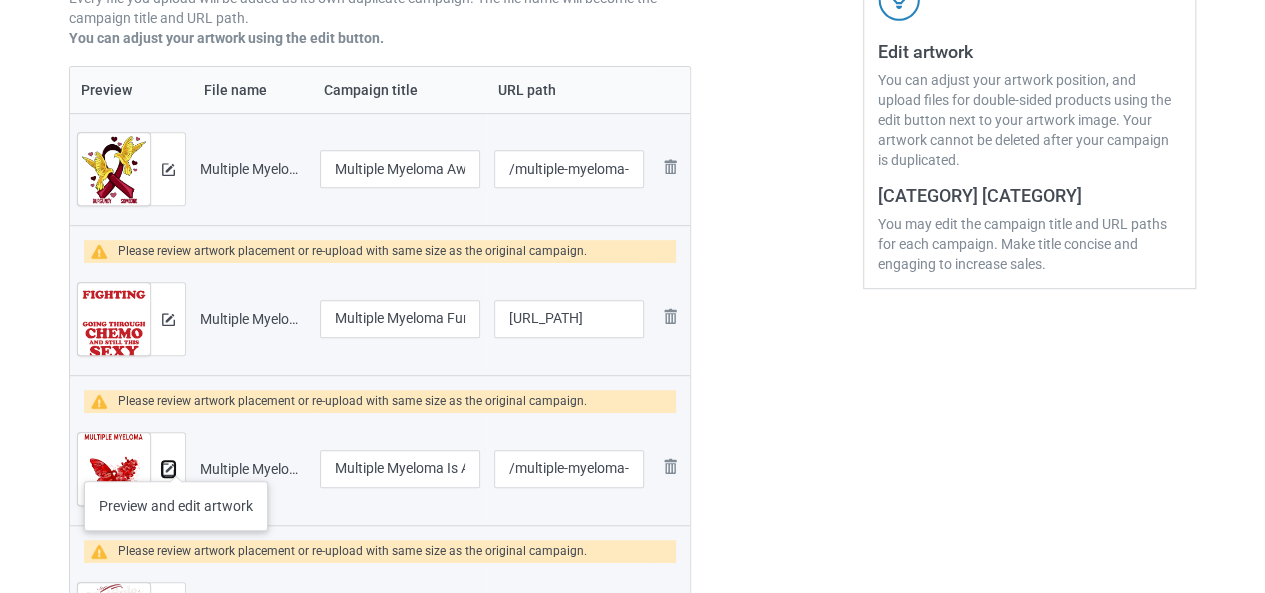 click at bounding box center (167, 469) 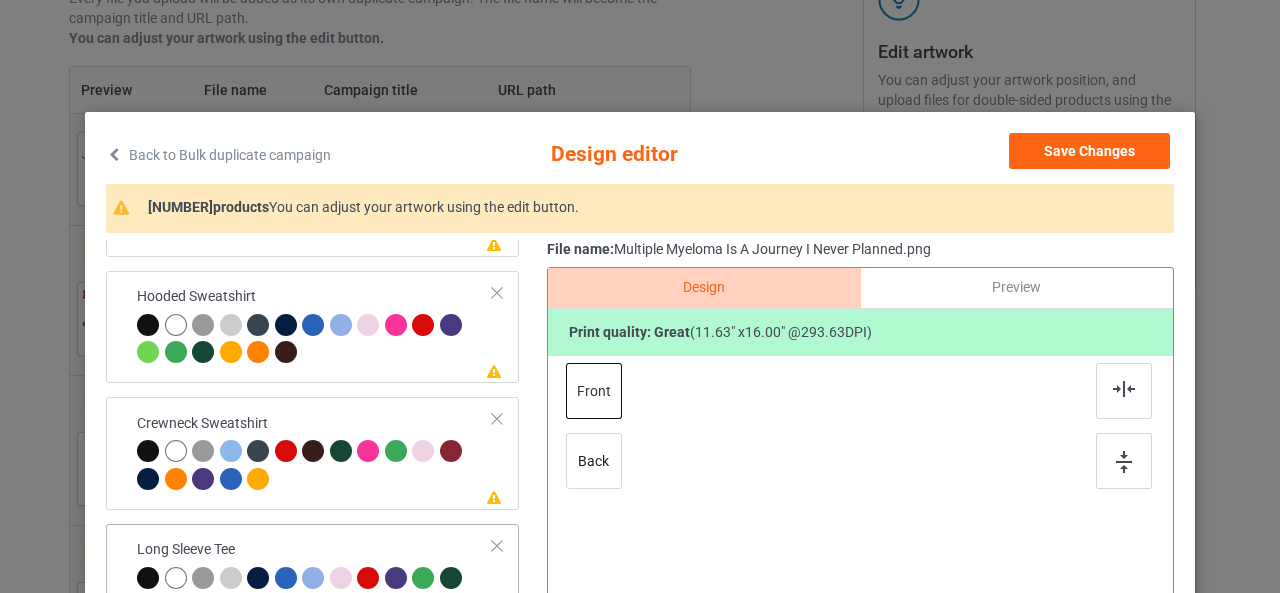scroll, scrollTop: 466, scrollLeft: 0, axis: vertical 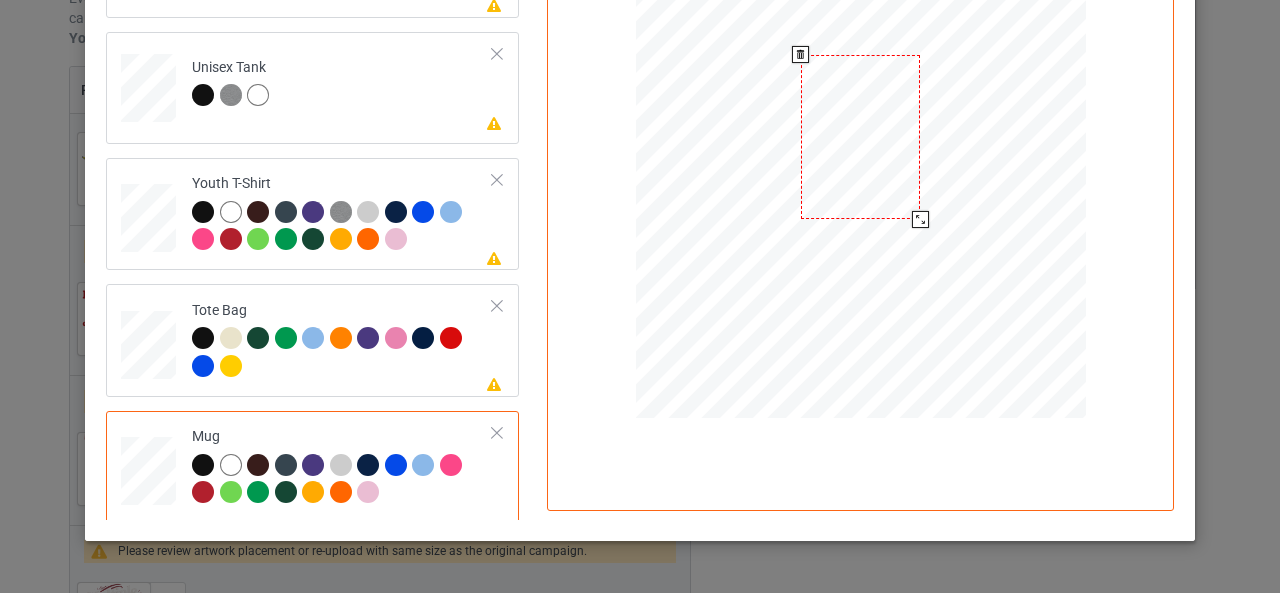 drag, startPoint x: 986, startPoint y: 325, endPoint x: 894, endPoint y: 160, distance: 188.91533 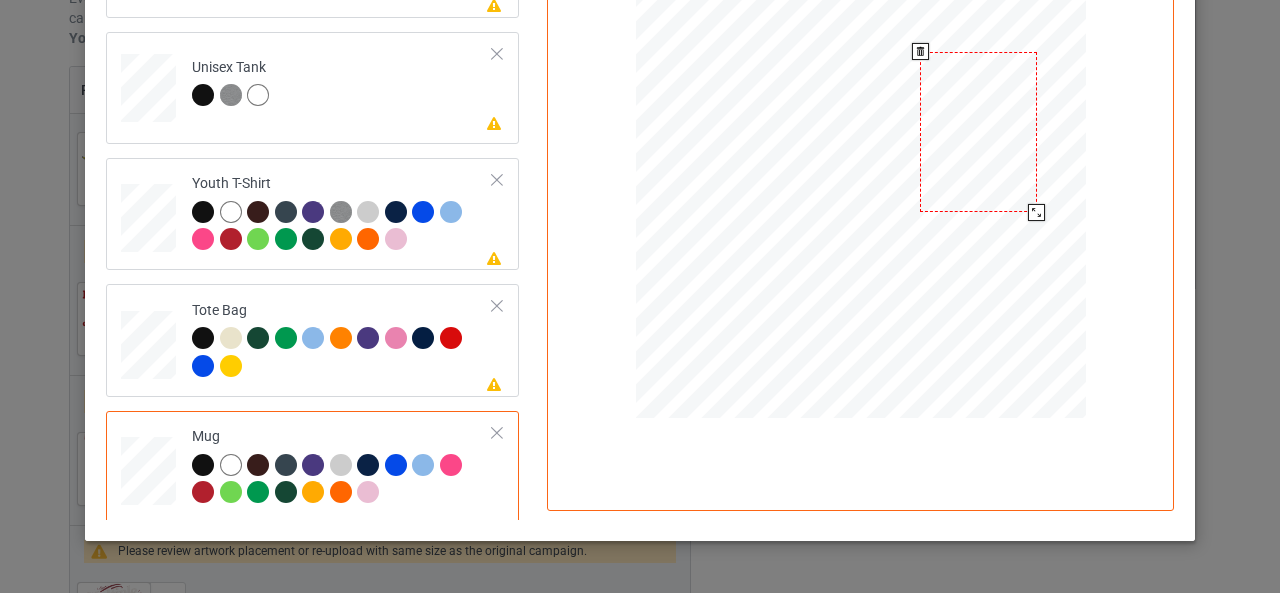 drag, startPoint x: 888, startPoint y: 157, endPoint x: 1006, endPoint y: 152, distance: 118.10589 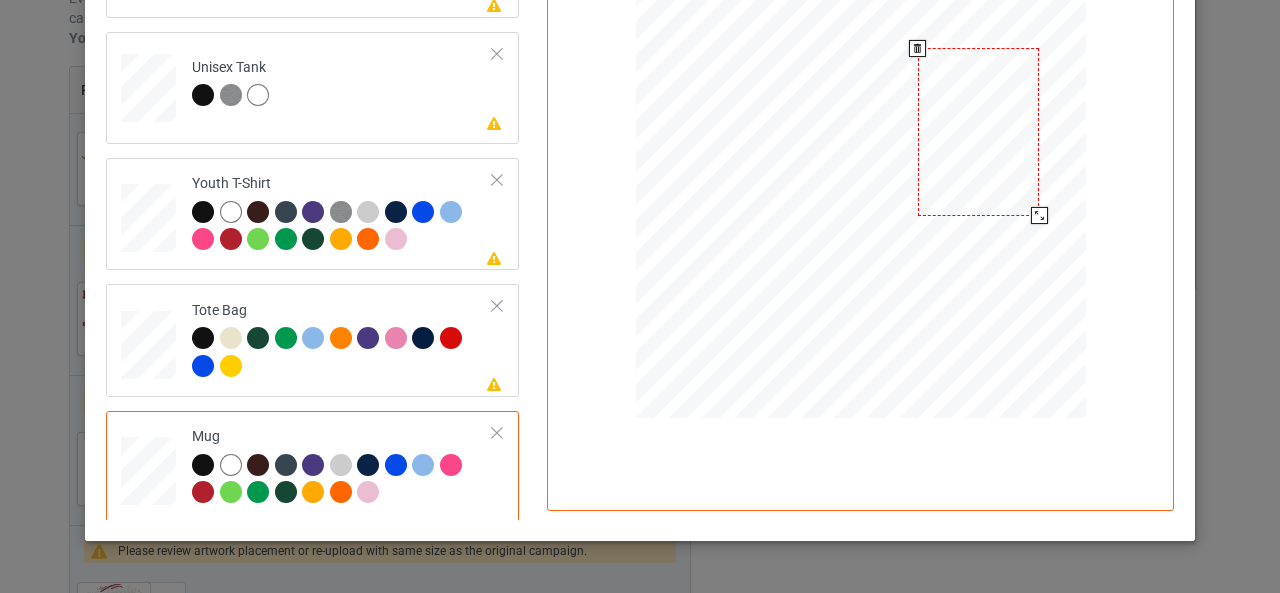 click at bounding box center (1039, 215) 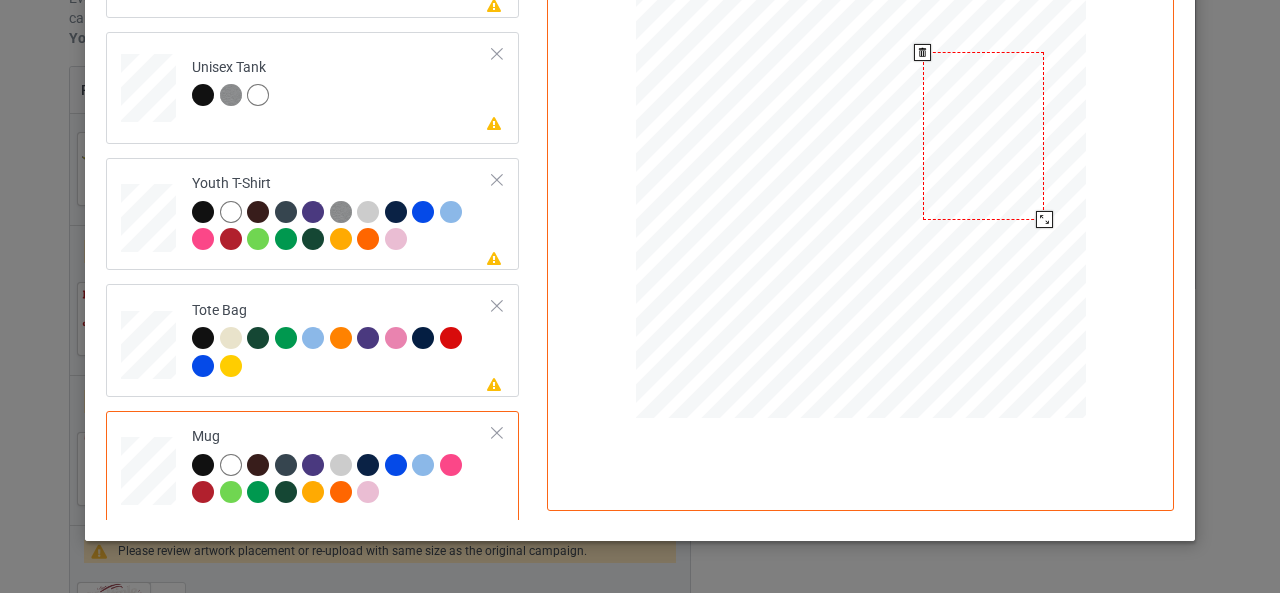 click at bounding box center [984, 135] 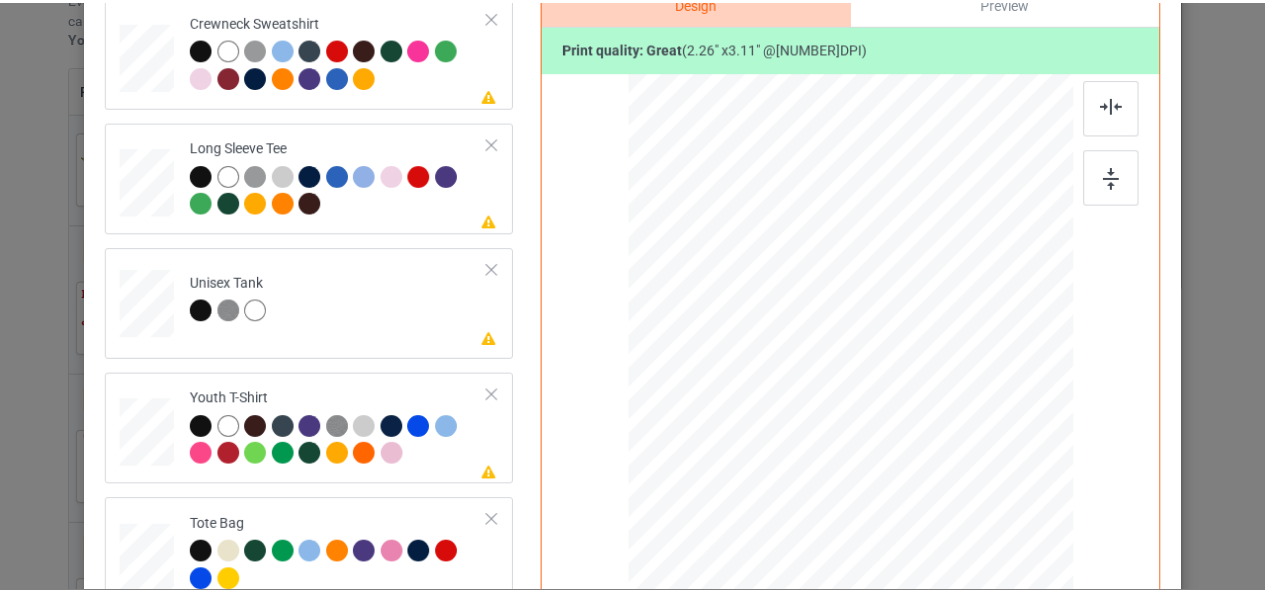 scroll, scrollTop: 0, scrollLeft: 0, axis: both 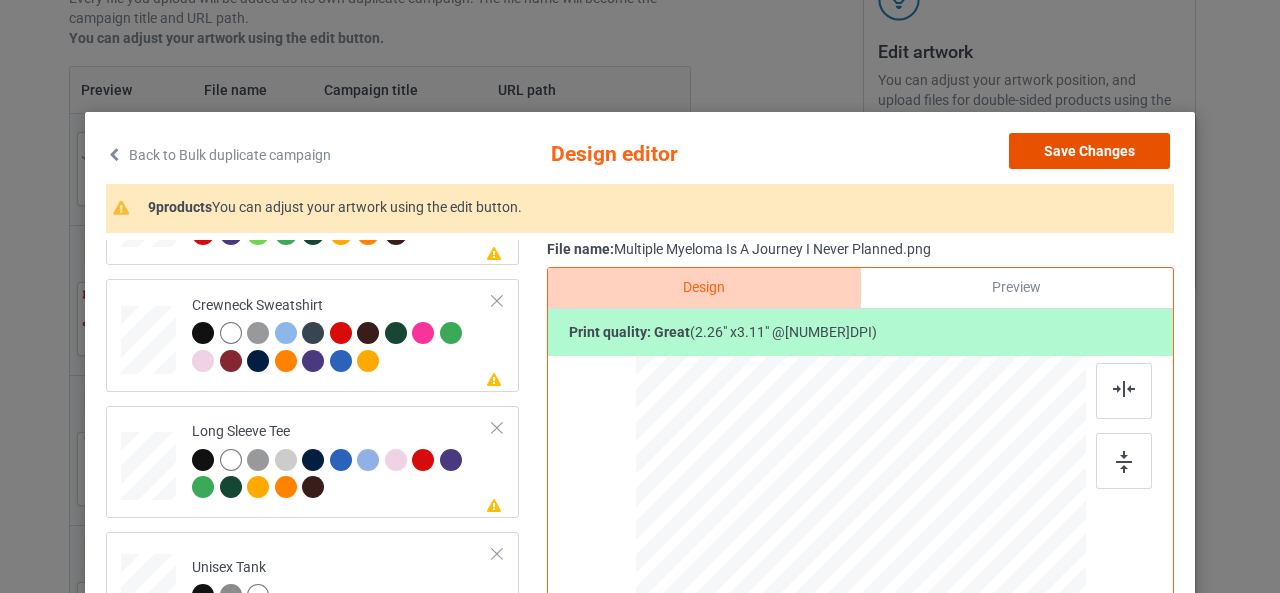 click on "Save Changes" at bounding box center (1089, 151) 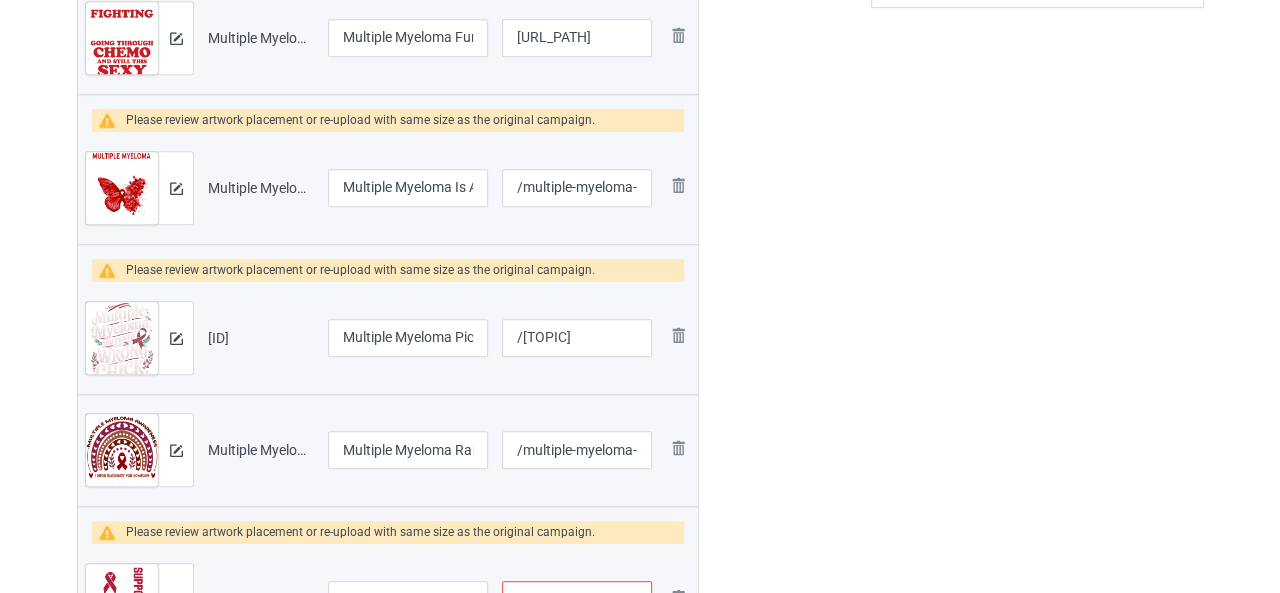 scroll, scrollTop: 682, scrollLeft: 0, axis: vertical 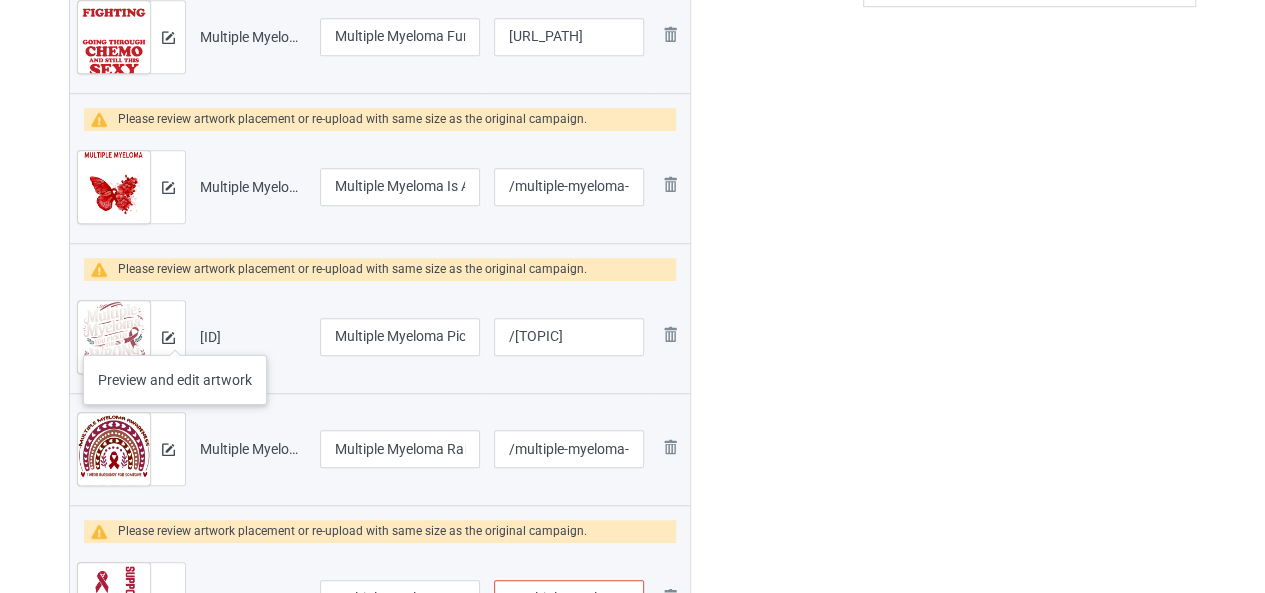click at bounding box center (167, 337) 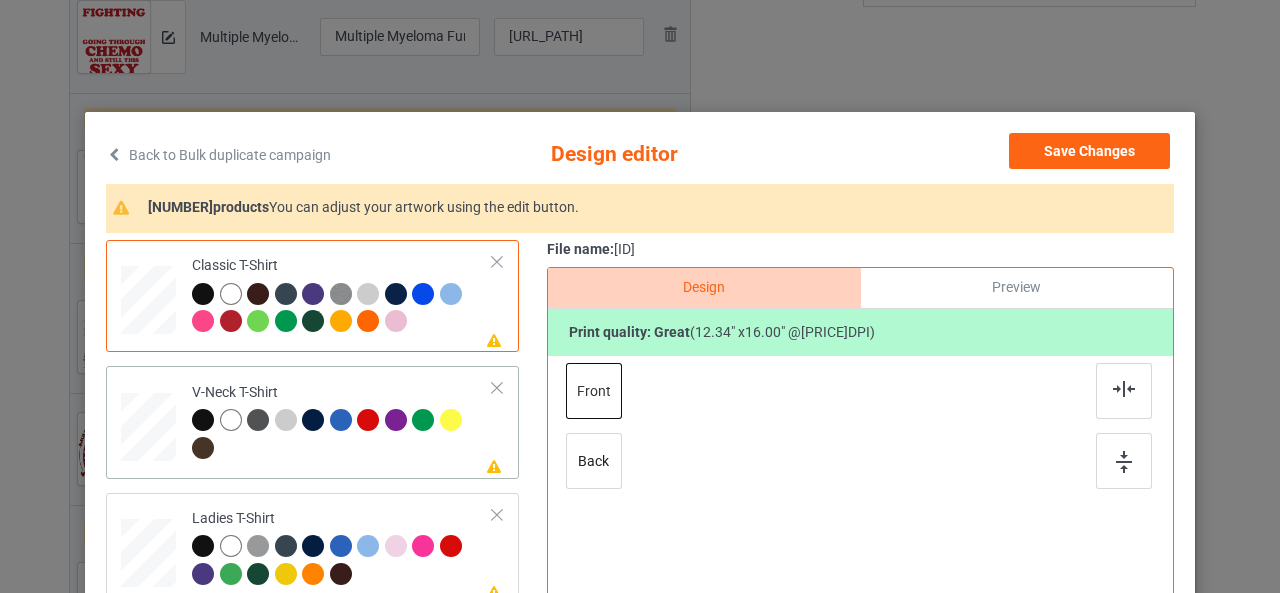 scroll, scrollTop: 466, scrollLeft: 0, axis: vertical 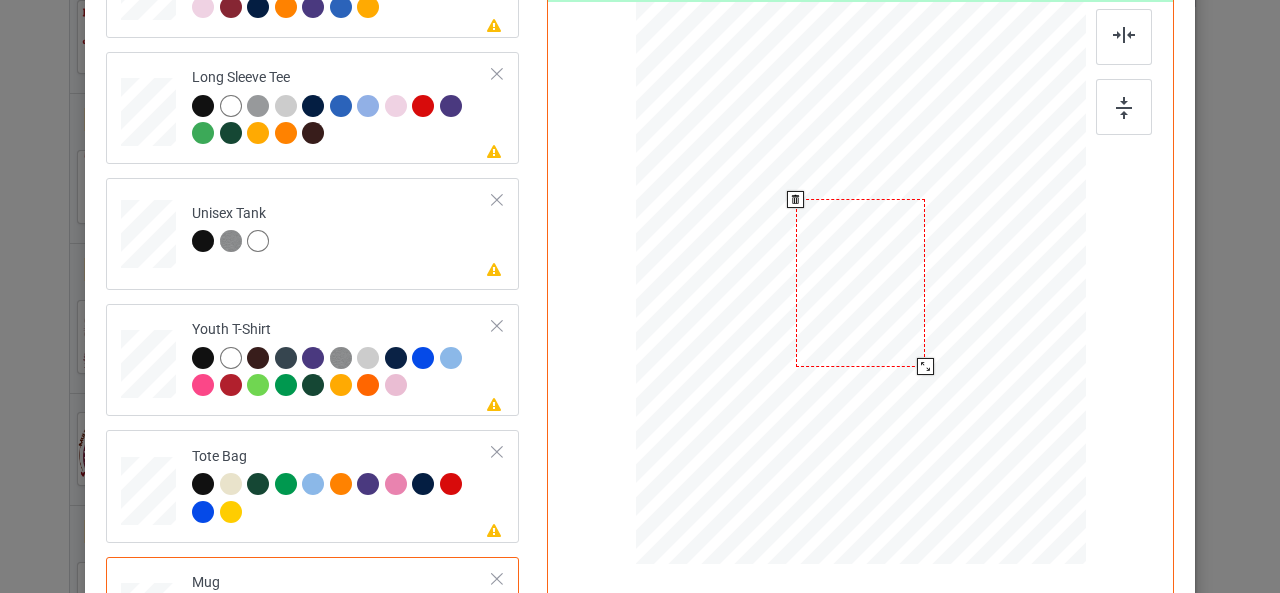 drag, startPoint x: 983, startPoint y: 456, endPoint x: 931, endPoint y: 351, distance: 117.170815 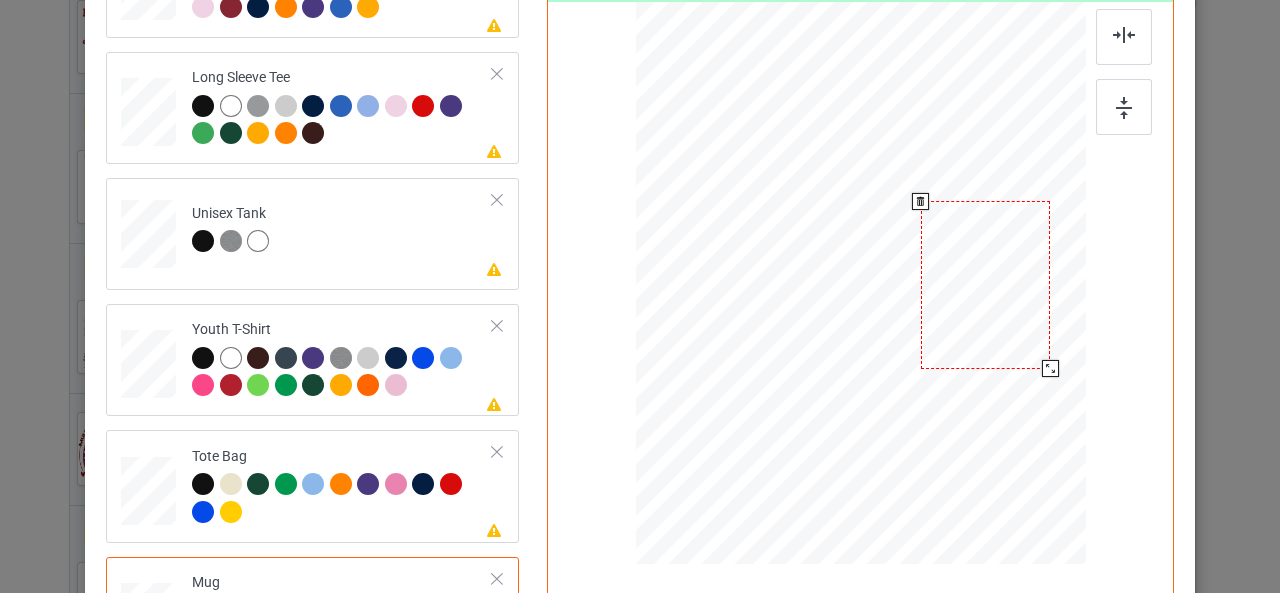 drag, startPoint x: 868, startPoint y: 315, endPoint x: 993, endPoint y: 317, distance: 125.016 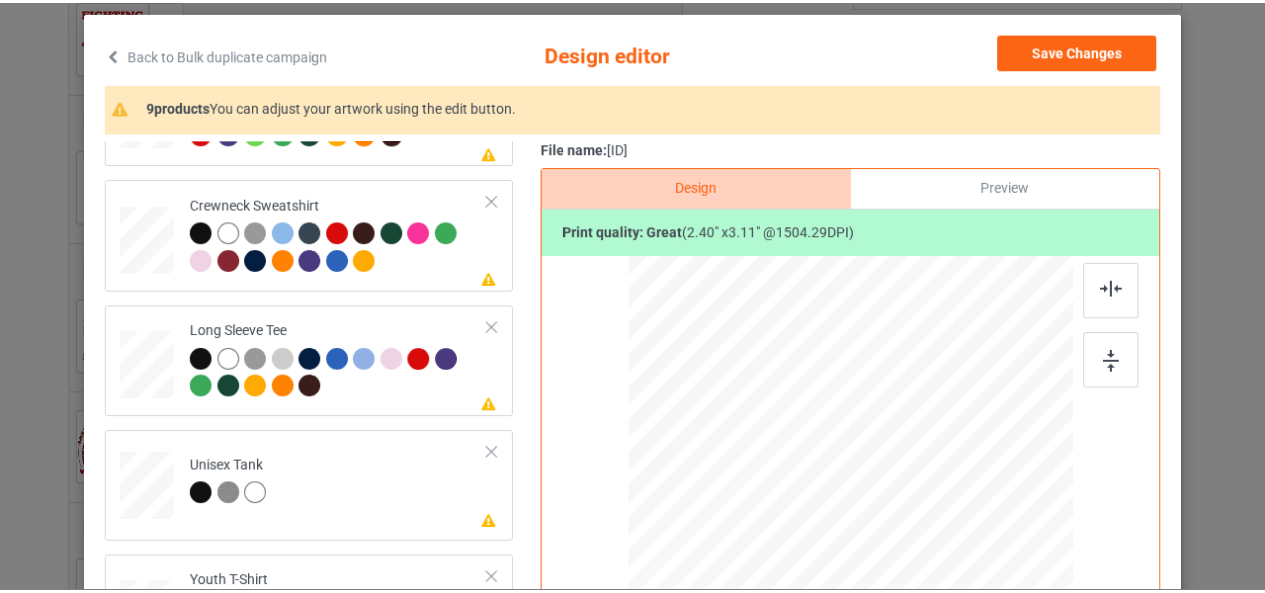 scroll, scrollTop: 98, scrollLeft: 0, axis: vertical 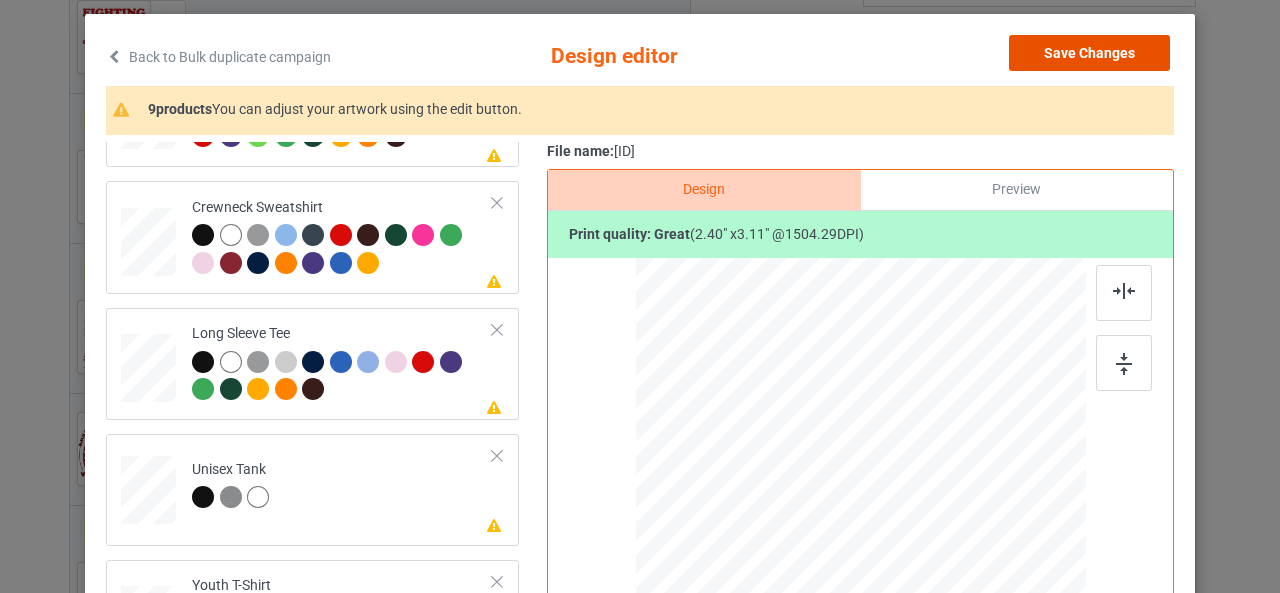 click on "Save Changes" at bounding box center [1089, 53] 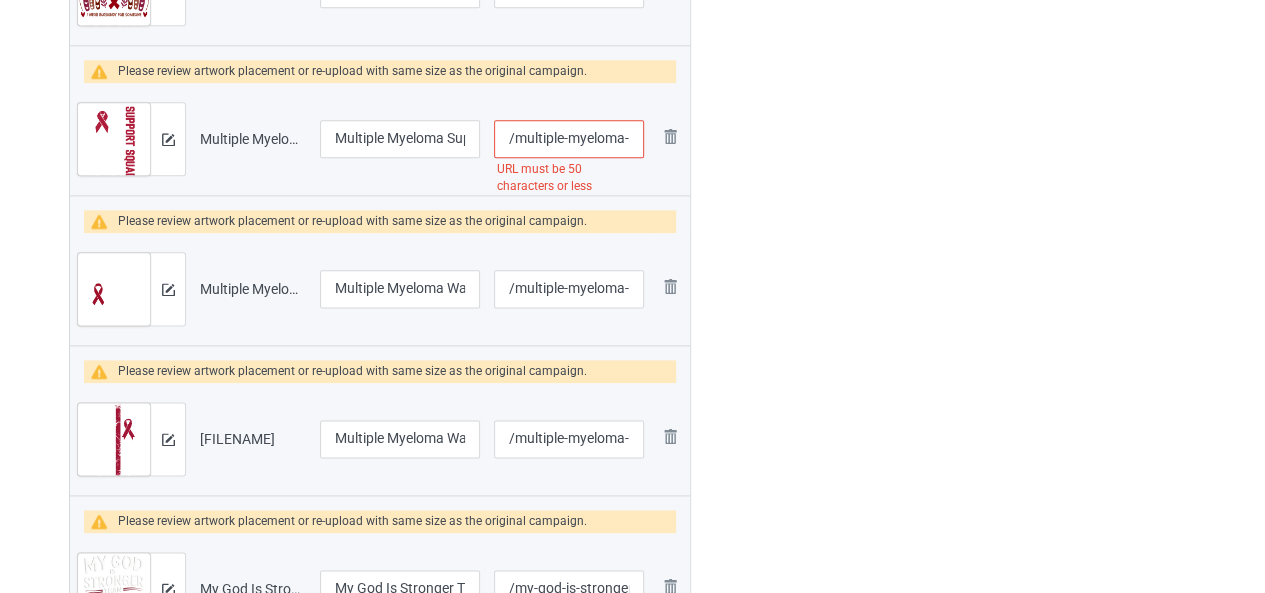 scroll, scrollTop: 1144, scrollLeft: 0, axis: vertical 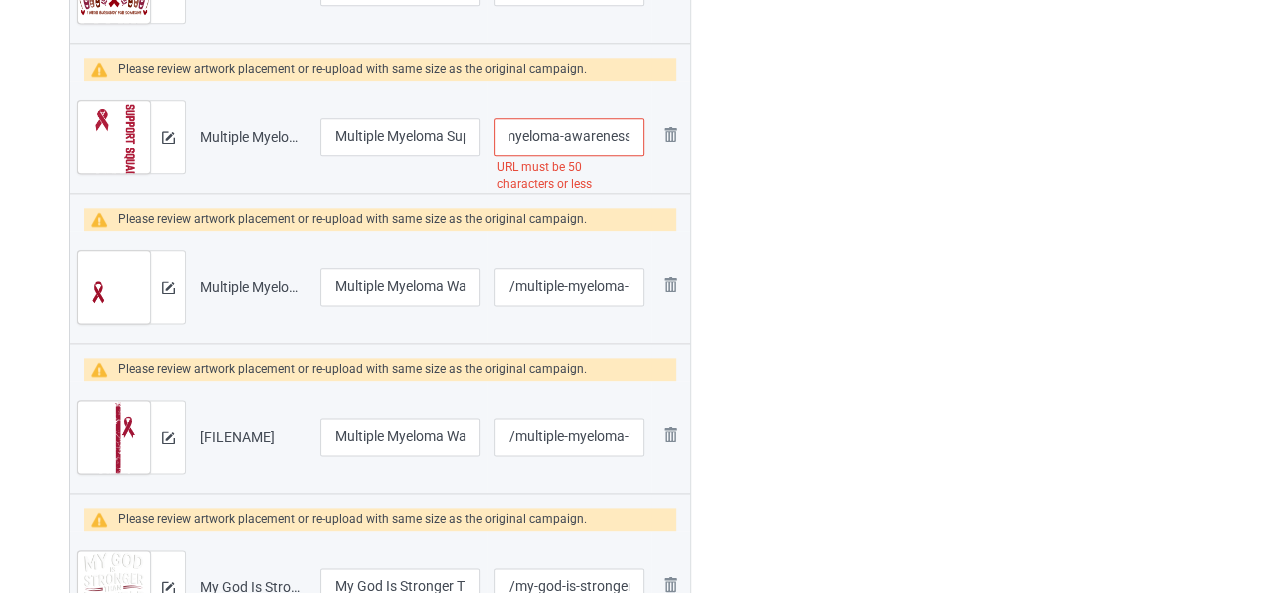 drag, startPoint x: 523, startPoint y: 127, endPoint x: 638, endPoint y: 131, distance: 115.06954 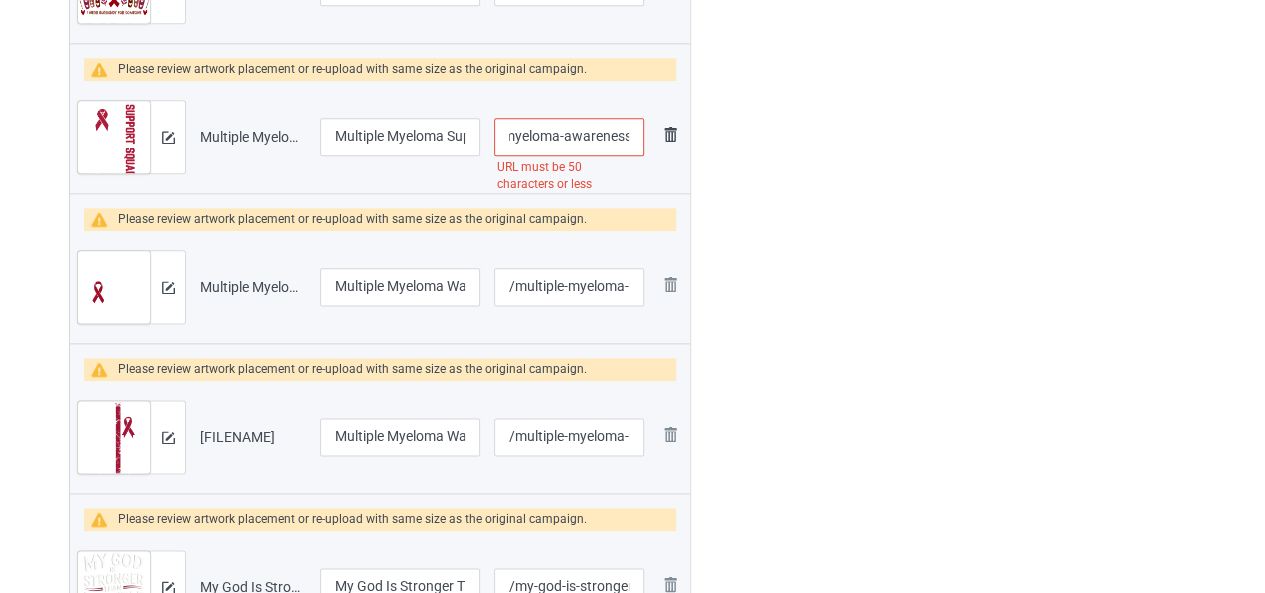 drag, startPoint x: 558, startPoint y: 135, endPoint x: 658, endPoint y: 139, distance: 100.07997 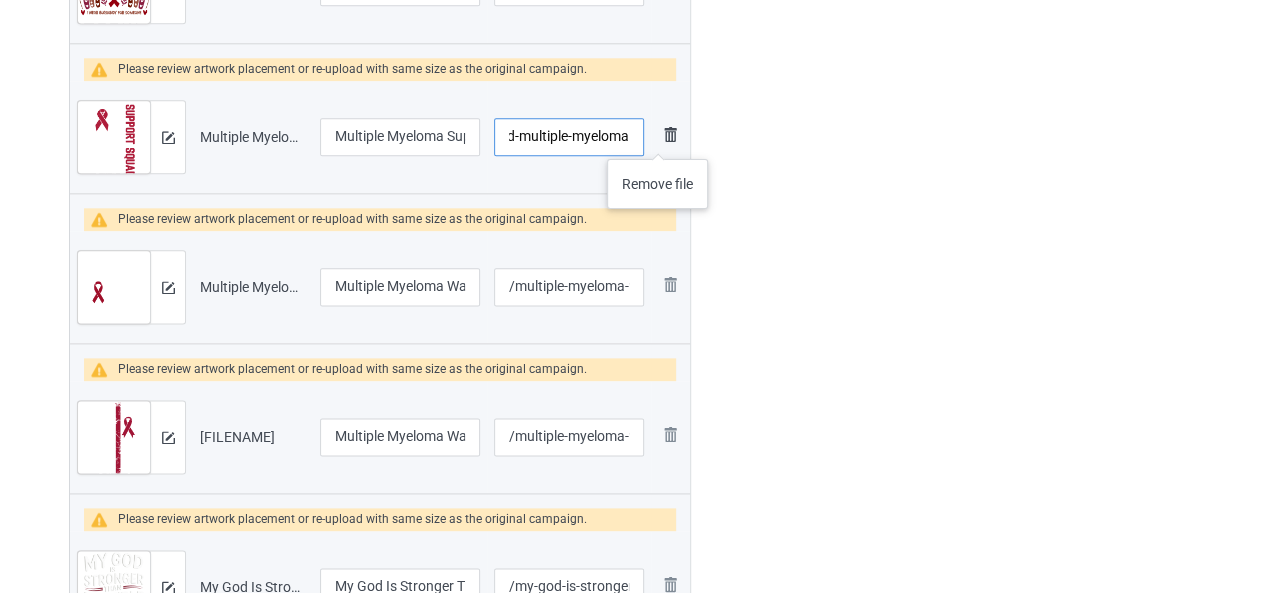 scroll, scrollTop: 0, scrollLeft: 204, axis: horizontal 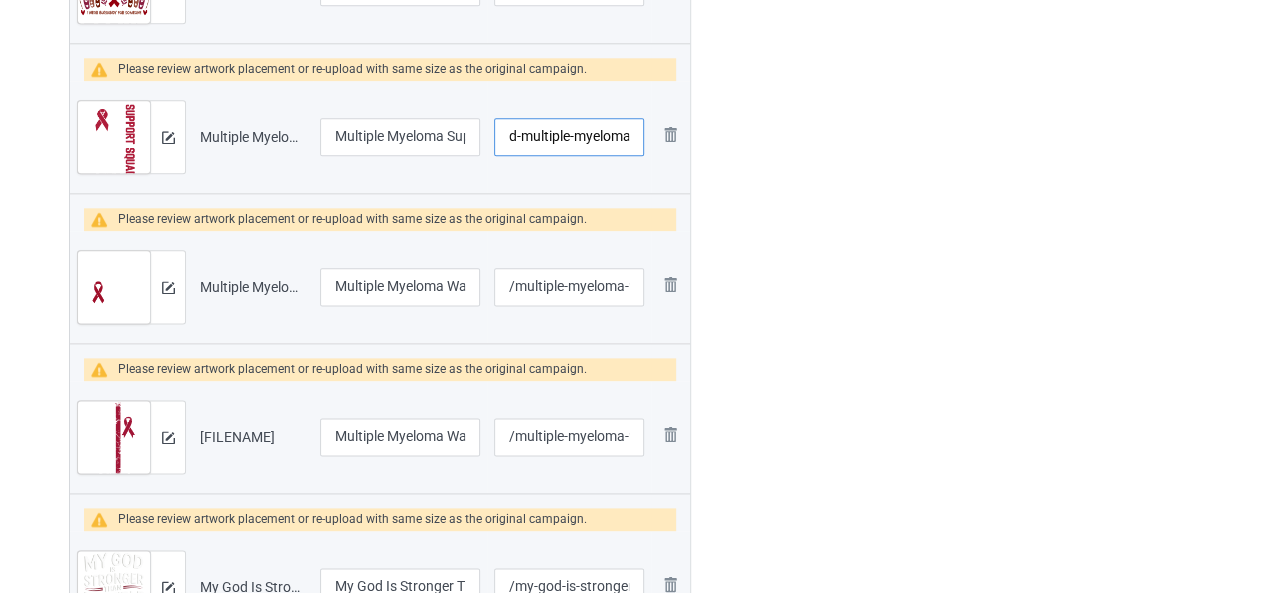 type on "/multiple-myeloma-support-squad-multiple-myeloma" 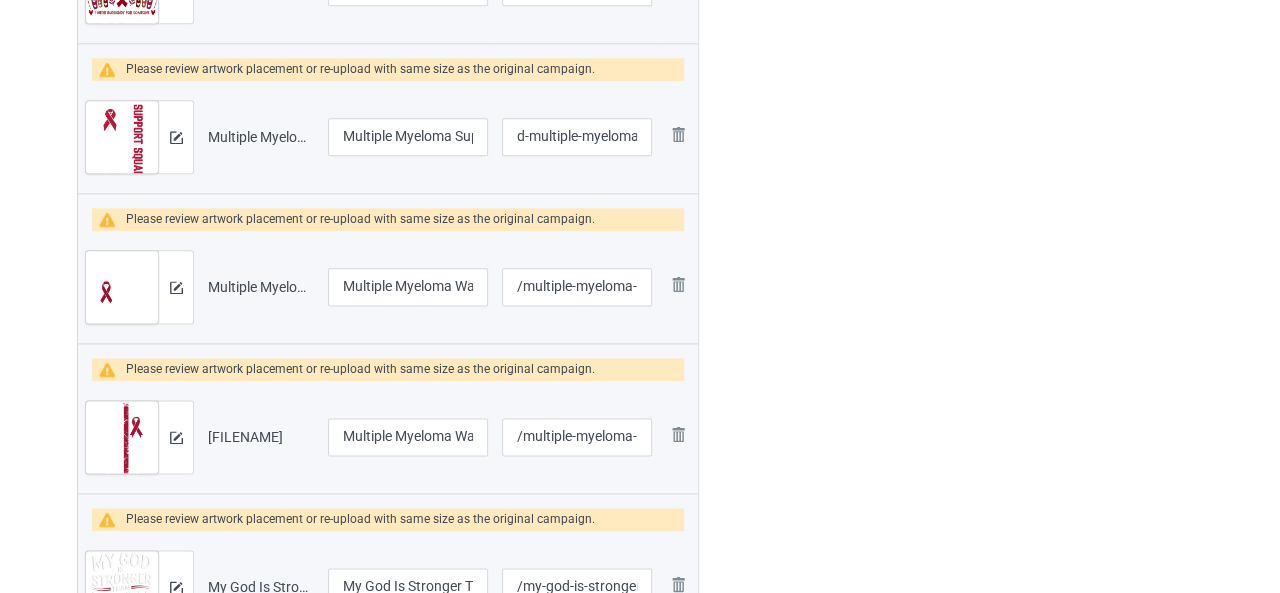 scroll, scrollTop: 0, scrollLeft: 0, axis: both 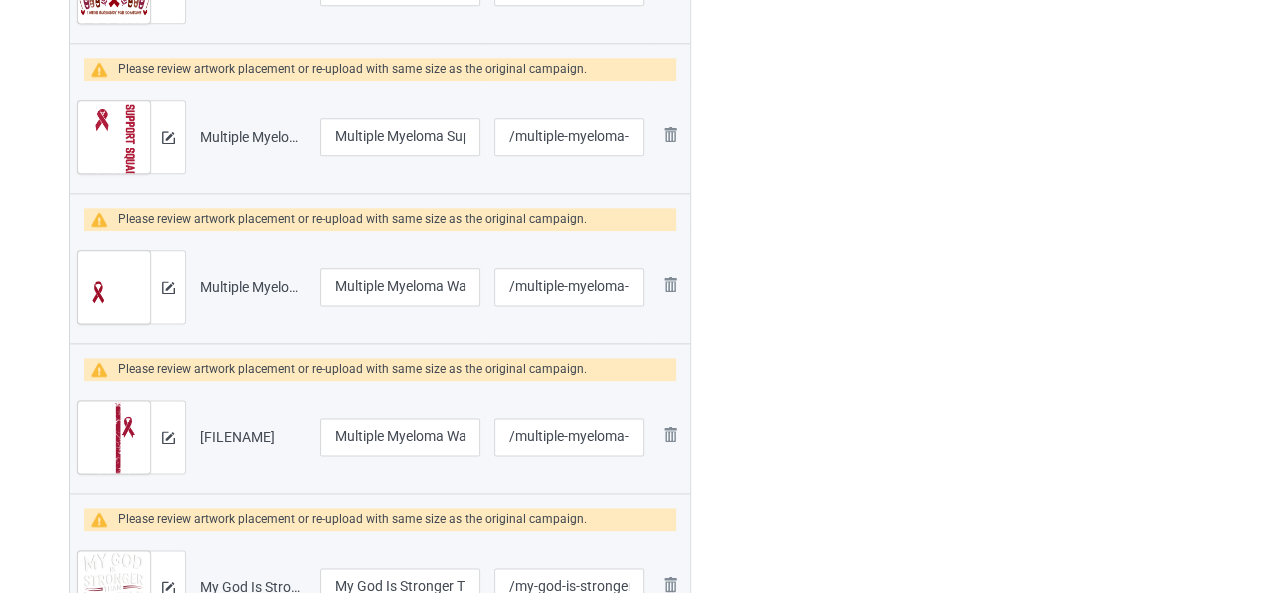 click on "Multiple Myeloma Support Squad Multiple Myeloma Awareness.png" at bounding box center (253, 137) 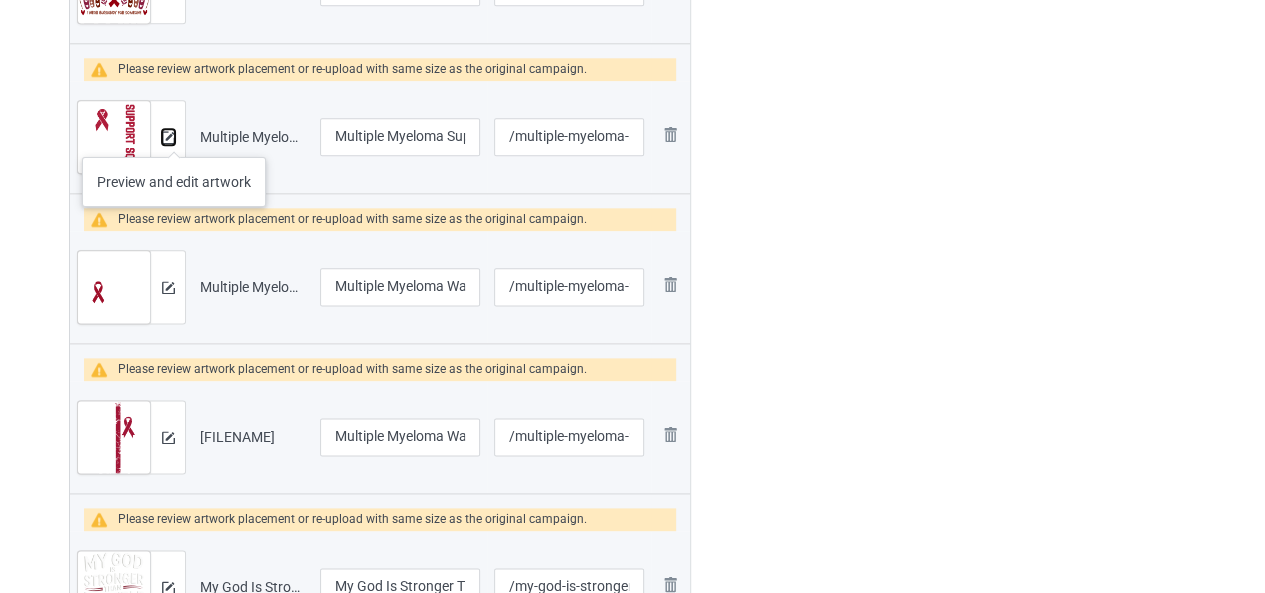 click at bounding box center [168, 137] 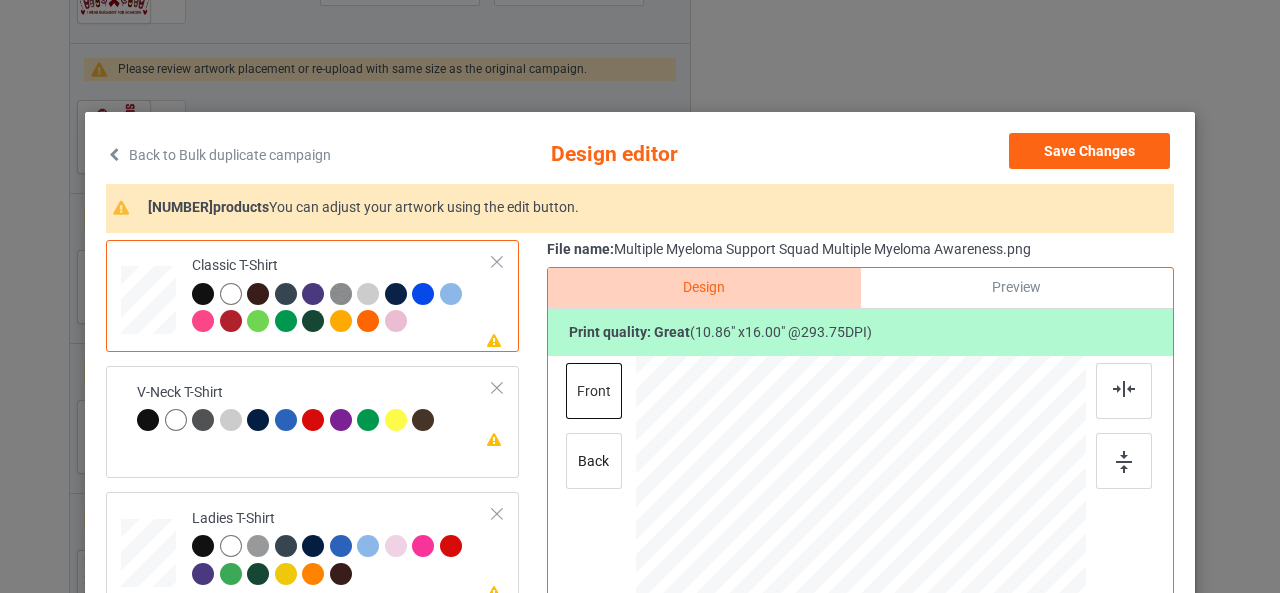 scroll, scrollTop: 466, scrollLeft: 0, axis: vertical 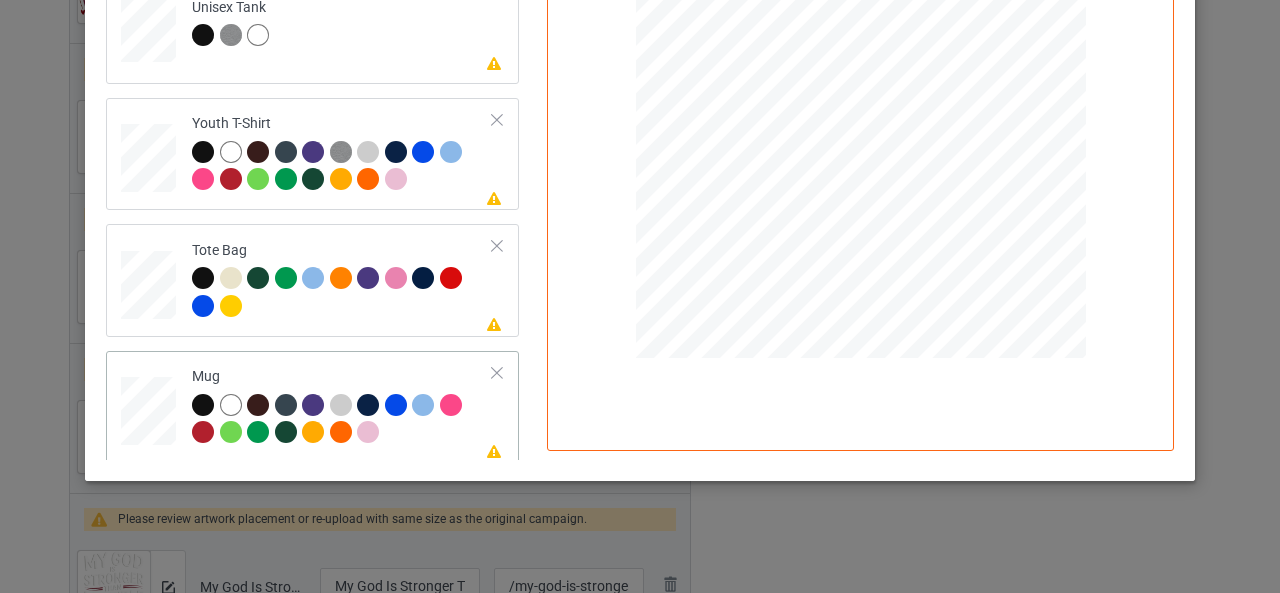click at bounding box center (149, -733) 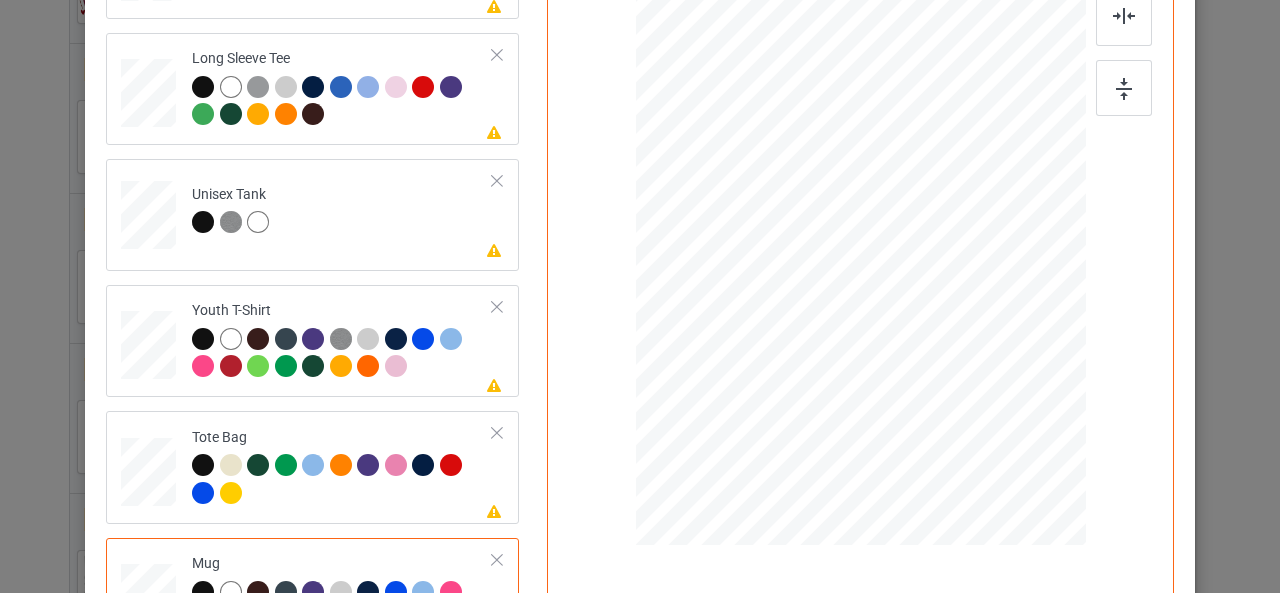 scroll, scrollTop: 371, scrollLeft: 0, axis: vertical 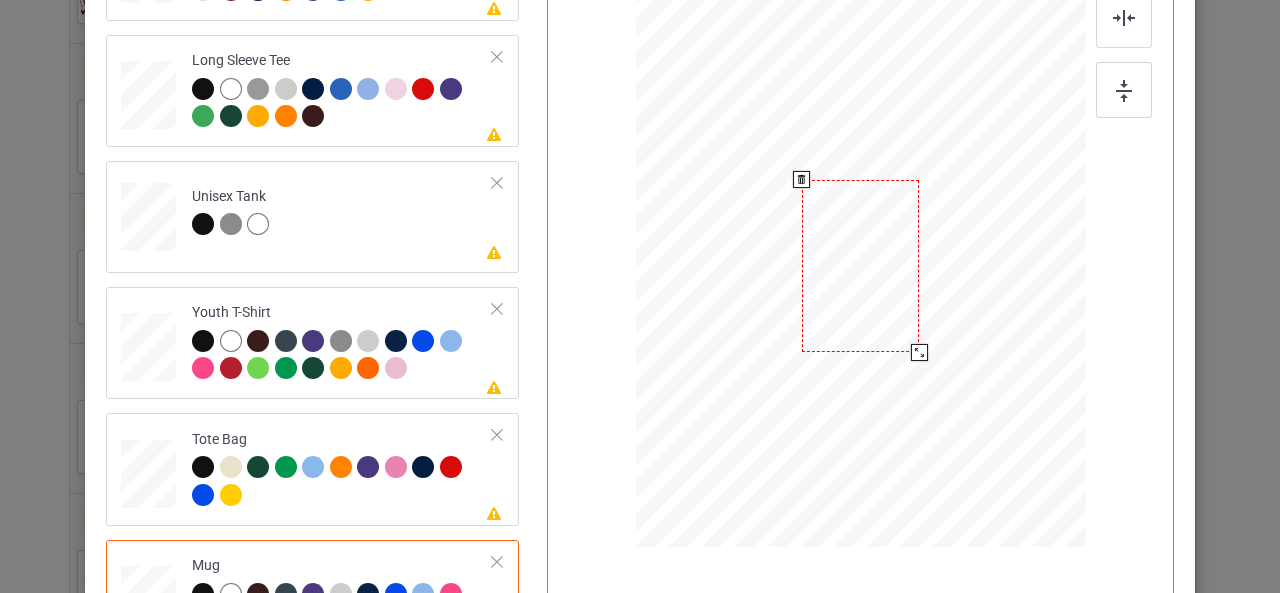 drag, startPoint x: 987, startPoint y: 461, endPoint x: 934, endPoint y: 329, distance: 142.24275 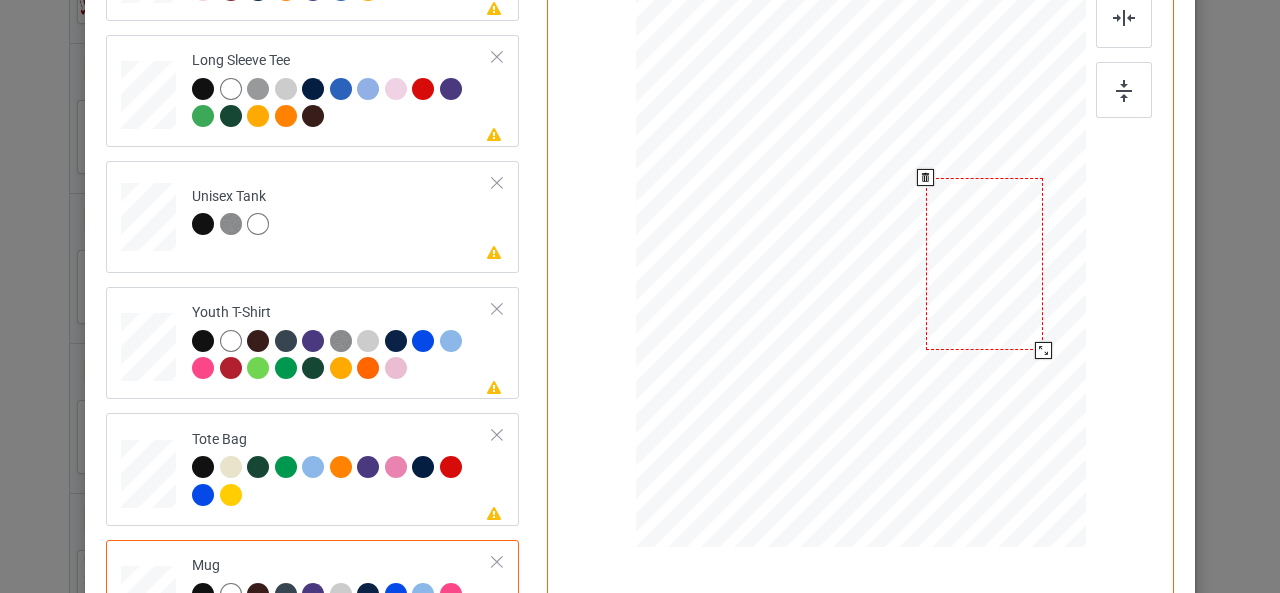 drag, startPoint x: 844, startPoint y: 297, endPoint x: 968, endPoint y: 295, distance: 124.01613 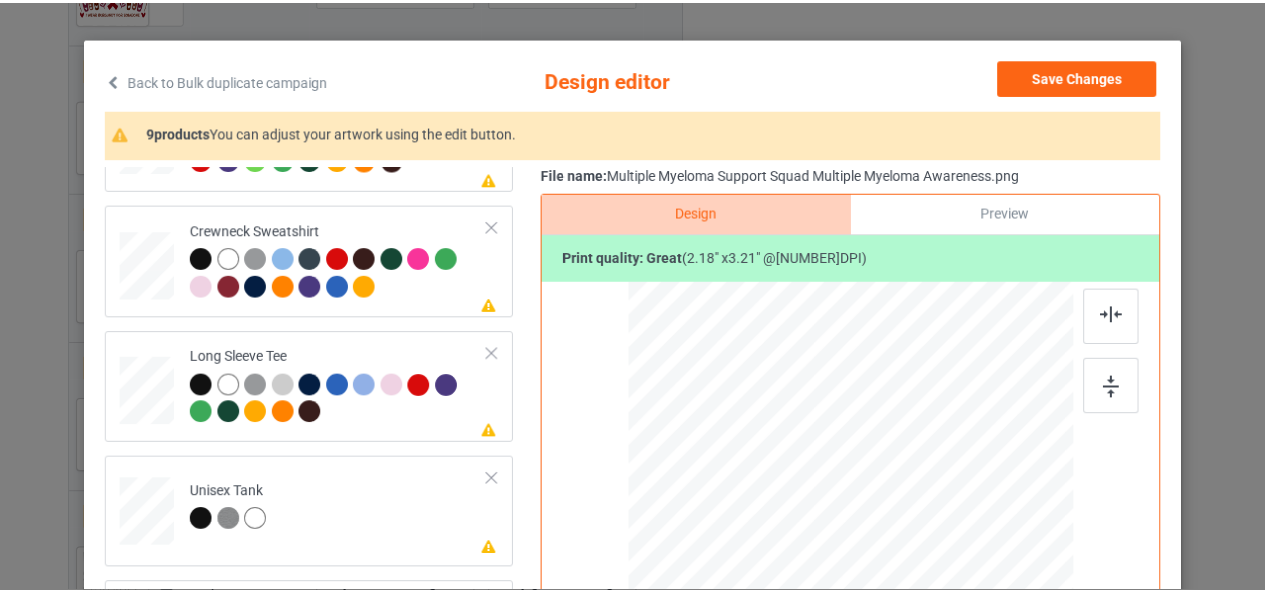 scroll, scrollTop: 73, scrollLeft: 0, axis: vertical 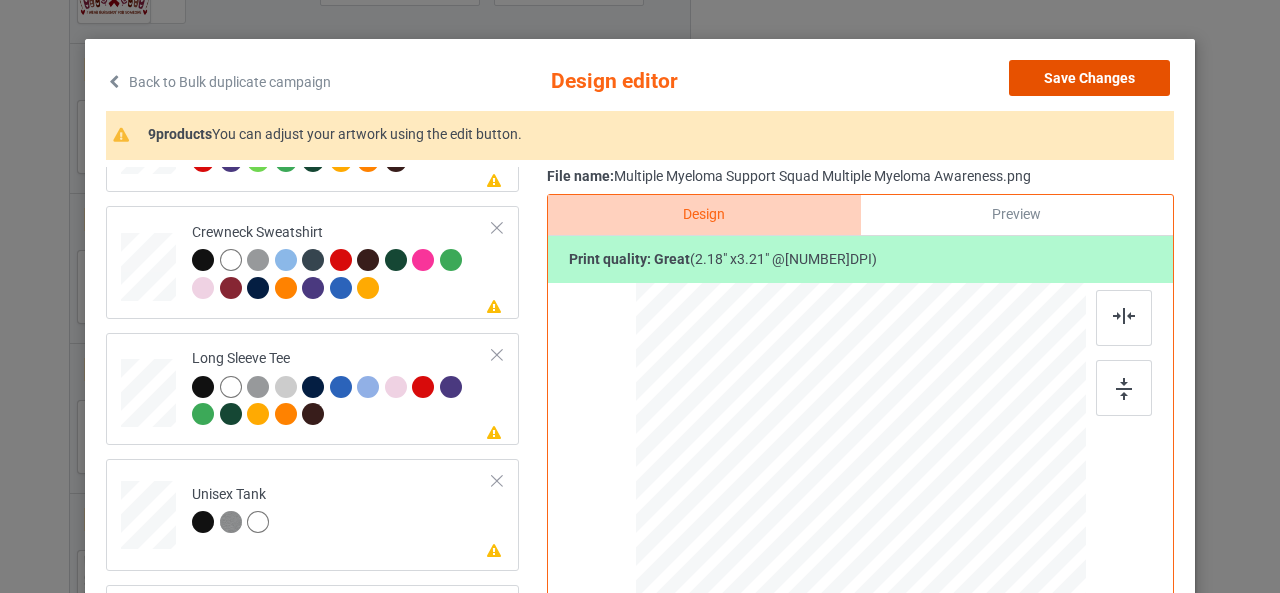 click on "Save Changes" at bounding box center (1089, 78) 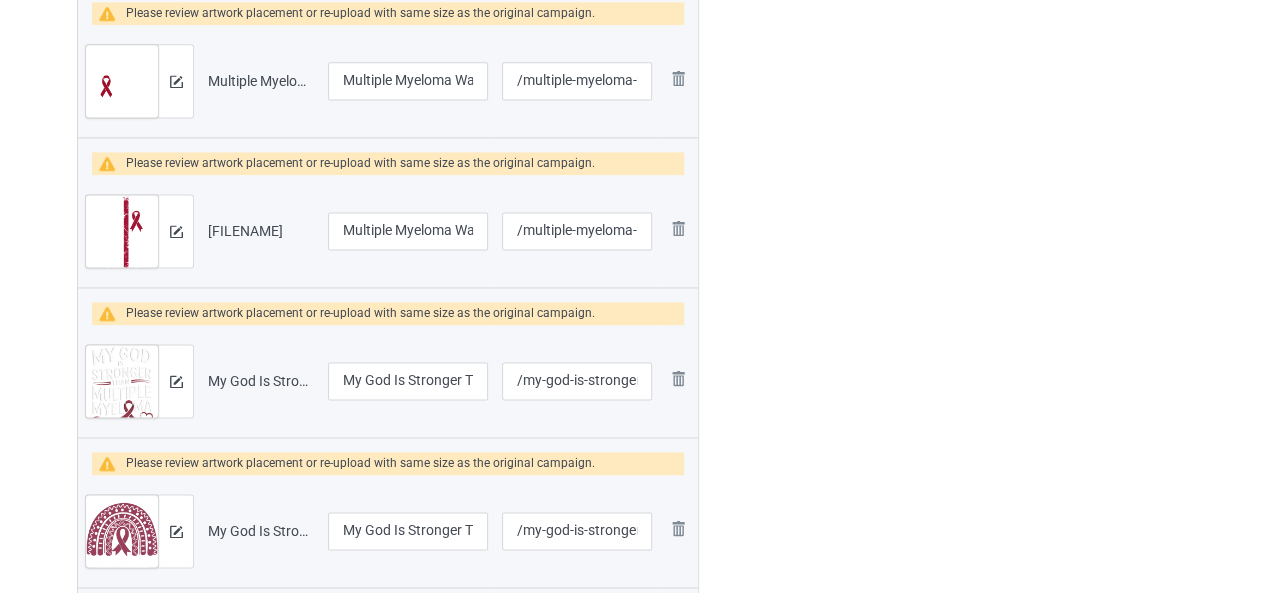 scroll, scrollTop: 1351, scrollLeft: 0, axis: vertical 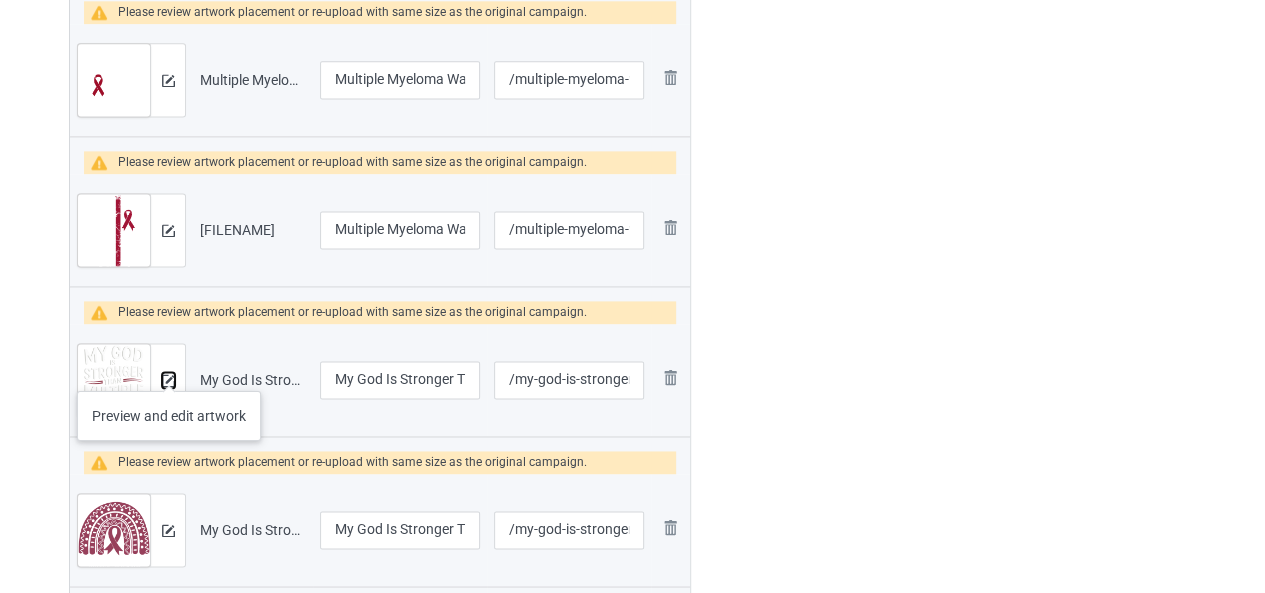 click at bounding box center (168, 380) 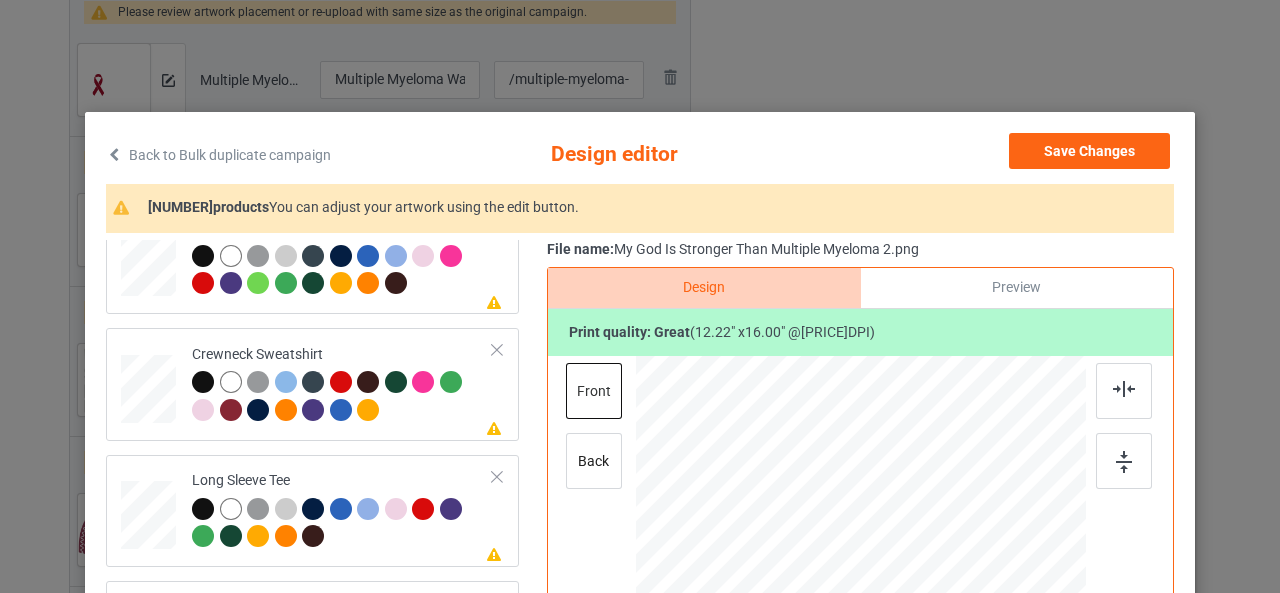 scroll, scrollTop: 466, scrollLeft: 0, axis: vertical 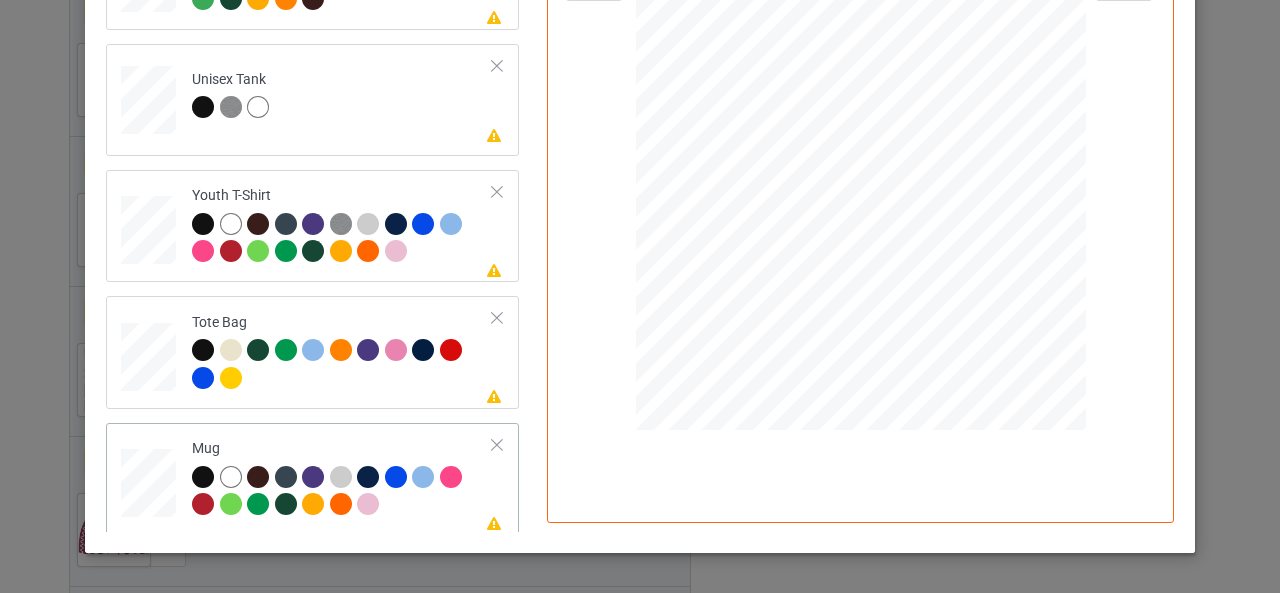 click at bounding box center (149, -661) 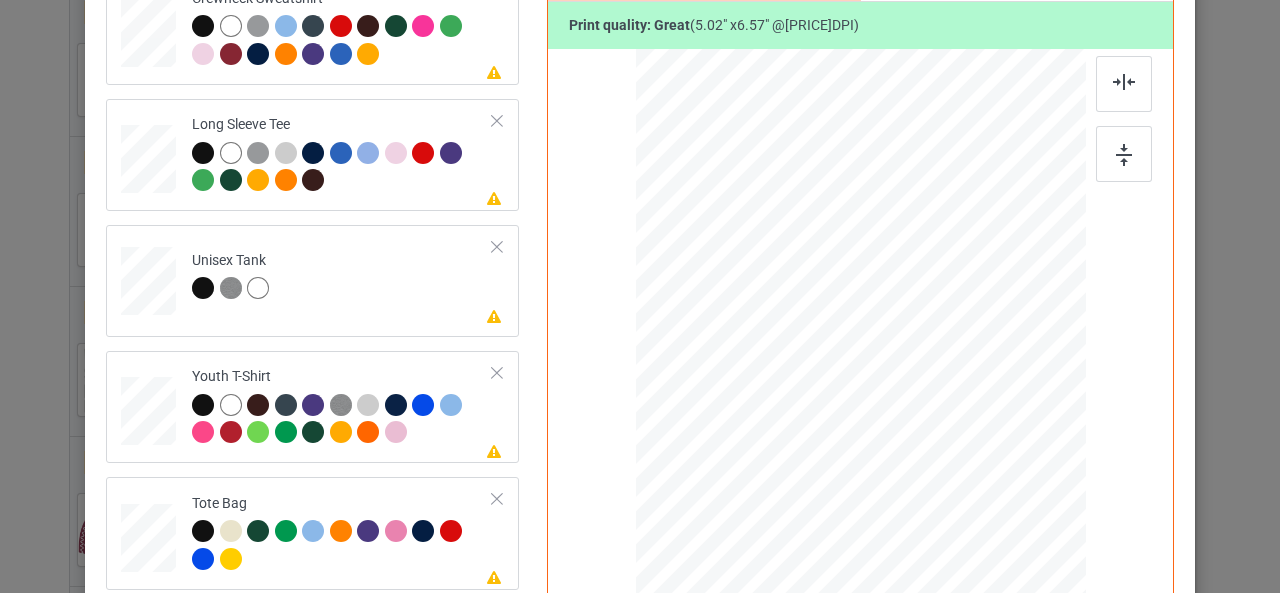 scroll, scrollTop: 306, scrollLeft: 0, axis: vertical 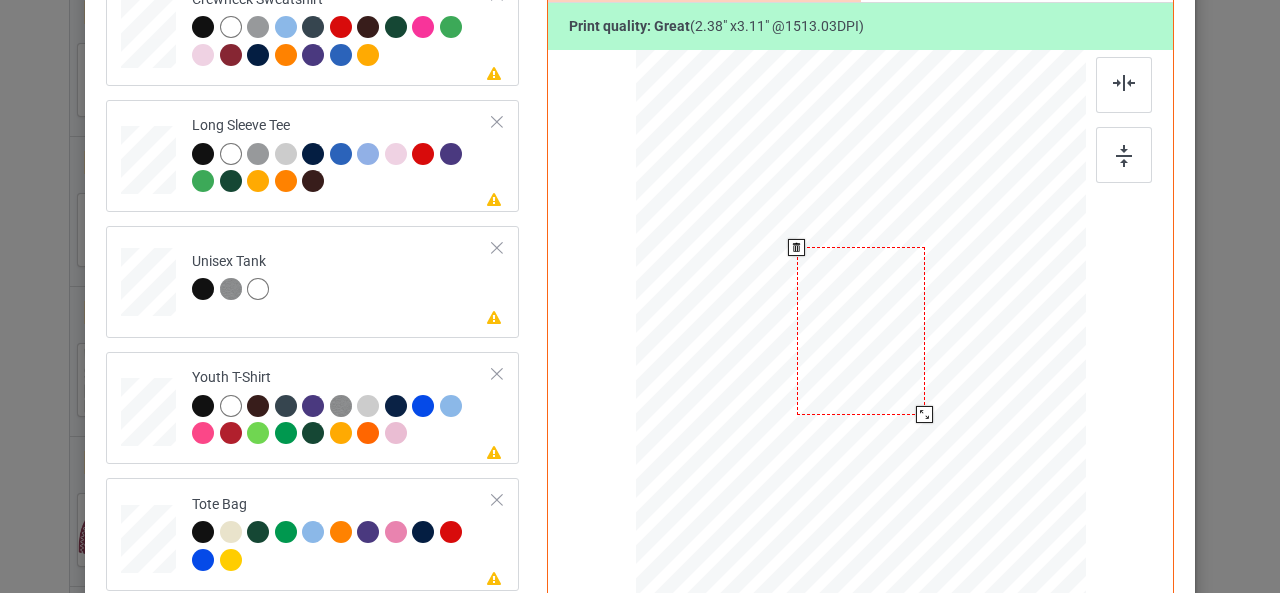 drag, startPoint x: 987, startPoint y: 511, endPoint x: 940, endPoint y: 391, distance: 128.87592 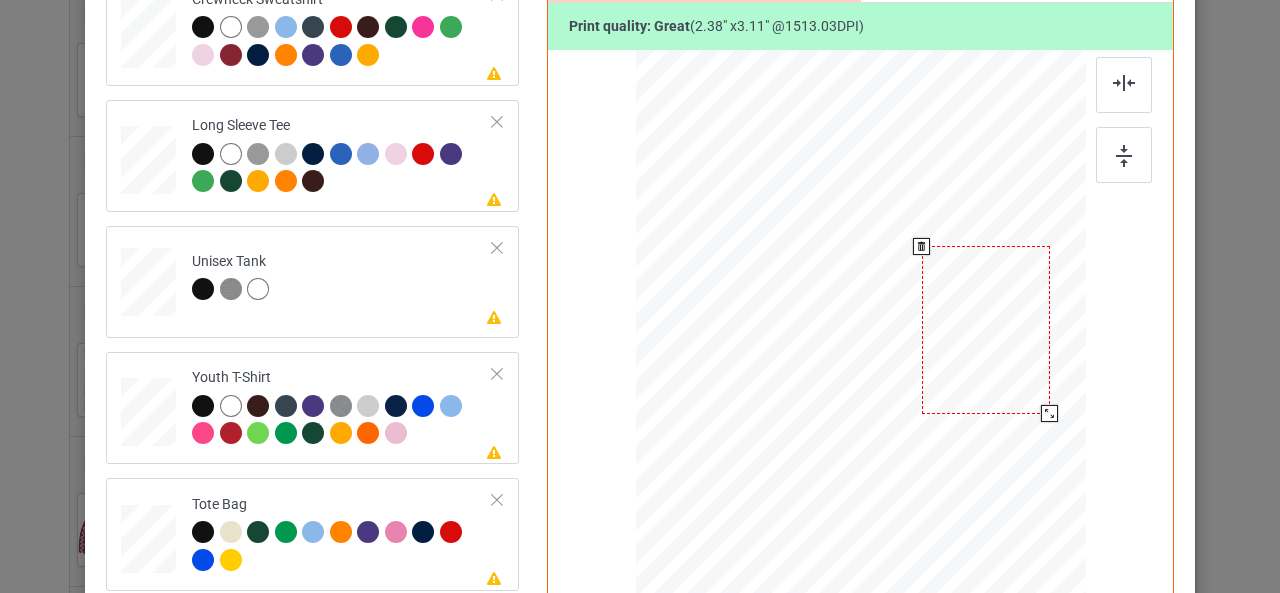 drag, startPoint x: 884, startPoint y: 349, endPoint x: 1009, endPoint y: 348, distance: 125.004 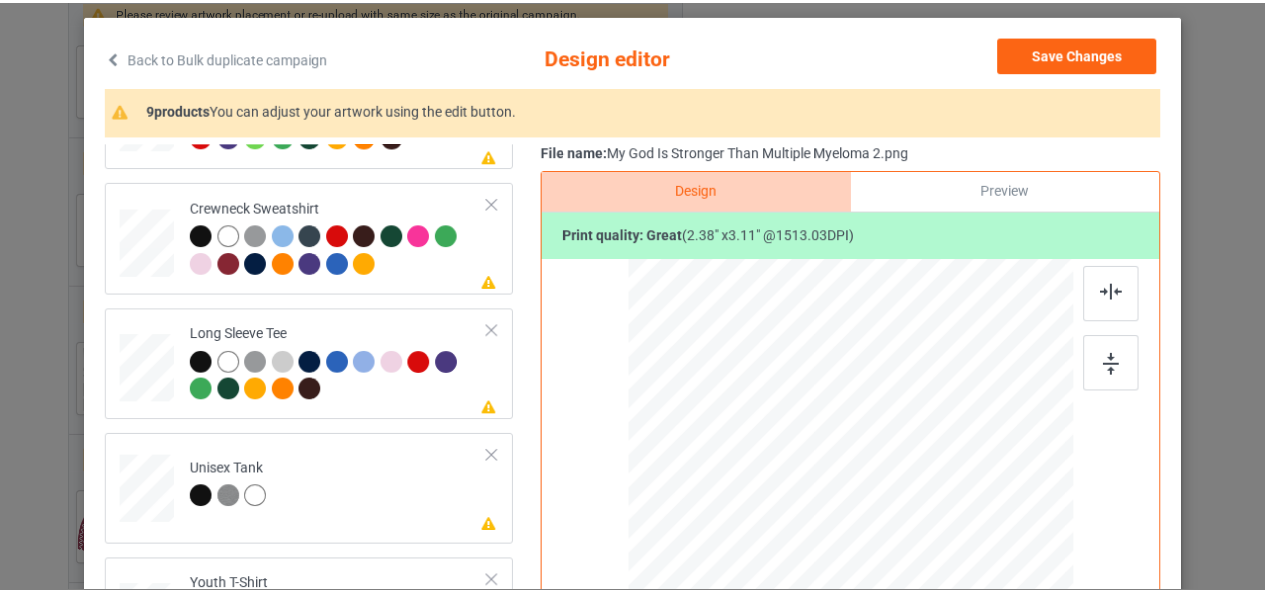 scroll, scrollTop: 90, scrollLeft: 0, axis: vertical 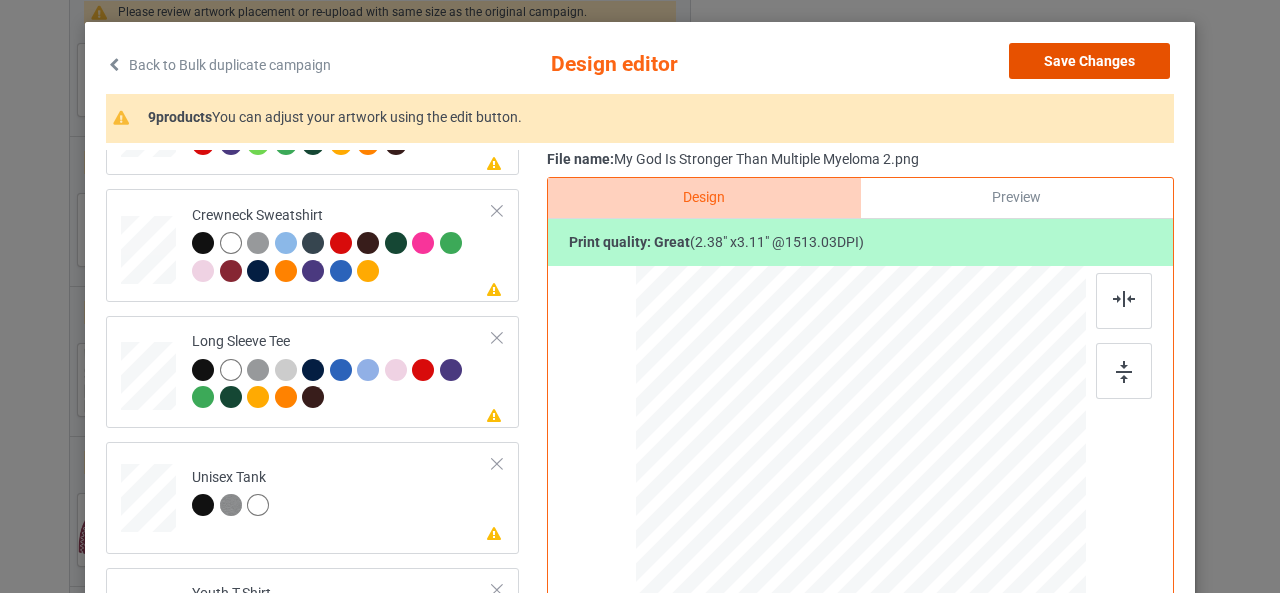 click on "Save Changes" at bounding box center (1089, 61) 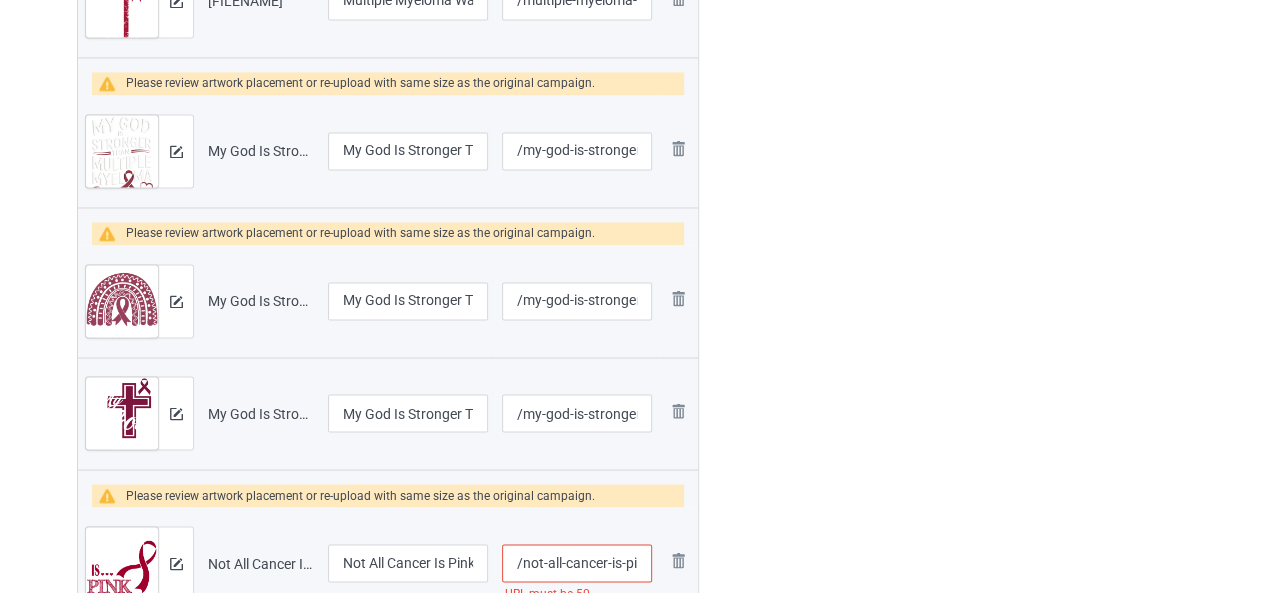scroll, scrollTop: 1581, scrollLeft: 0, axis: vertical 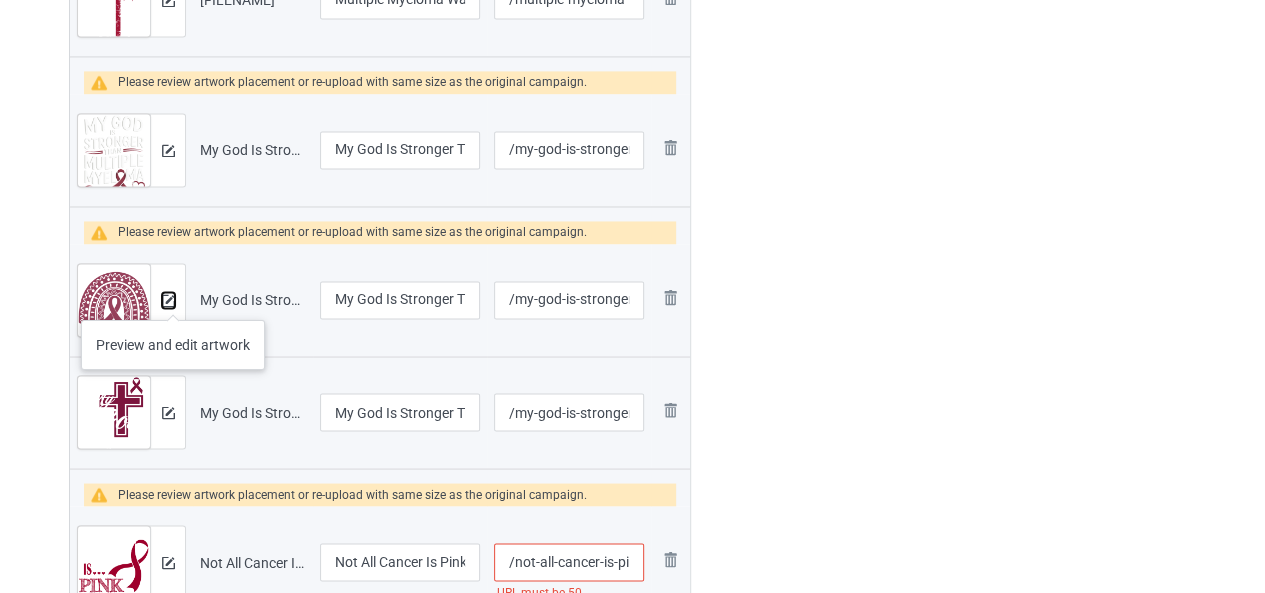 click at bounding box center (168, 300) 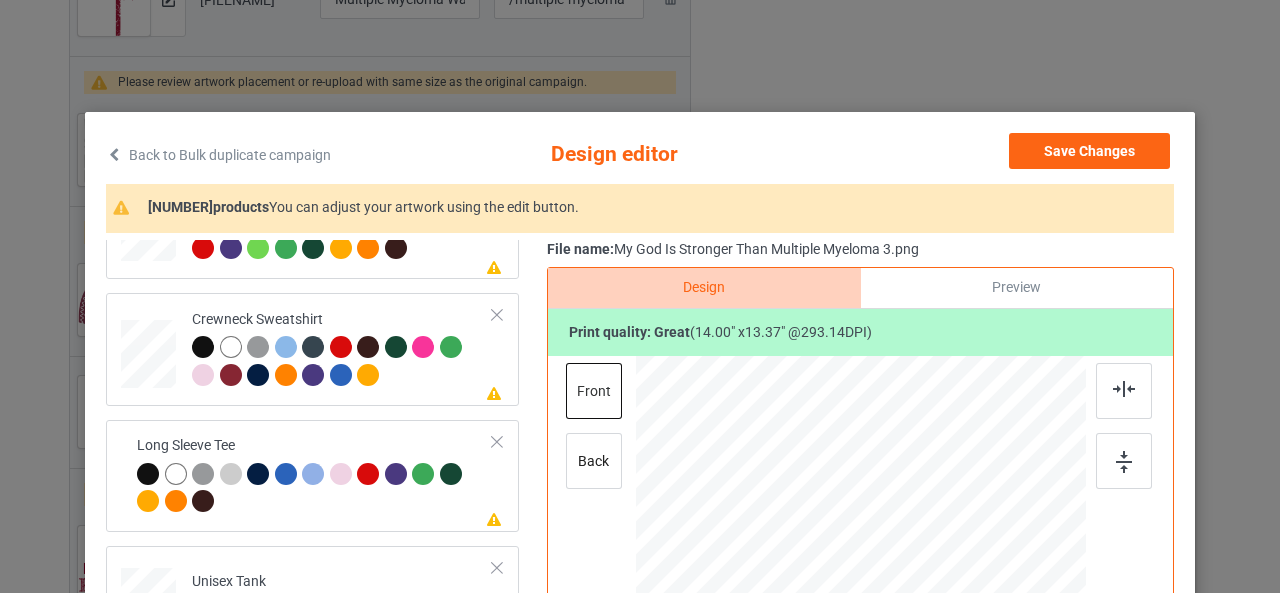 scroll, scrollTop: 466, scrollLeft: 0, axis: vertical 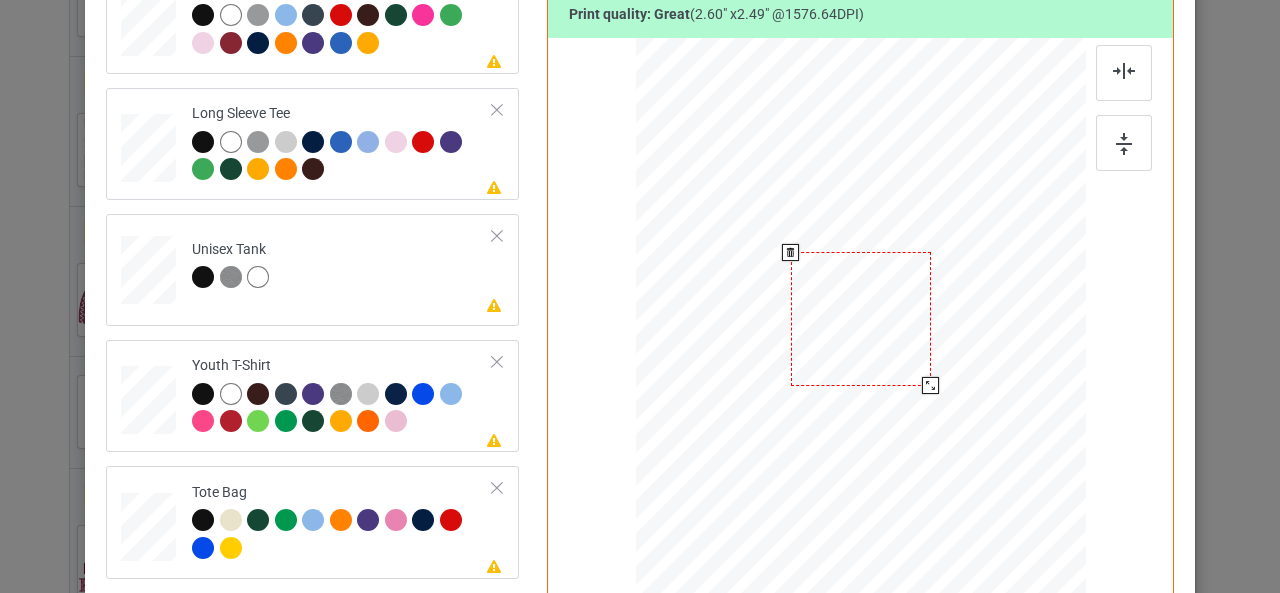 drag, startPoint x: 988, startPoint y: 445, endPoint x: 938, endPoint y: 364, distance: 95.189285 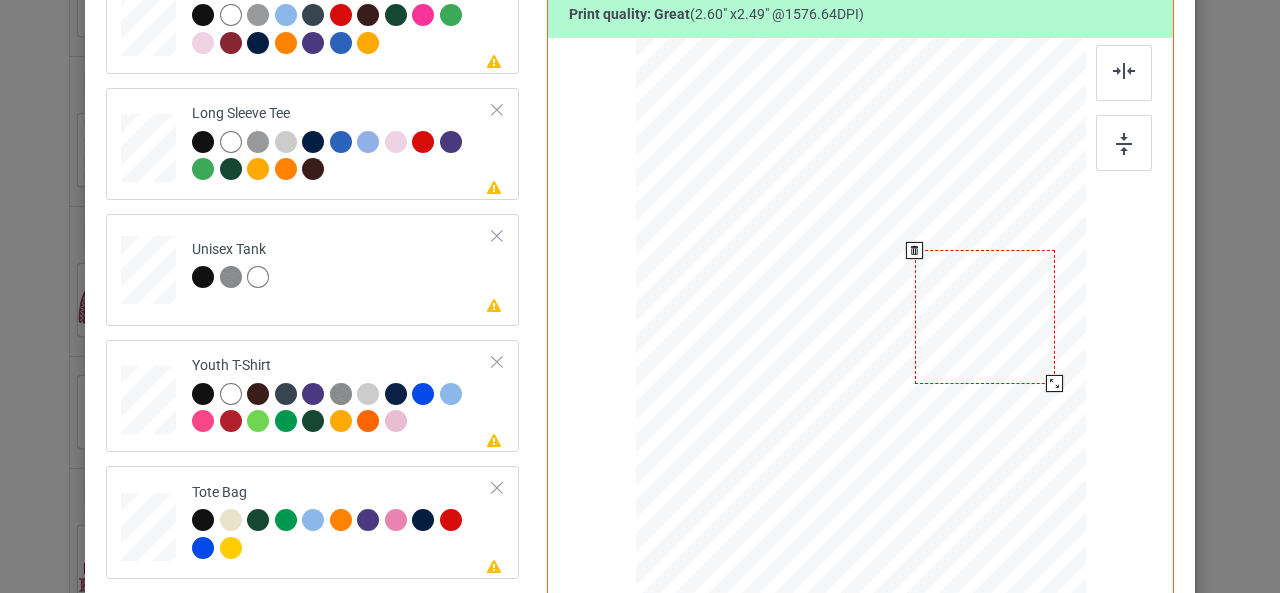 drag, startPoint x: 860, startPoint y: 327, endPoint x: 984, endPoint y: 326, distance: 124.004036 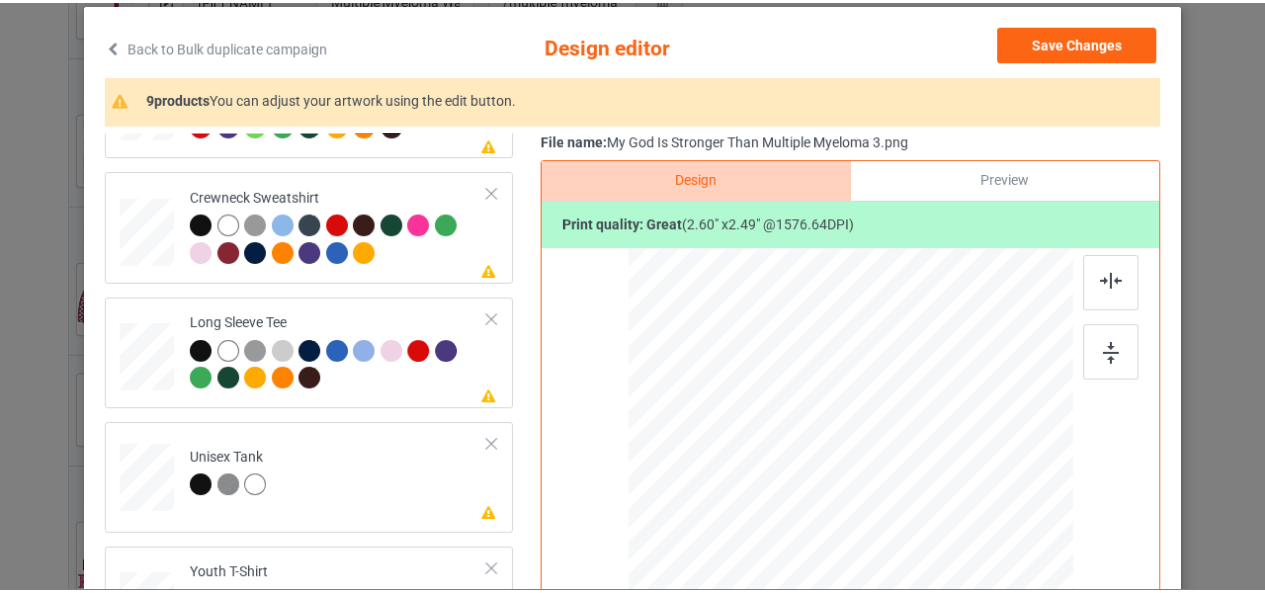scroll, scrollTop: 97, scrollLeft: 0, axis: vertical 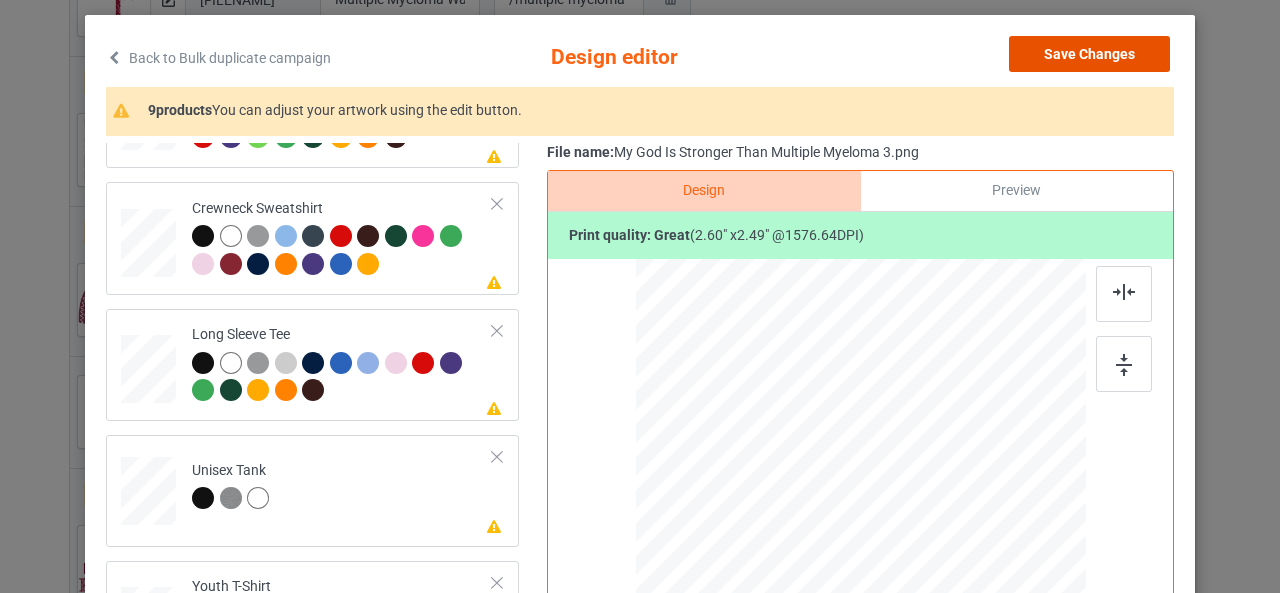 click on "Save Changes" at bounding box center (1089, 54) 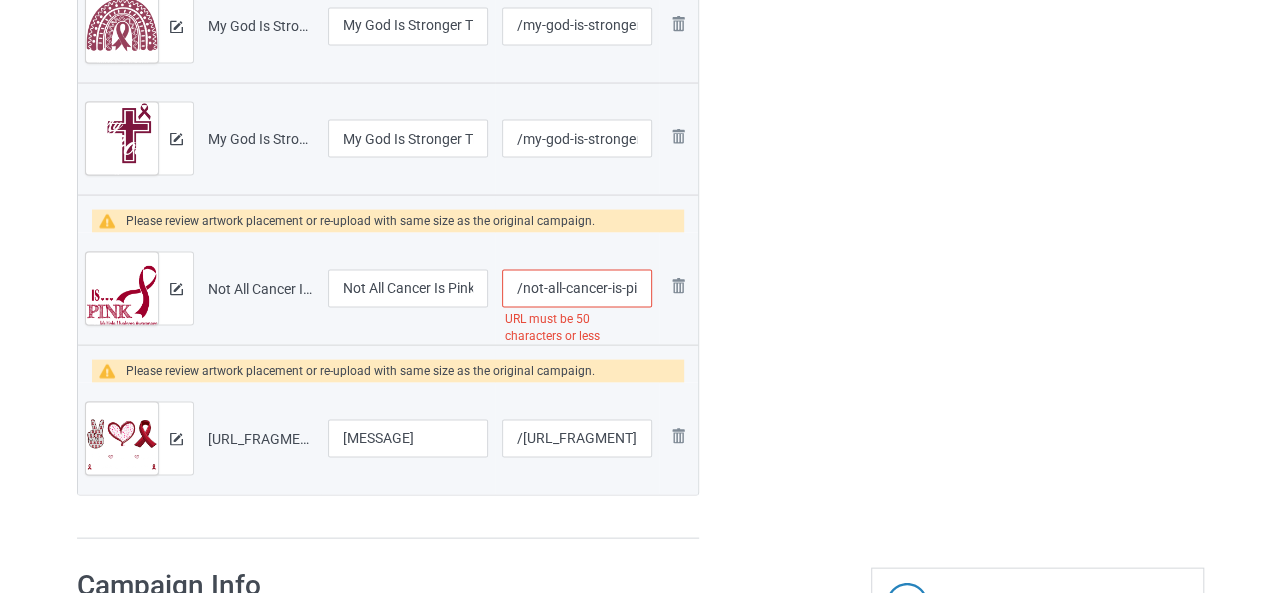 scroll, scrollTop: 1859, scrollLeft: 0, axis: vertical 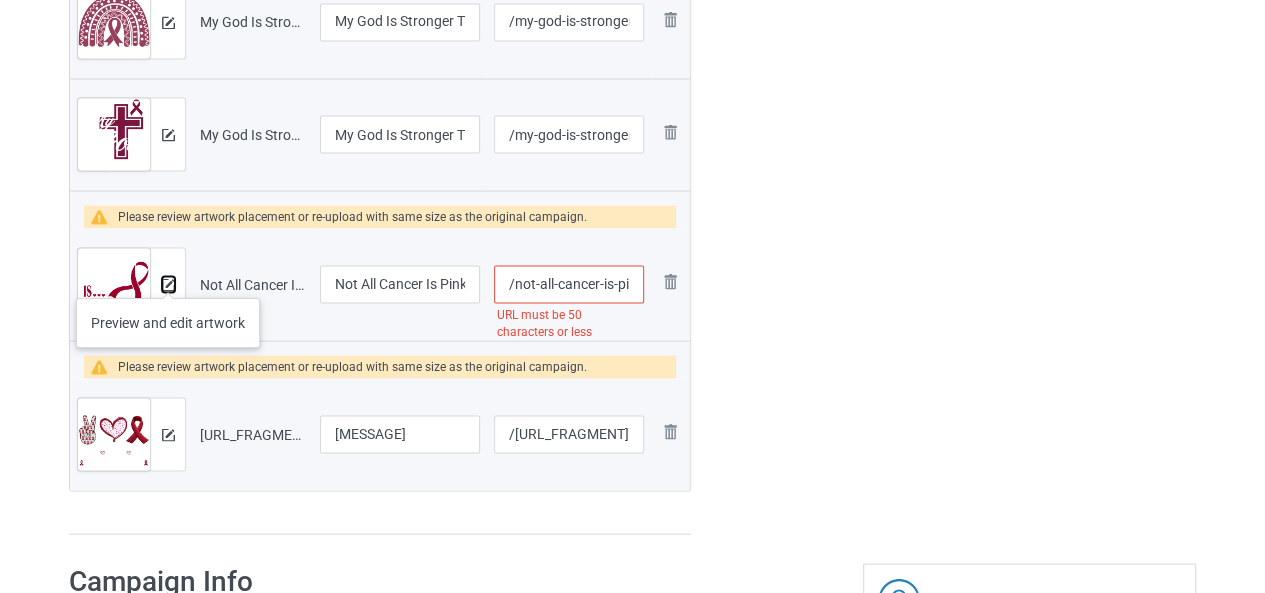 click at bounding box center [168, 284] 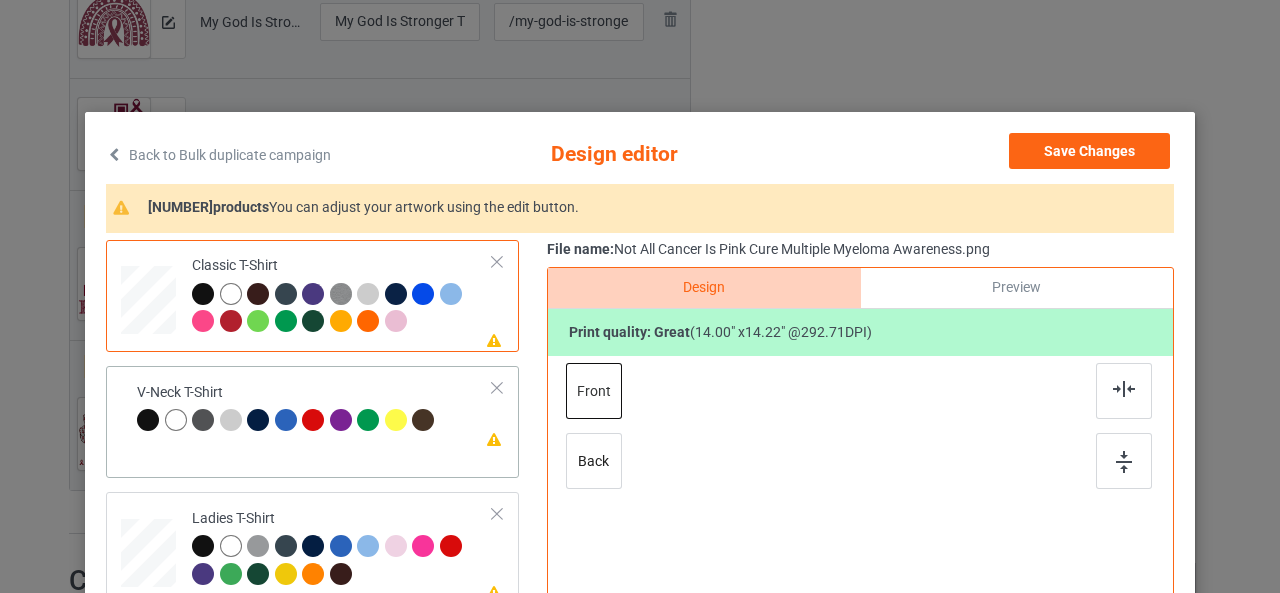 scroll, scrollTop: 466, scrollLeft: 0, axis: vertical 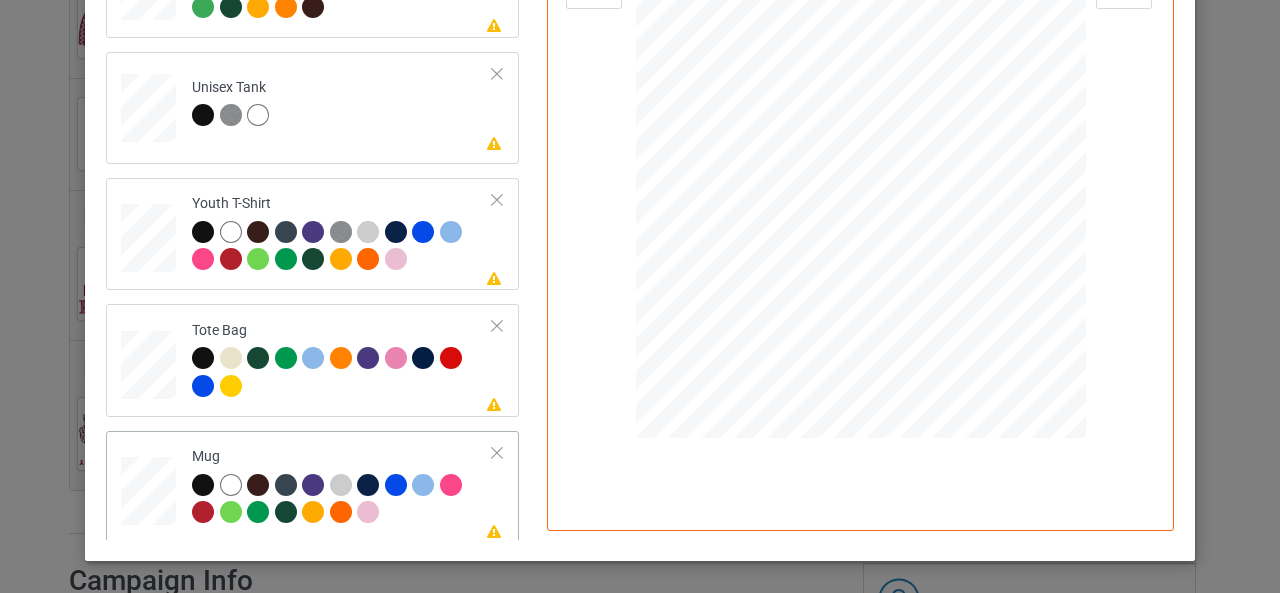click at bounding box center [149, -653] 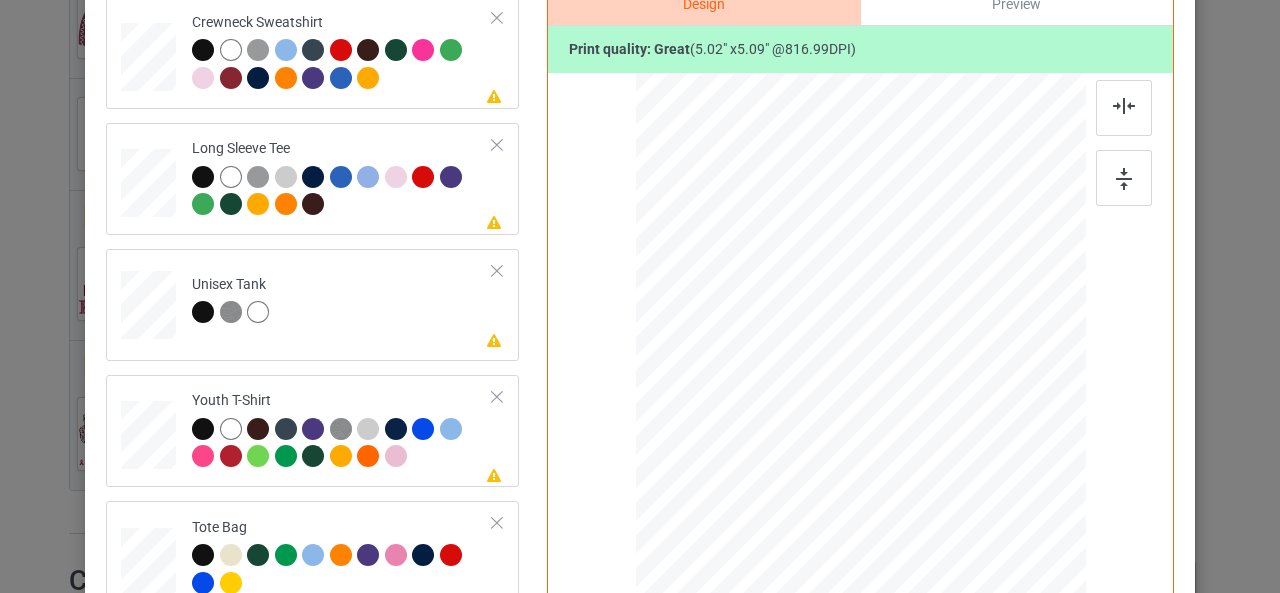 scroll, scrollTop: 280, scrollLeft: 0, axis: vertical 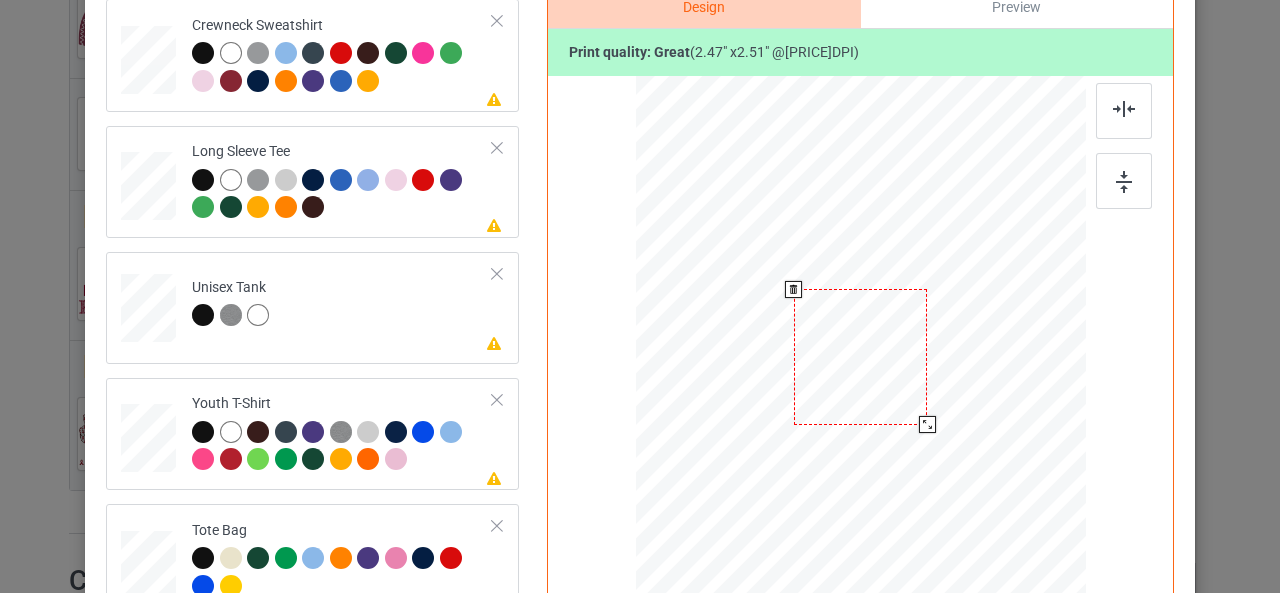 drag, startPoint x: 984, startPoint y: 498, endPoint x: 924, endPoint y: 420, distance: 98.40732 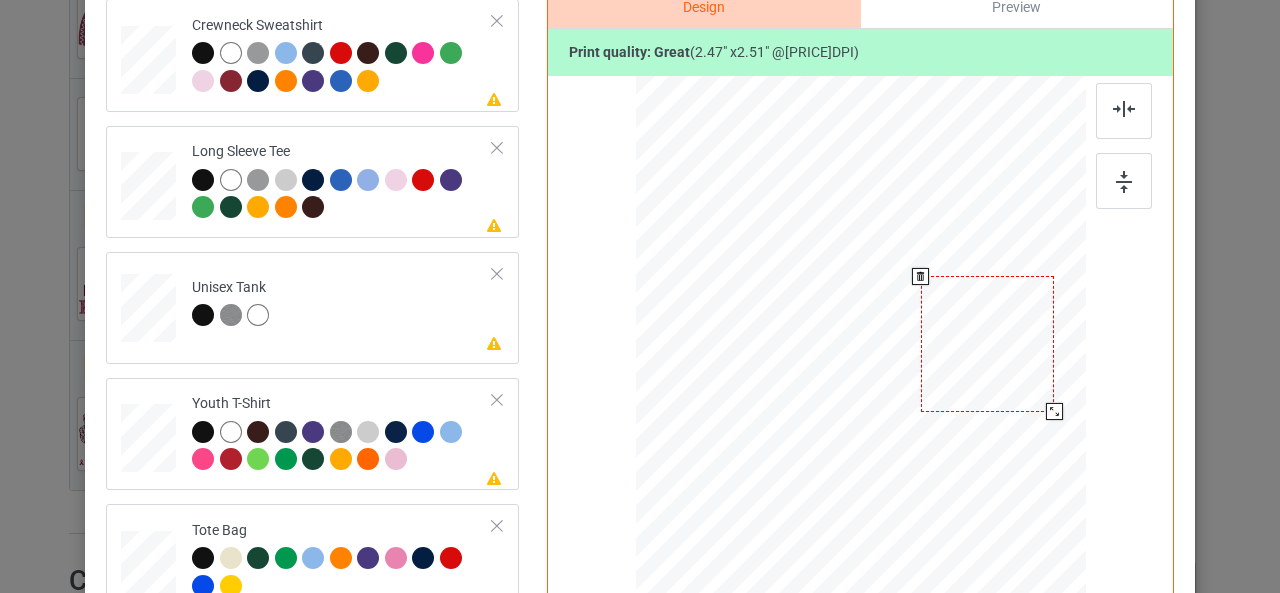drag, startPoint x: 883, startPoint y: 371, endPoint x: 1010, endPoint y: 358, distance: 127.66362 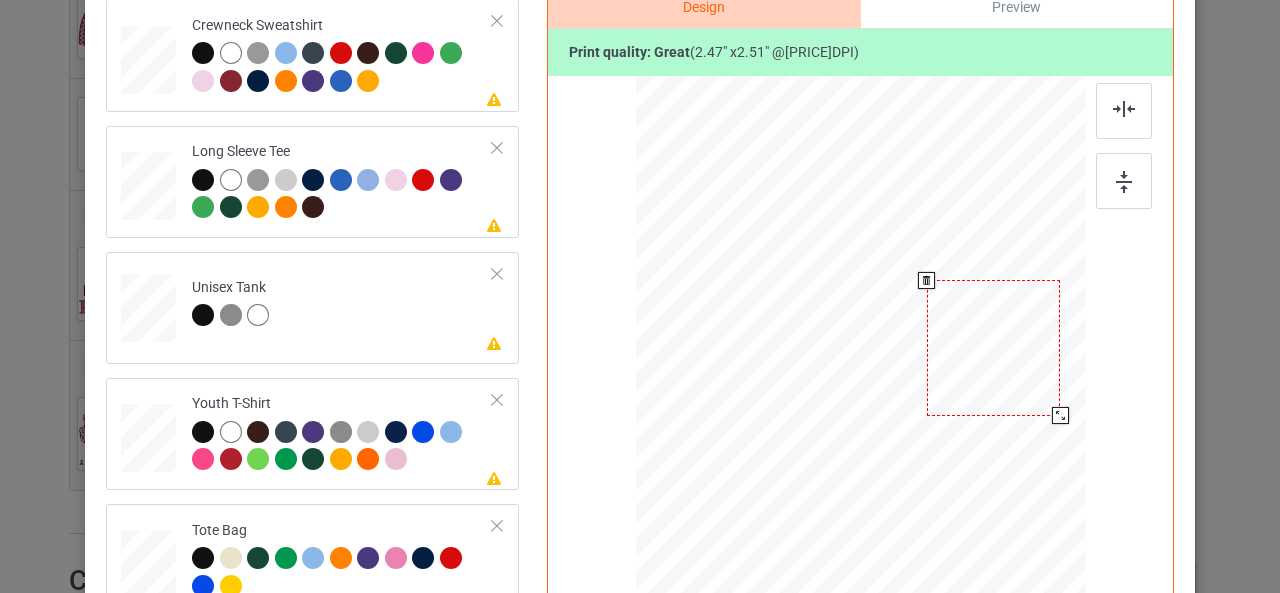 click at bounding box center (993, 347) 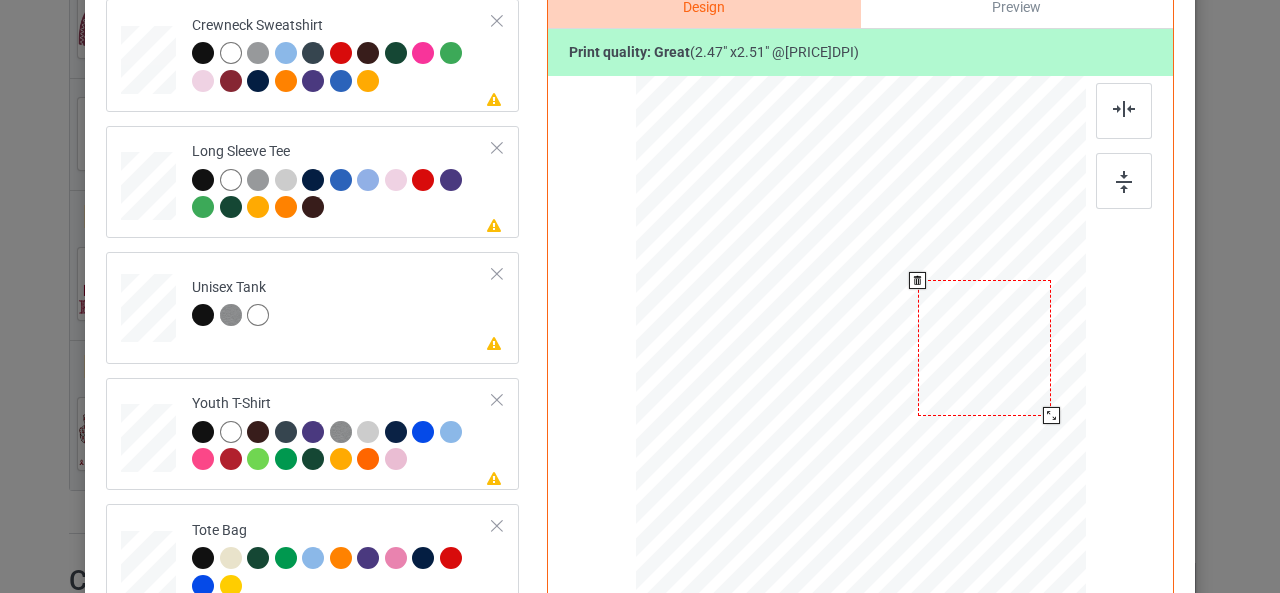 click at bounding box center [984, 347] 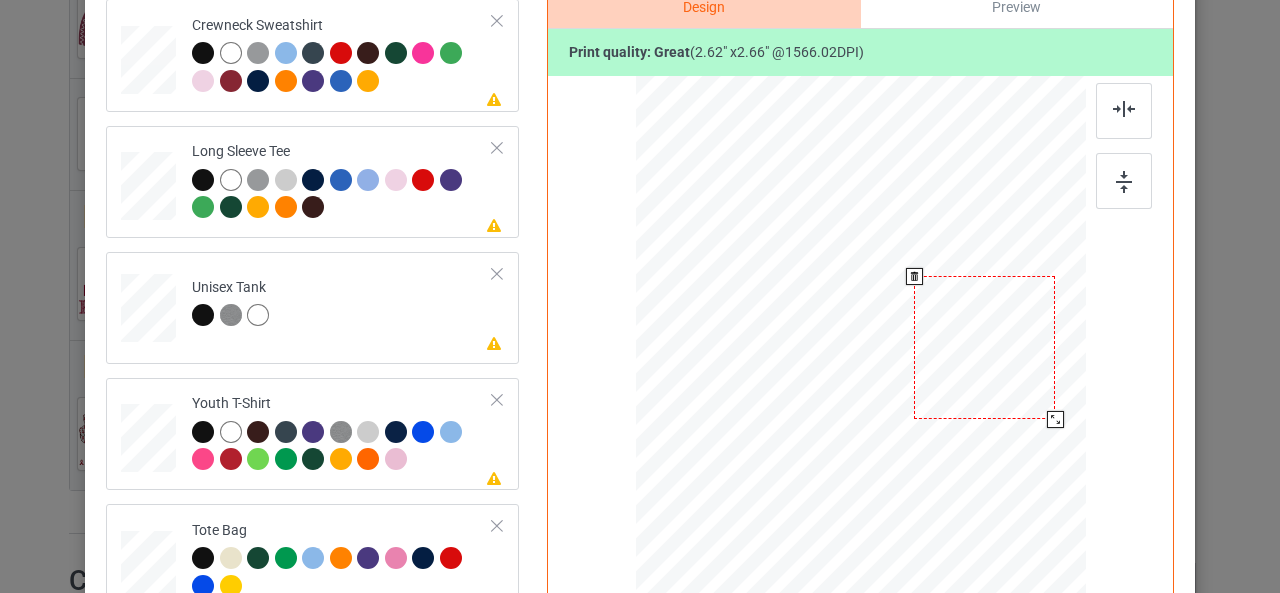 click at bounding box center (1055, 419) 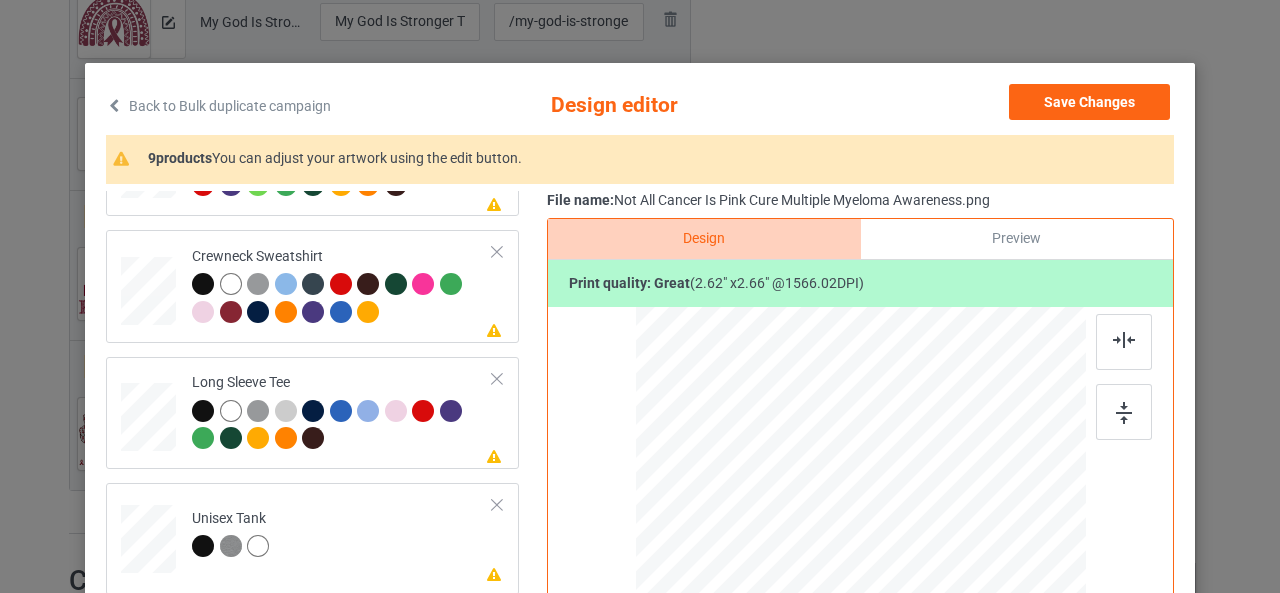 scroll, scrollTop: 0, scrollLeft: 0, axis: both 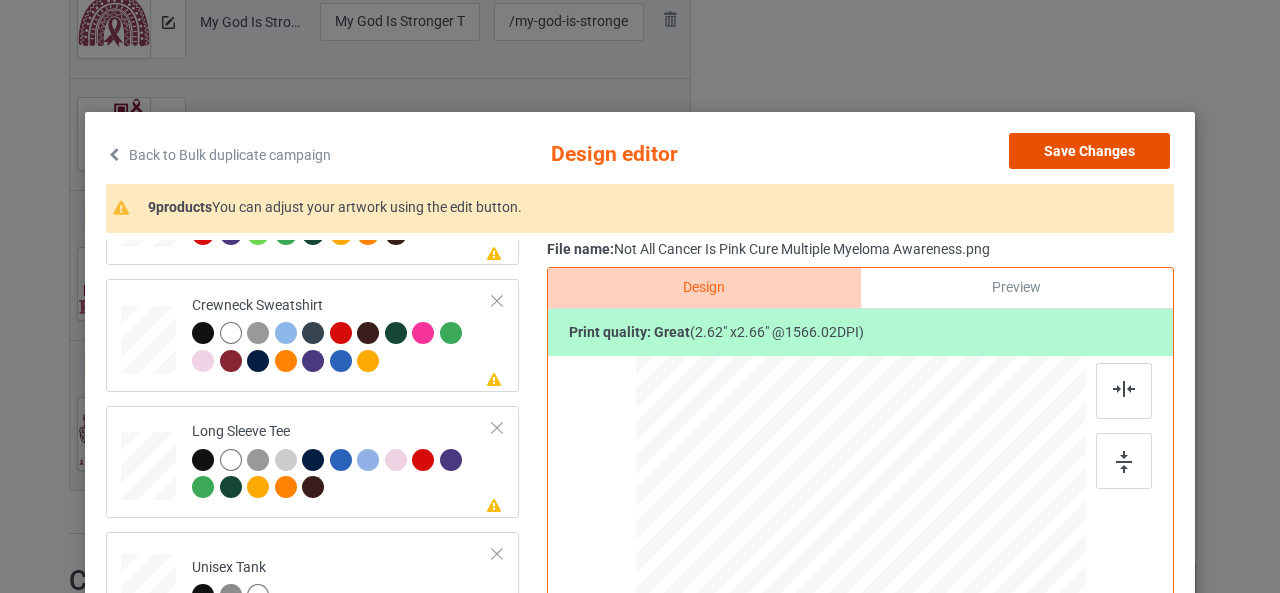 click on "Save Changes" at bounding box center (1089, 151) 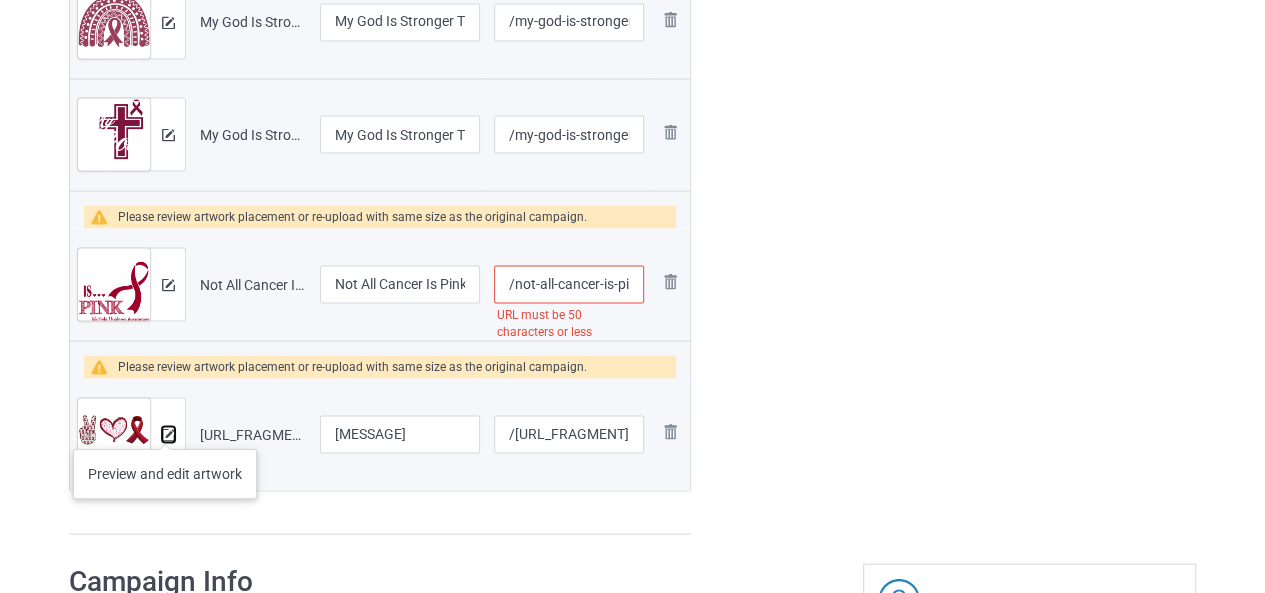 click at bounding box center [168, 434] 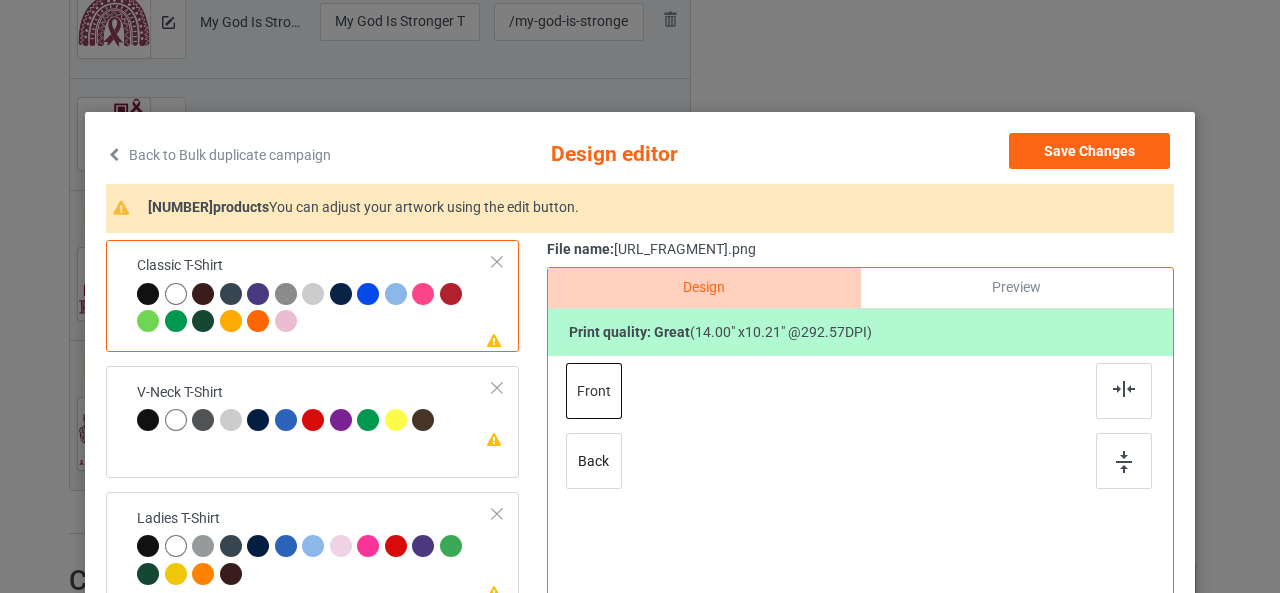 scroll, scrollTop: 466, scrollLeft: 0, axis: vertical 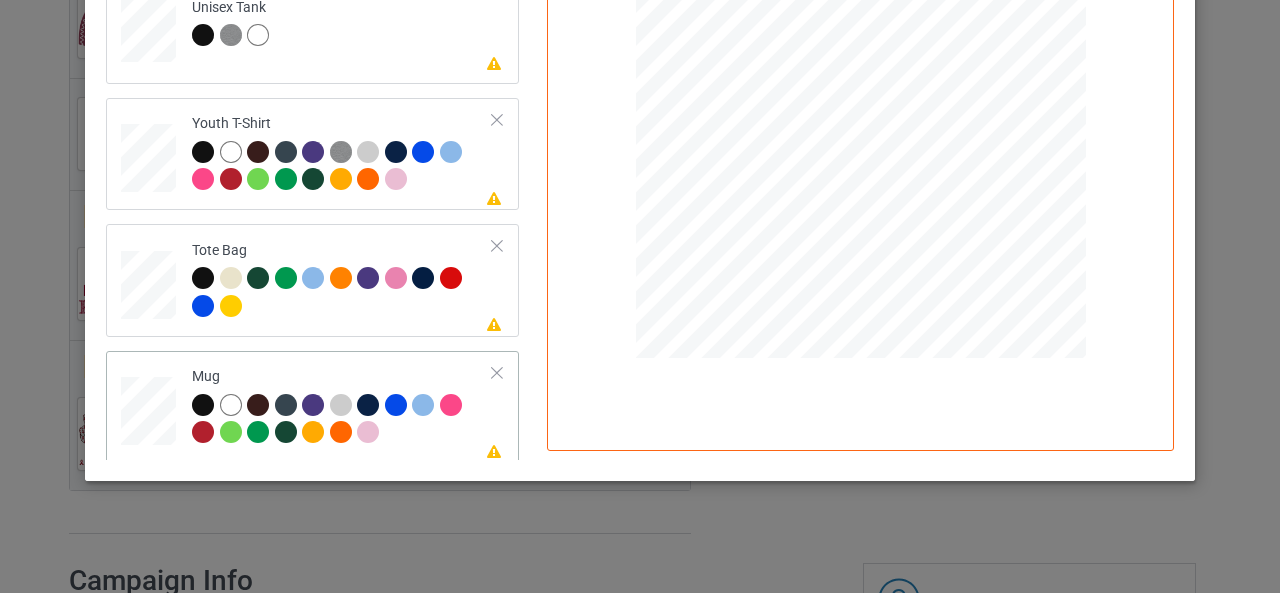 click at bounding box center [149, -733] 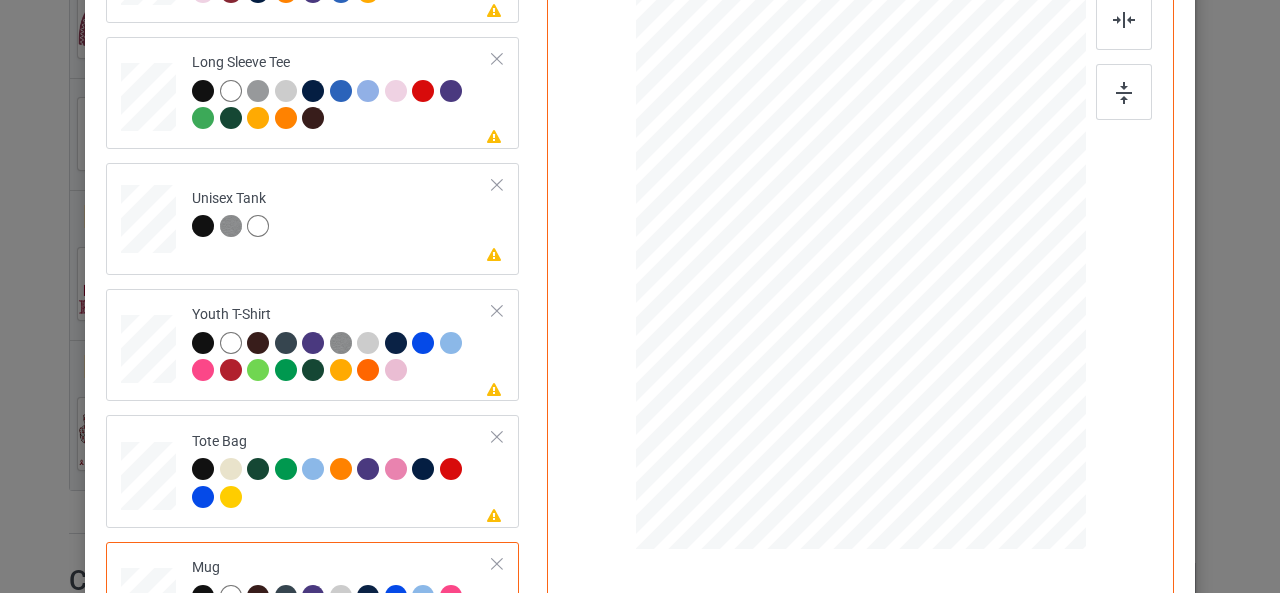 scroll, scrollTop: 368, scrollLeft: 0, axis: vertical 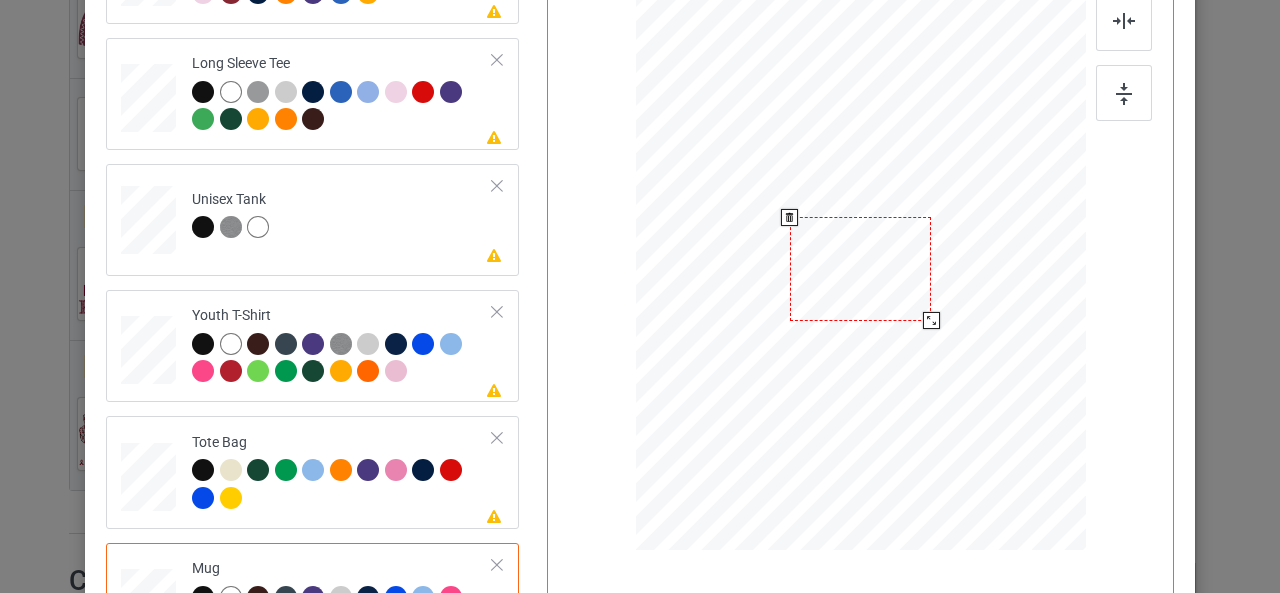drag, startPoint x: 986, startPoint y: 365, endPoint x: 928, endPoint y: 311, distance: 79.24645 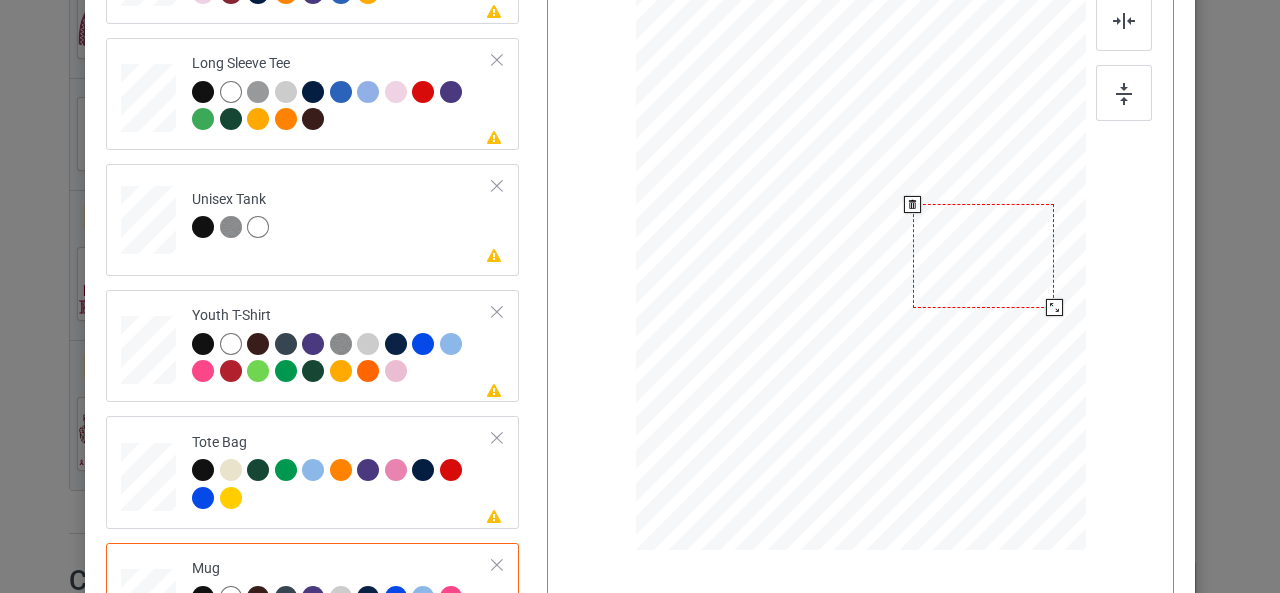 drag, startPoint x: 881, startPoint y: 272, endPoint x: 1004, endPoint y: 259, distance: 123.68508 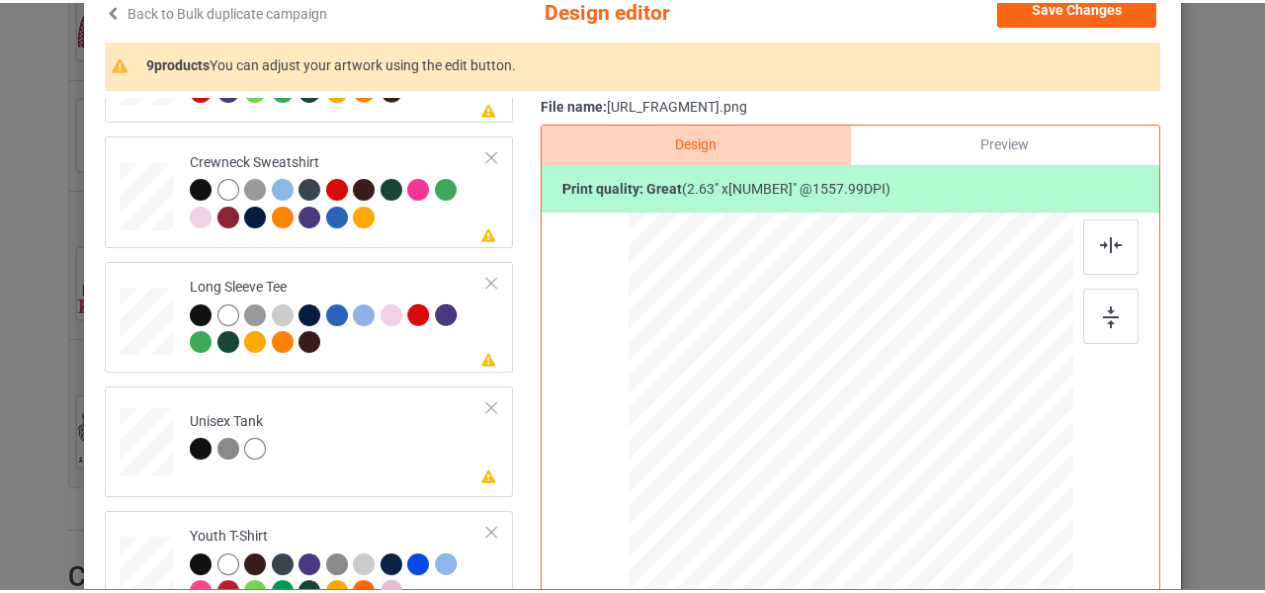 scroll, scrollTop: 112, scrollLeft: 0, axis: vertical 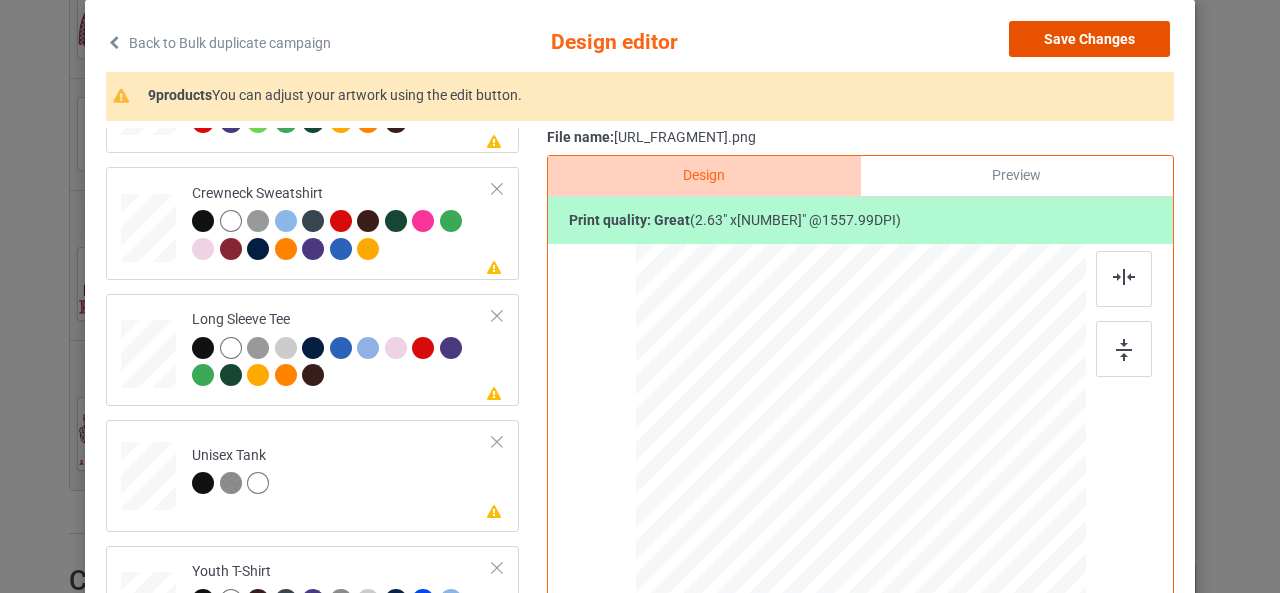 click on "Save Changes" at bounding box center [1089, 39] 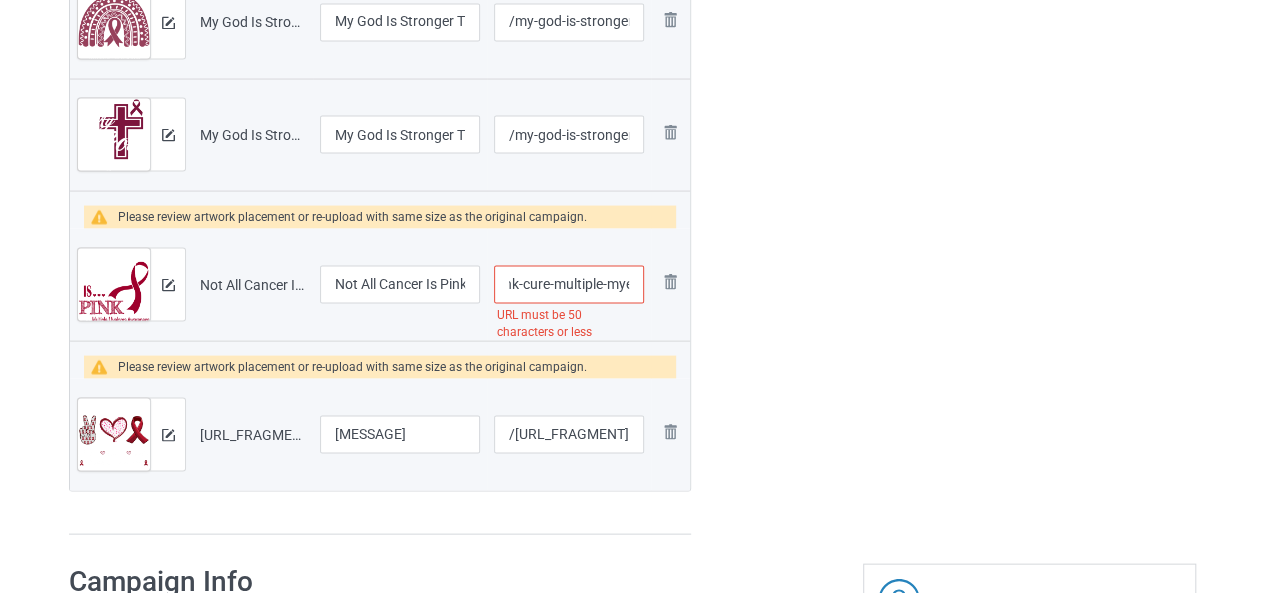 scroll, scrollTop: 0, scrollLeft: 230, axis: horizontal 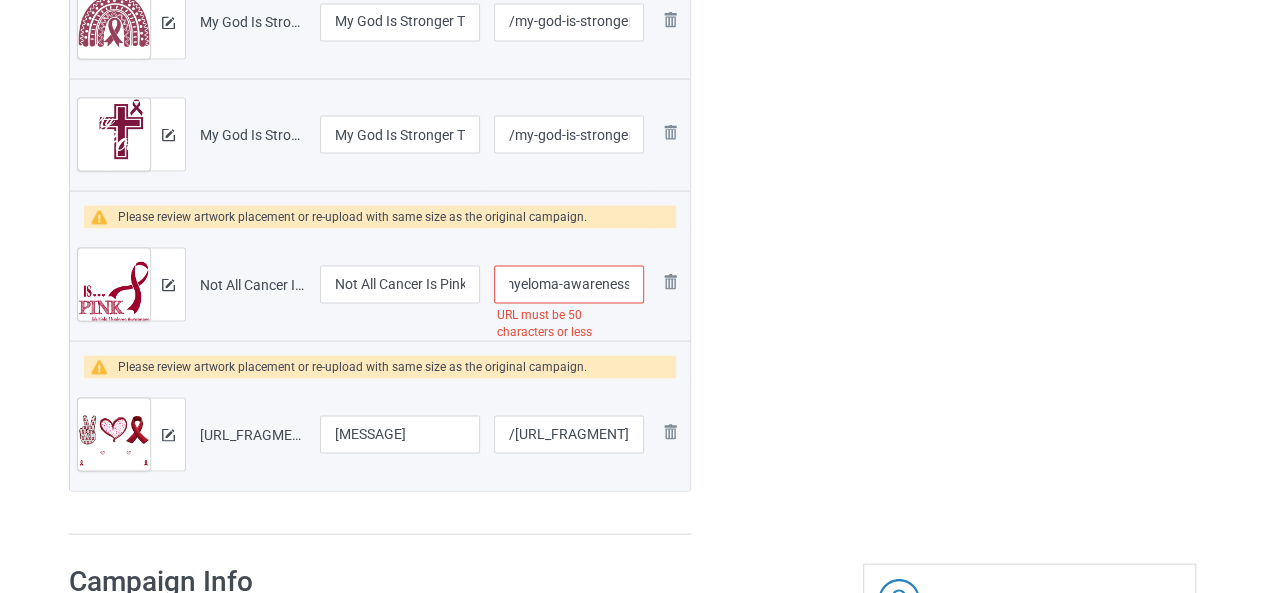 drag, startPoint x: 564, startPoint y: 286, endPoint x: 690, endPoint y: 317, distance: 129.75746 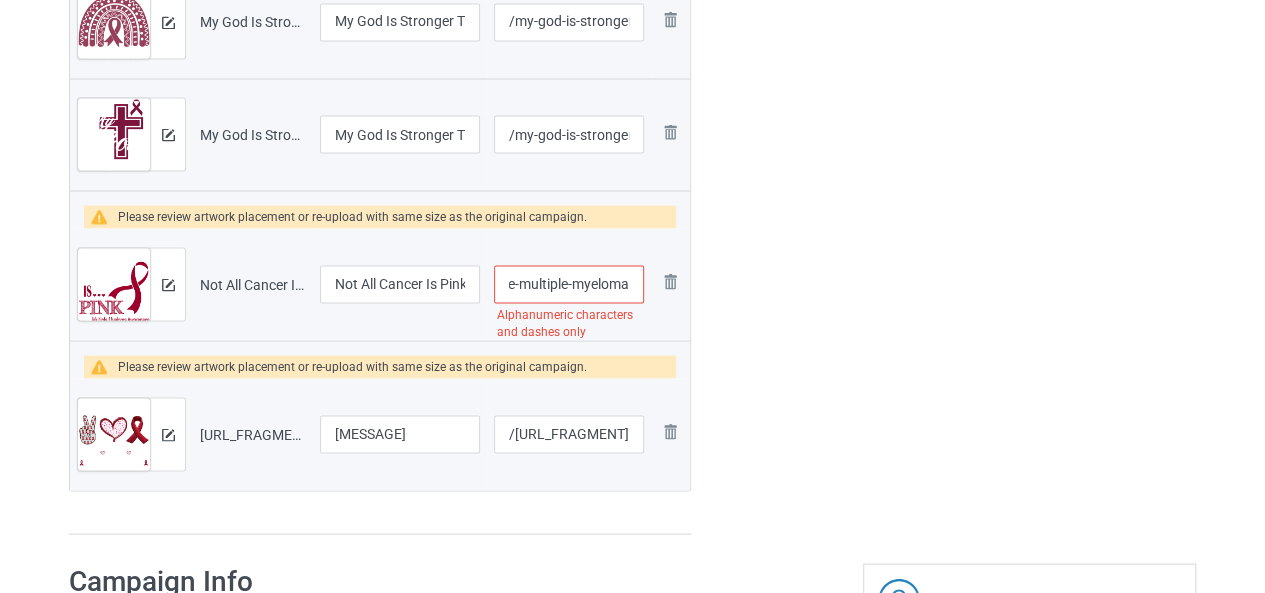 scroll, scrollTop: 0, scrollLeft: 158, axis: horizontal 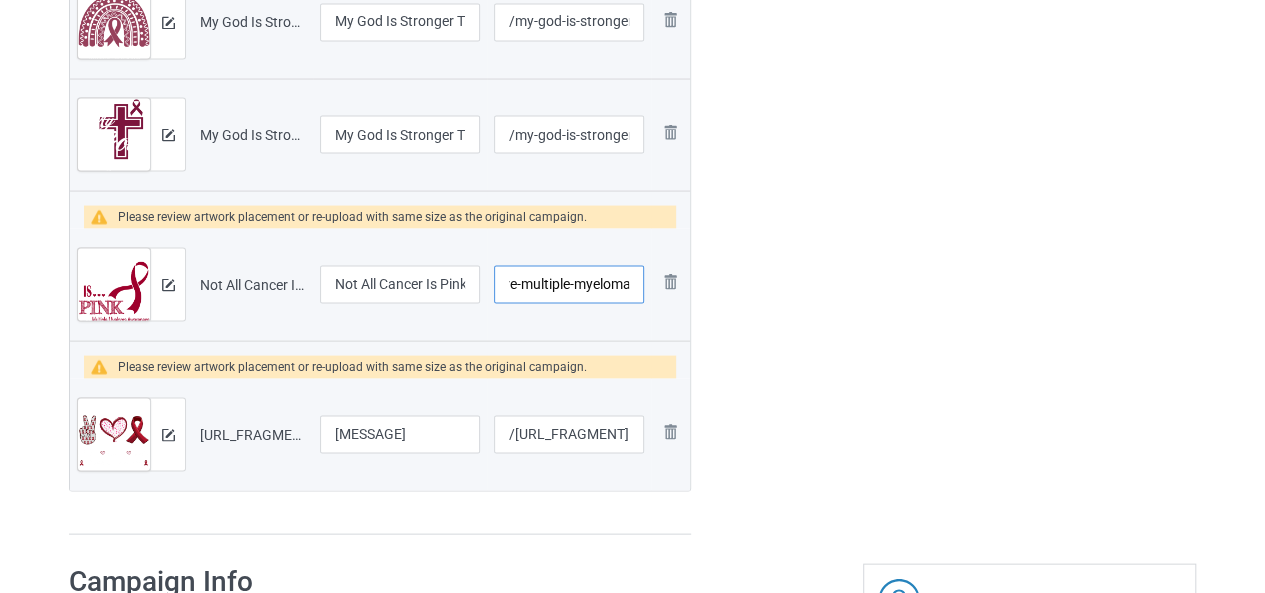 type on "/not-all-cancer-is-pink-cure-multiple-myeloma" 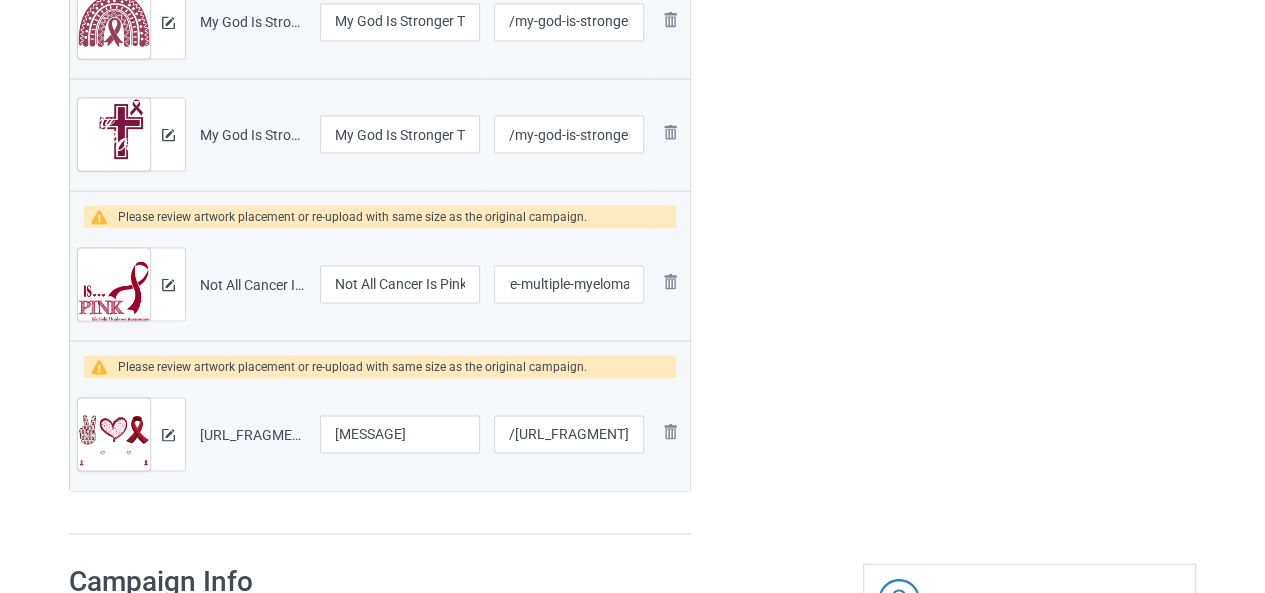 scroll, scrollTop: 0, scrollLeft: 0, axis: both 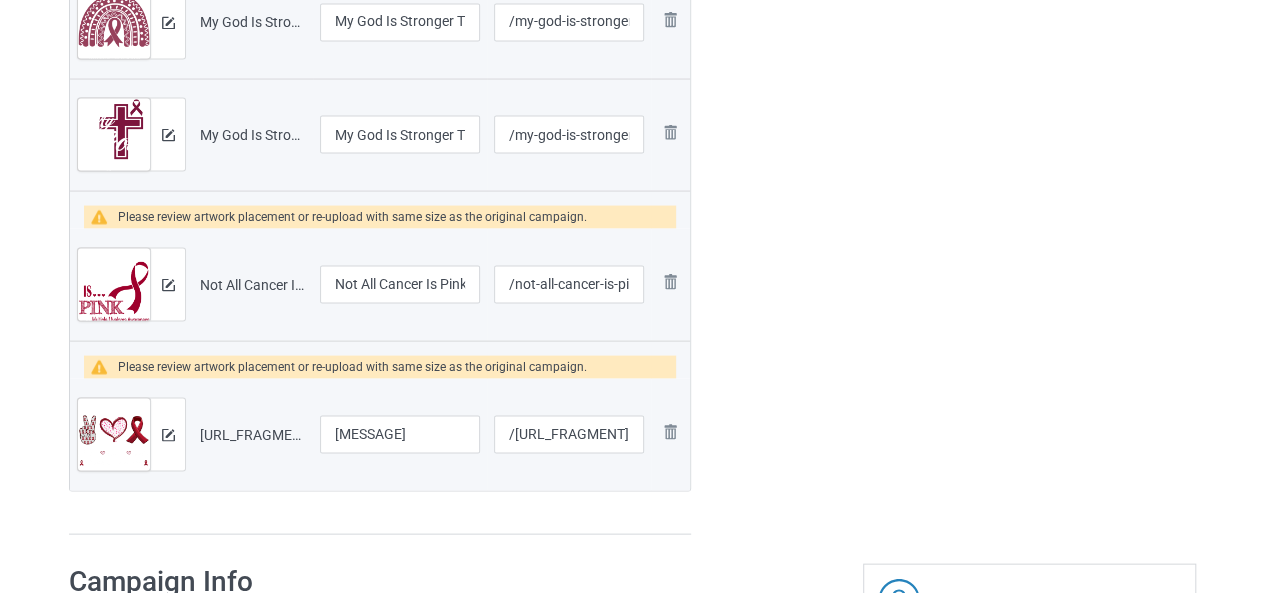 click at bounding box center (777, -585) 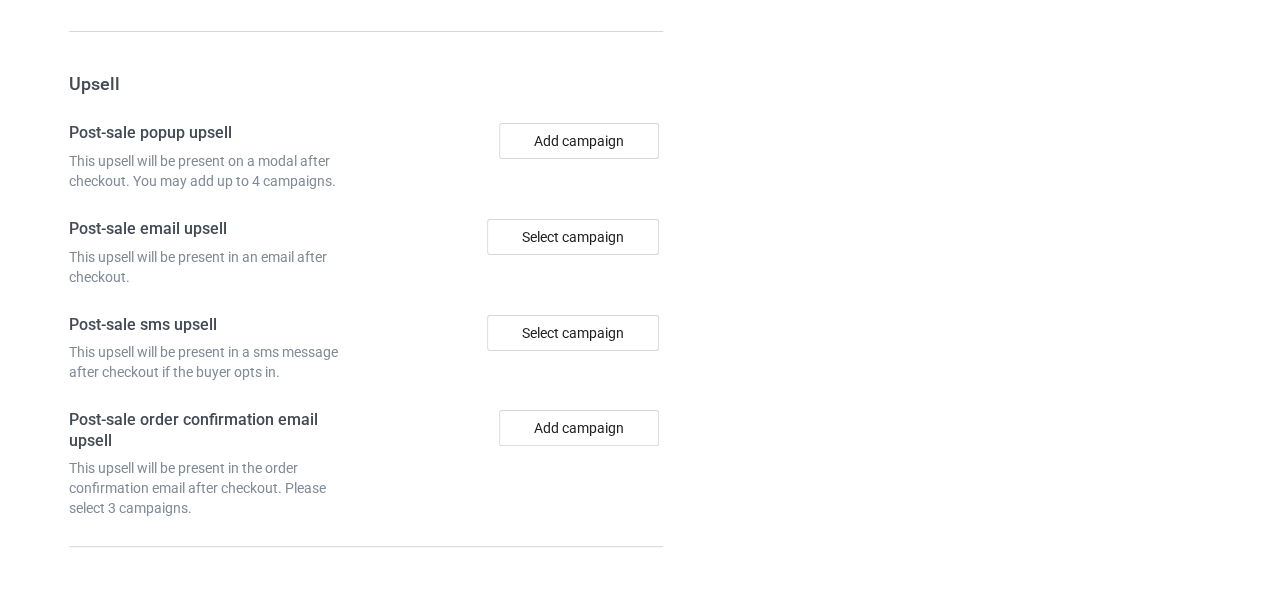 scroll, scrollTop: 3955, scrollLeft: 0, axis: vertical 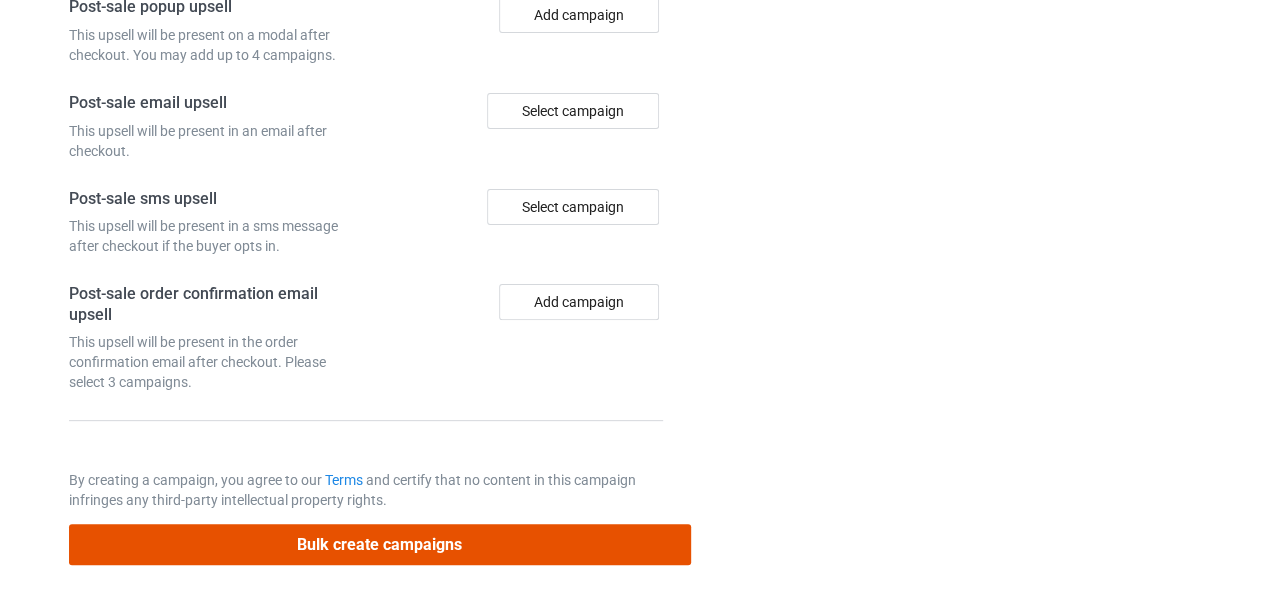 click on "Bulk create campaigns" at bounding box center [380, 544] 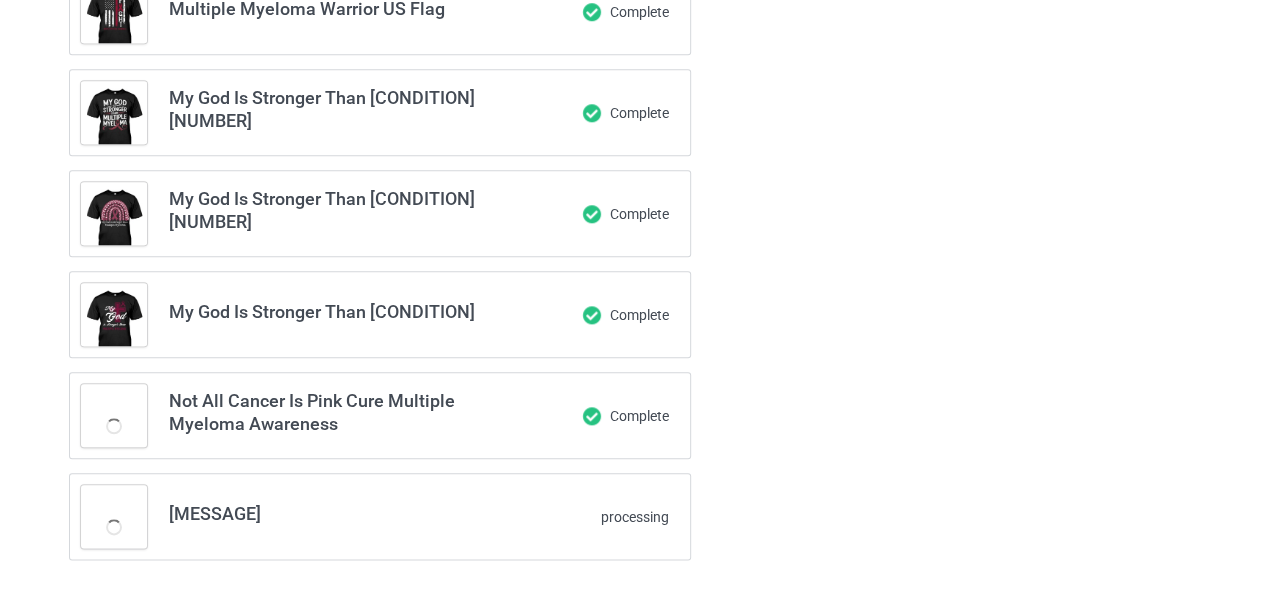 scroll, scrollTop: 0, scrollLeft: 0, axis: both 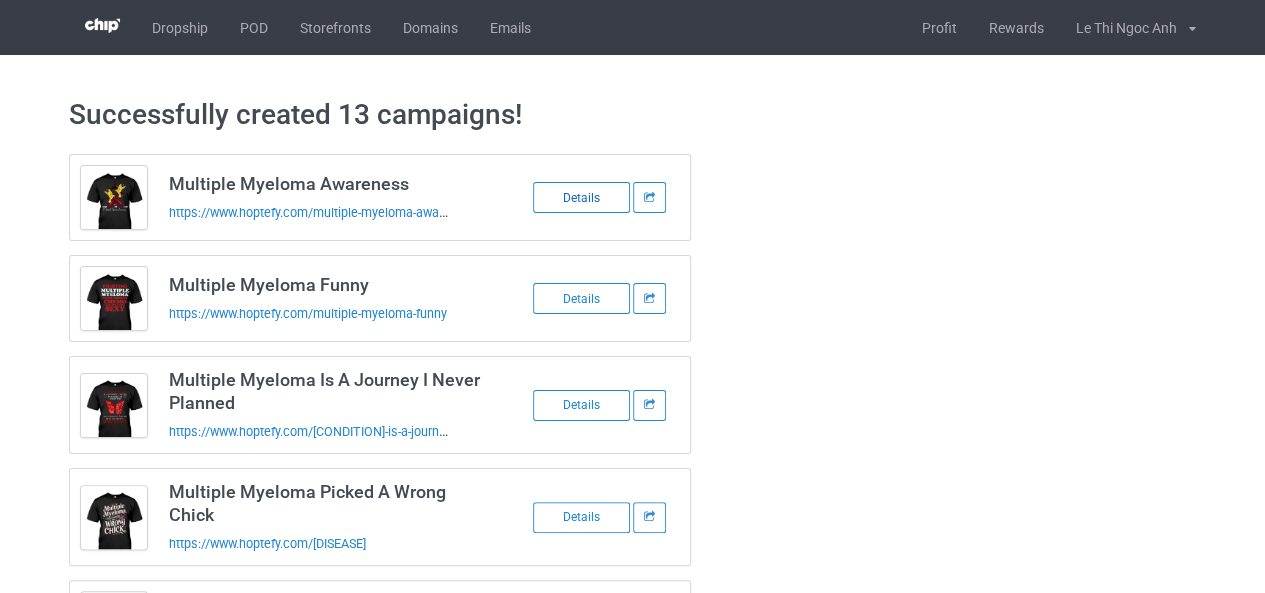 click on "Details" at bounding box center [581, 197] 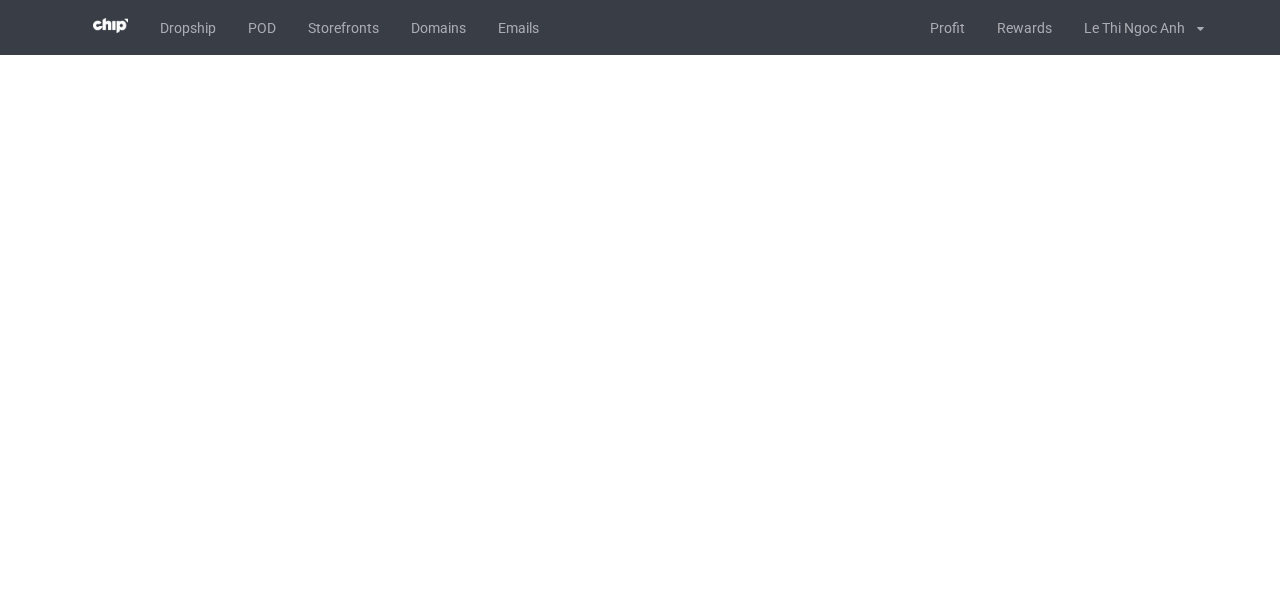 scroll, scrollTop: 0, scrollLeft: 0, axis: both 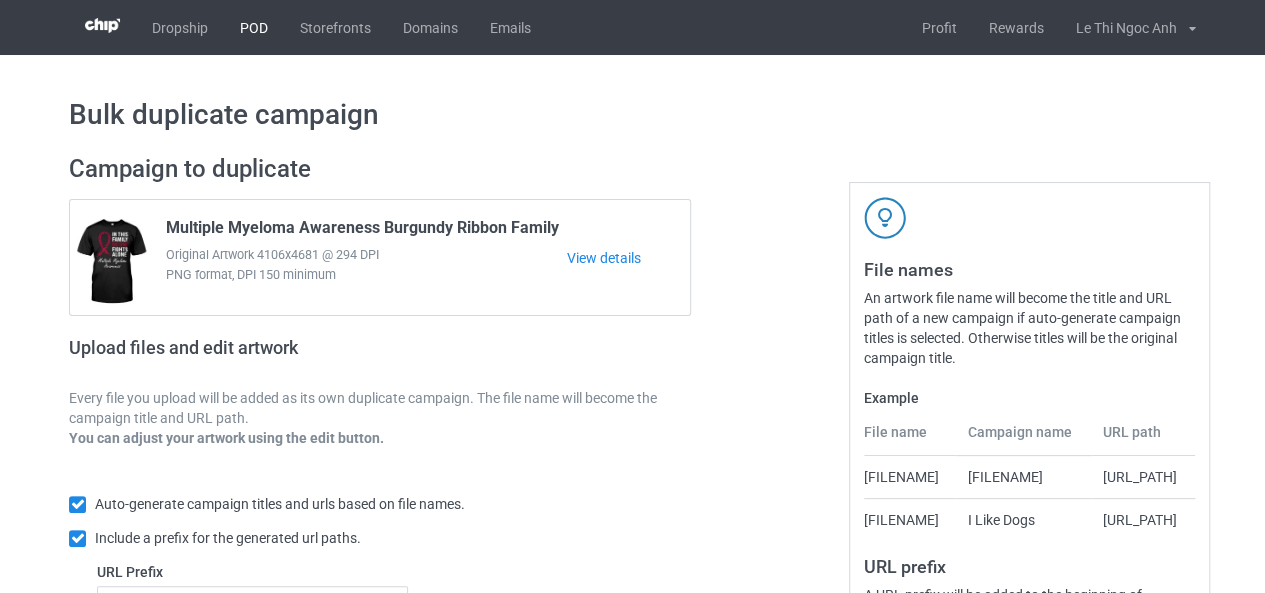 click on "POD" at bounding box center (254, 27) 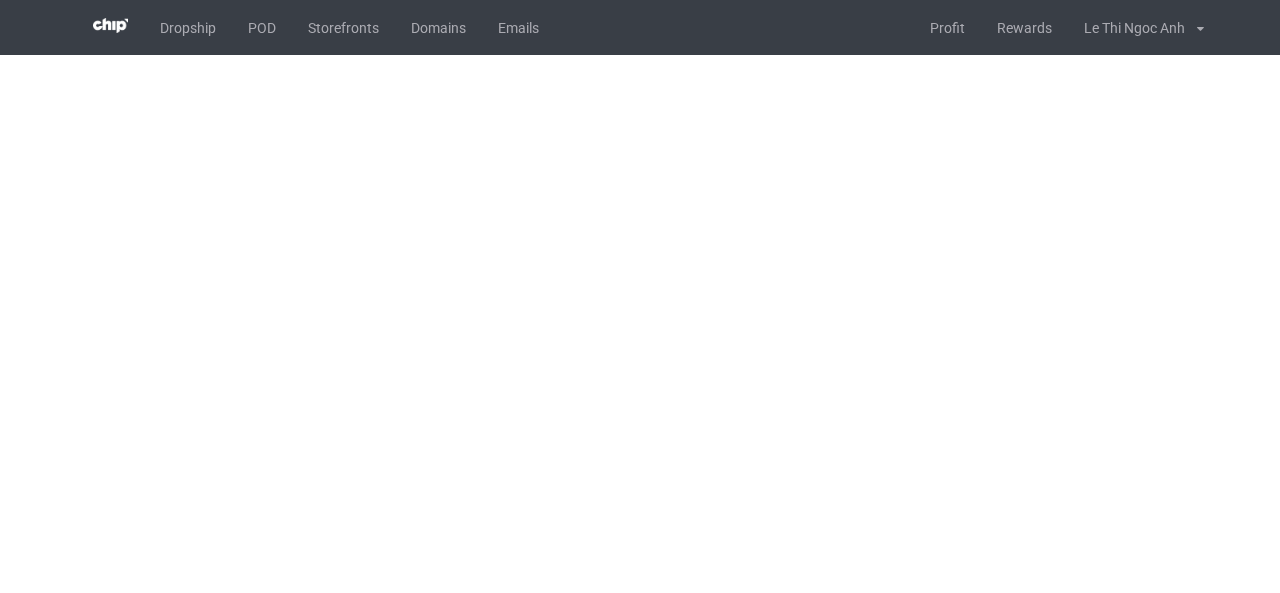 scroll, scrollTop: 0, scrollLeft: 0, axis: both 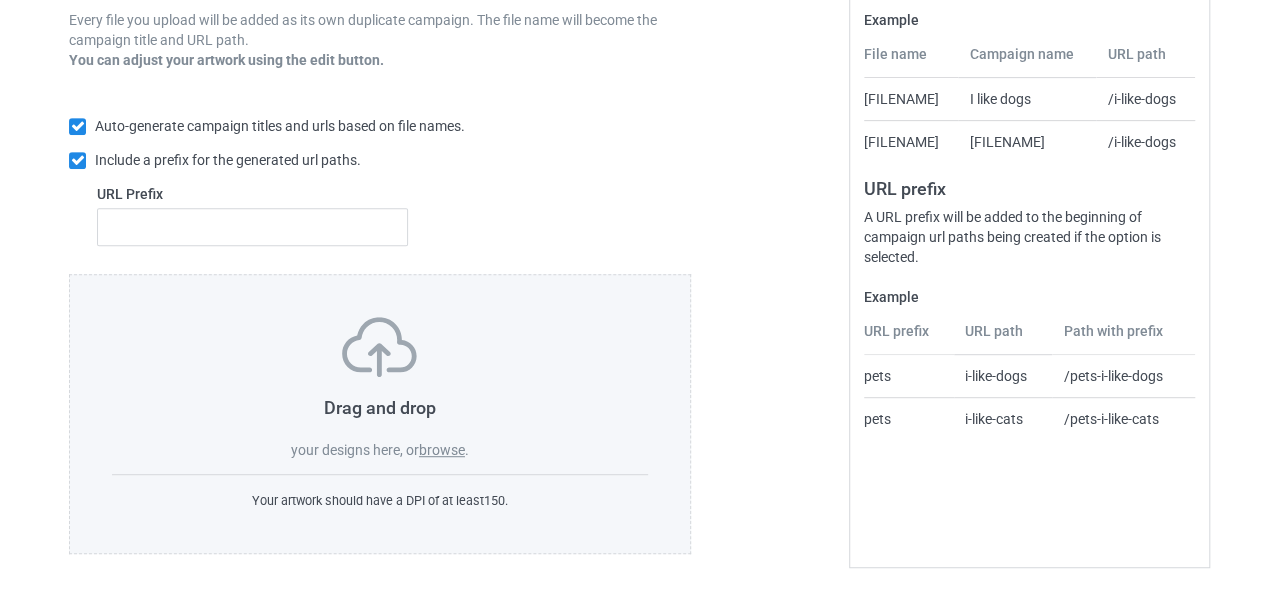 click on "Drag and drop your designs here, or  browse ." at bounding box center [380, 388] 